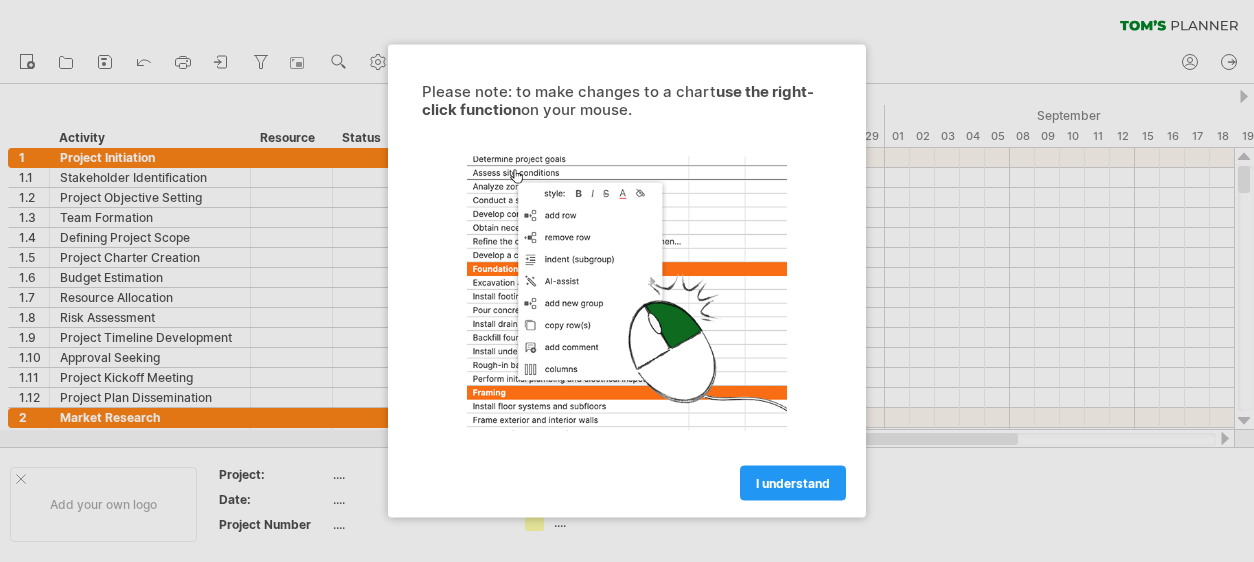 scroll, scrollTop: 0, scrollLeft: 0, axis: both 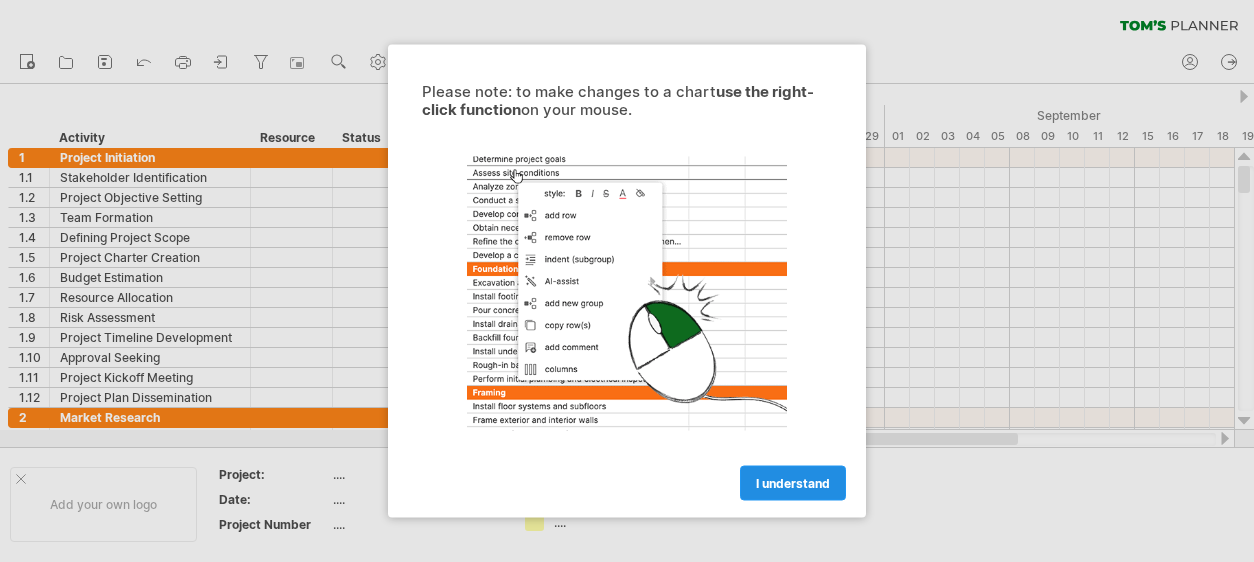 click on "I understand" at bounding box center [793, 483] 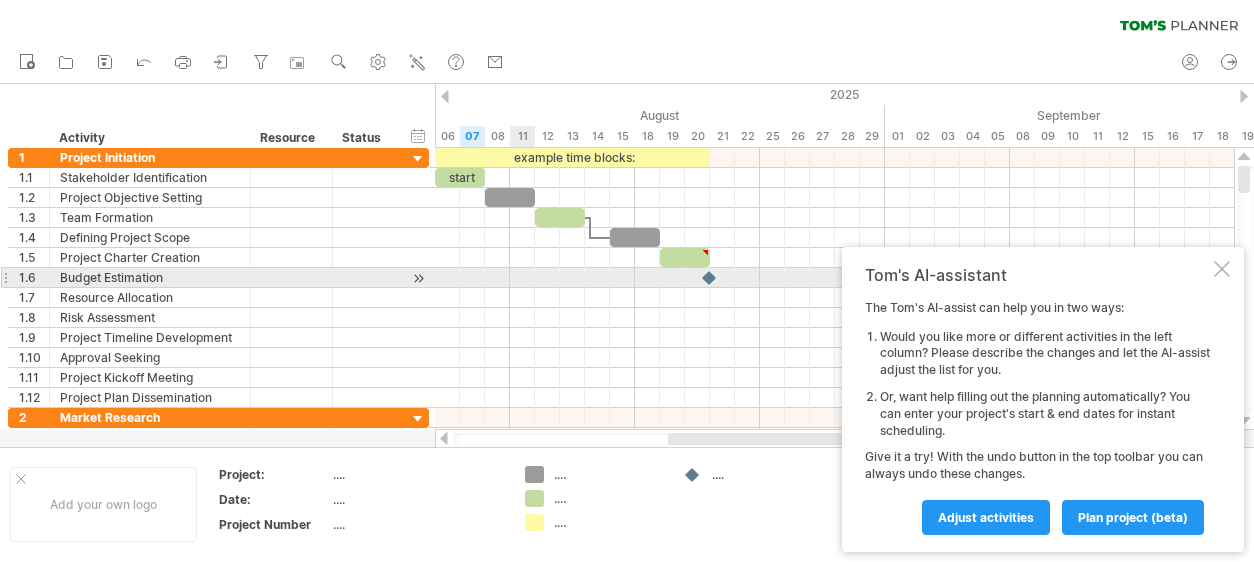 click at bounding box center [834, 278] 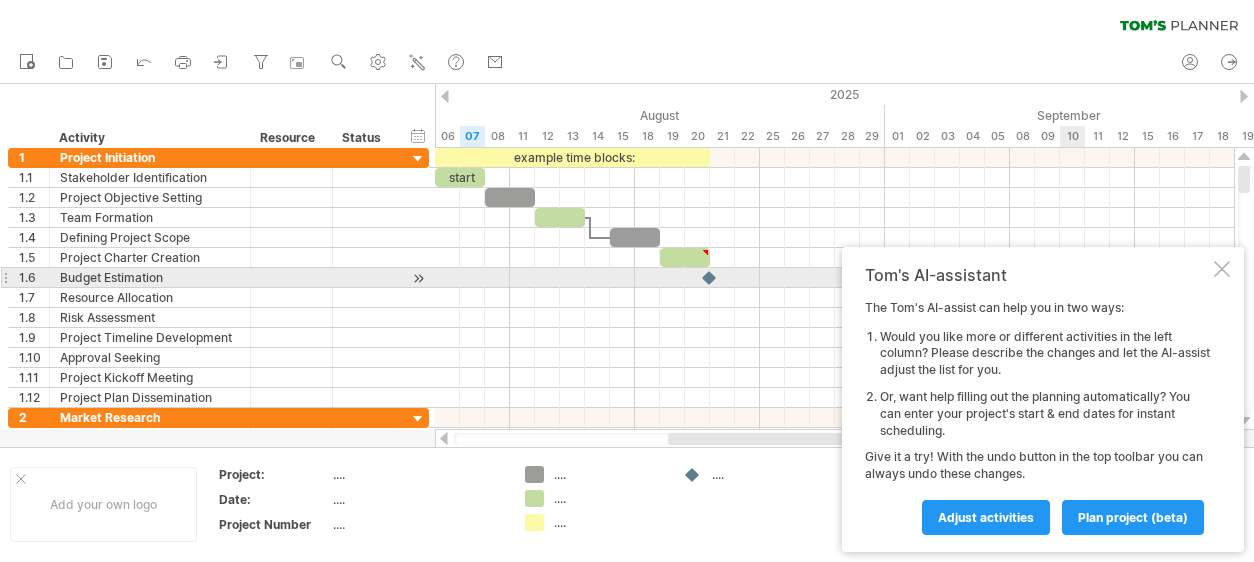 click at bounding box center [1222, 269] 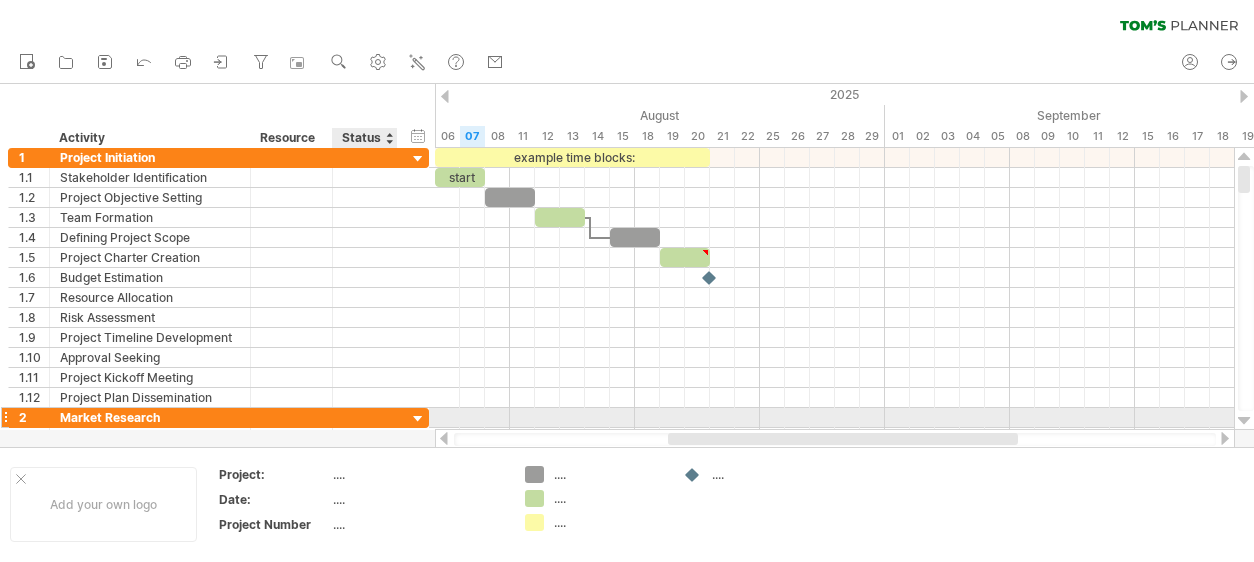 click at bounding box center [418, 419] 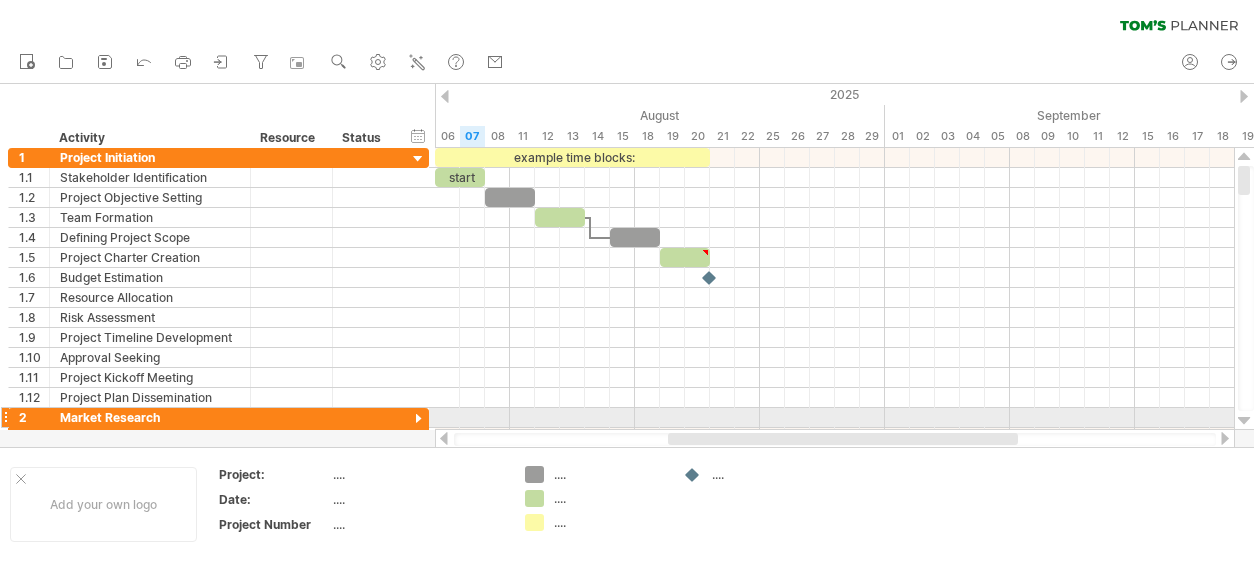 click at bounding box center [1244, 421] 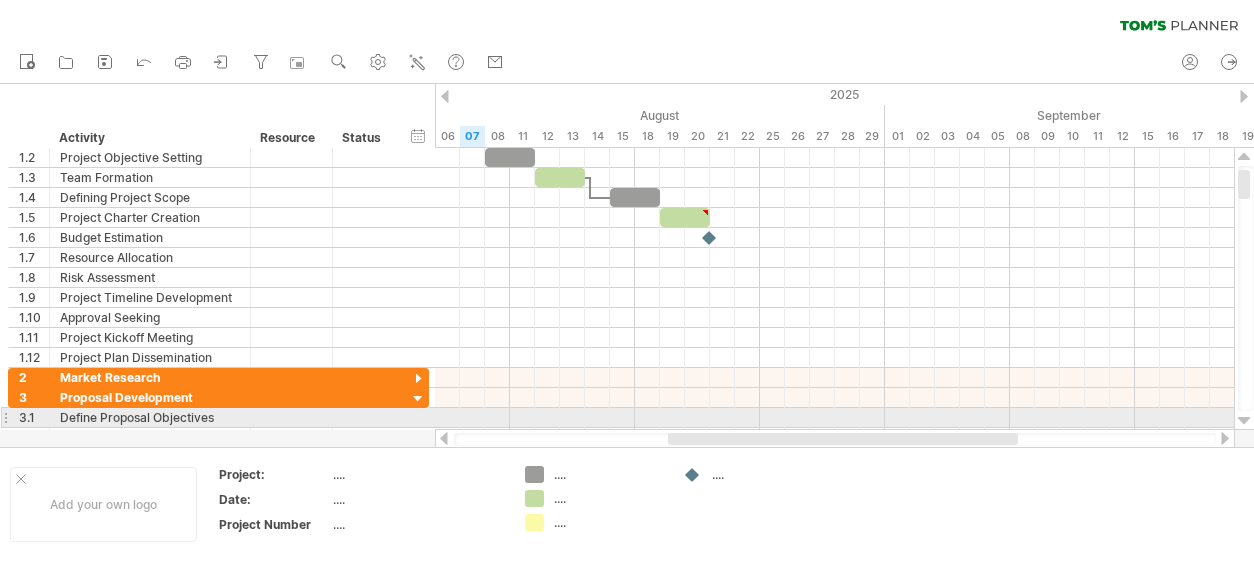 click at bounding box center (1244, 421) 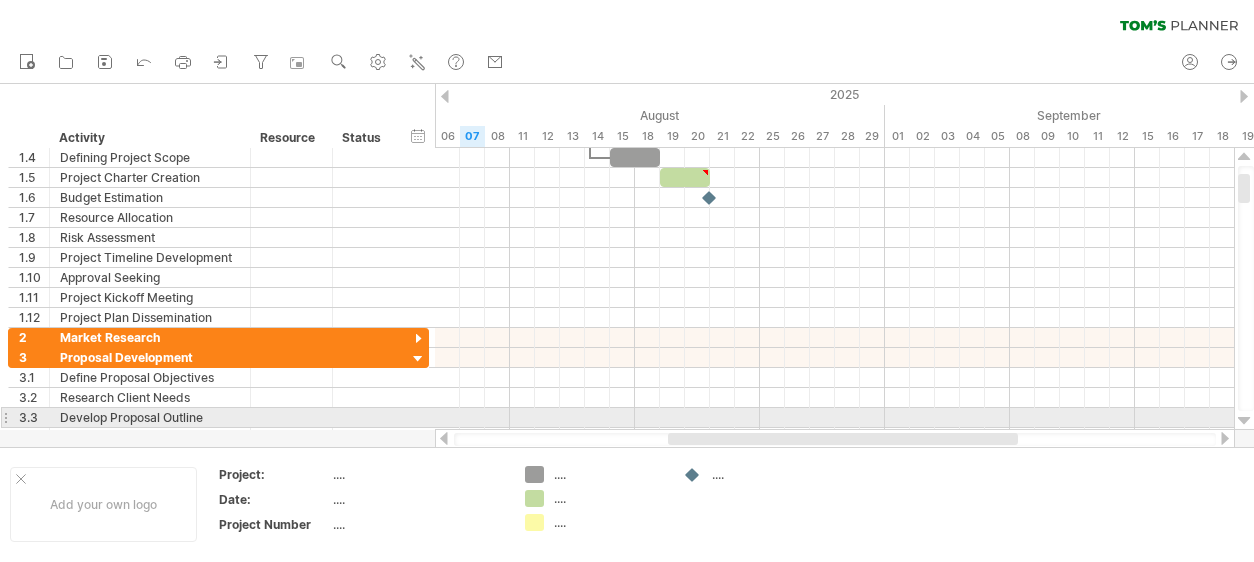 click at bounding box center (1244, 421) 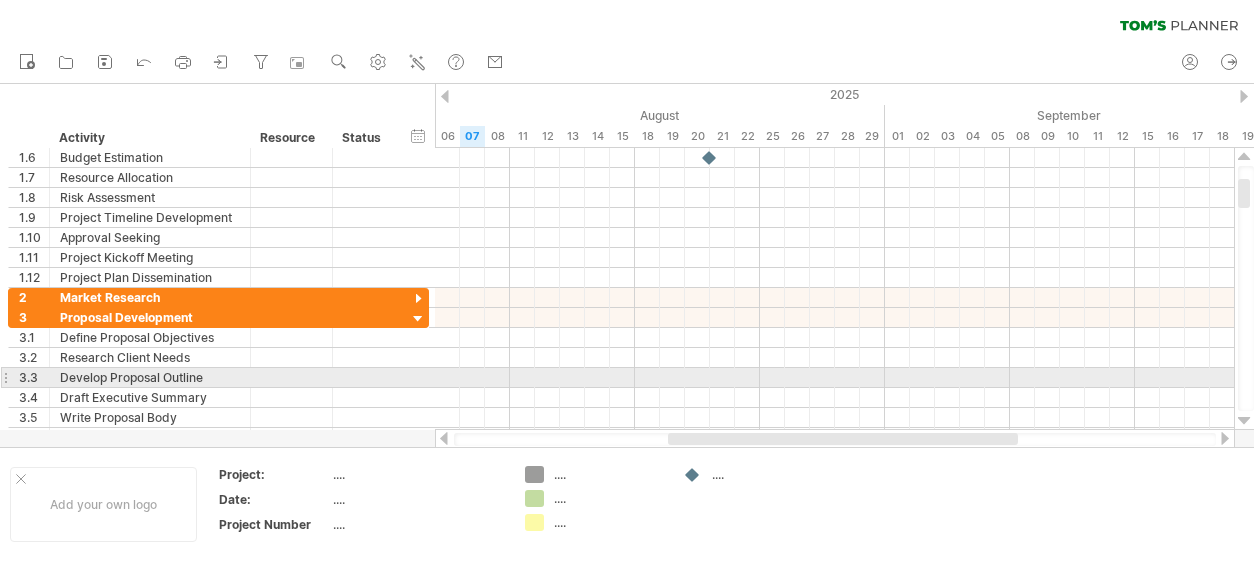 click at bounding box center (1244, 421) 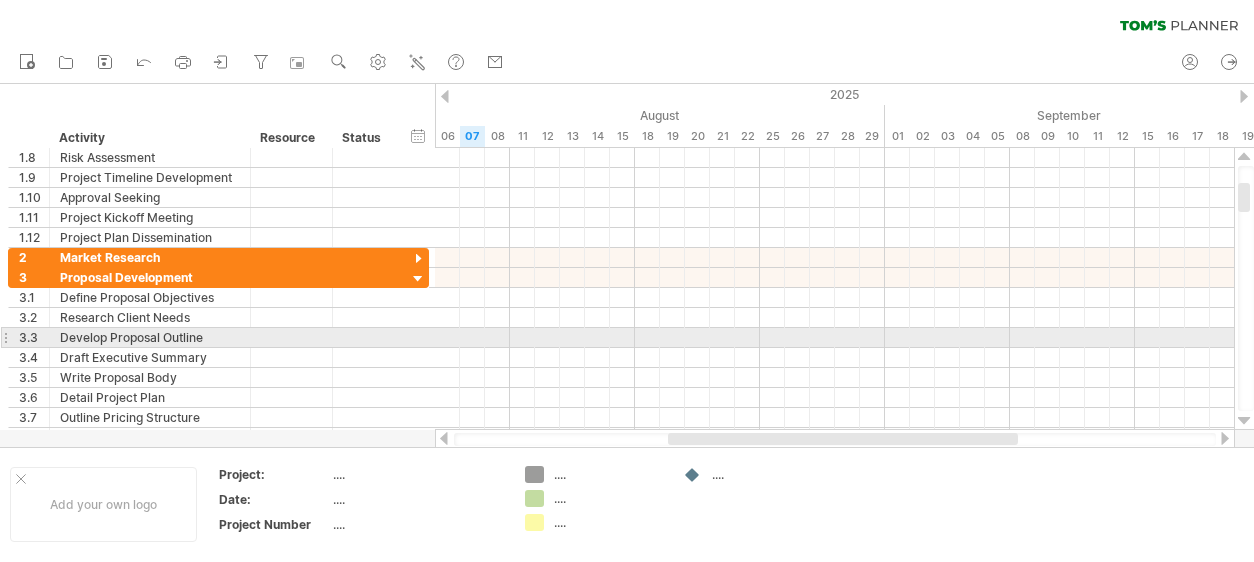click at bounding box center [1244, 421] 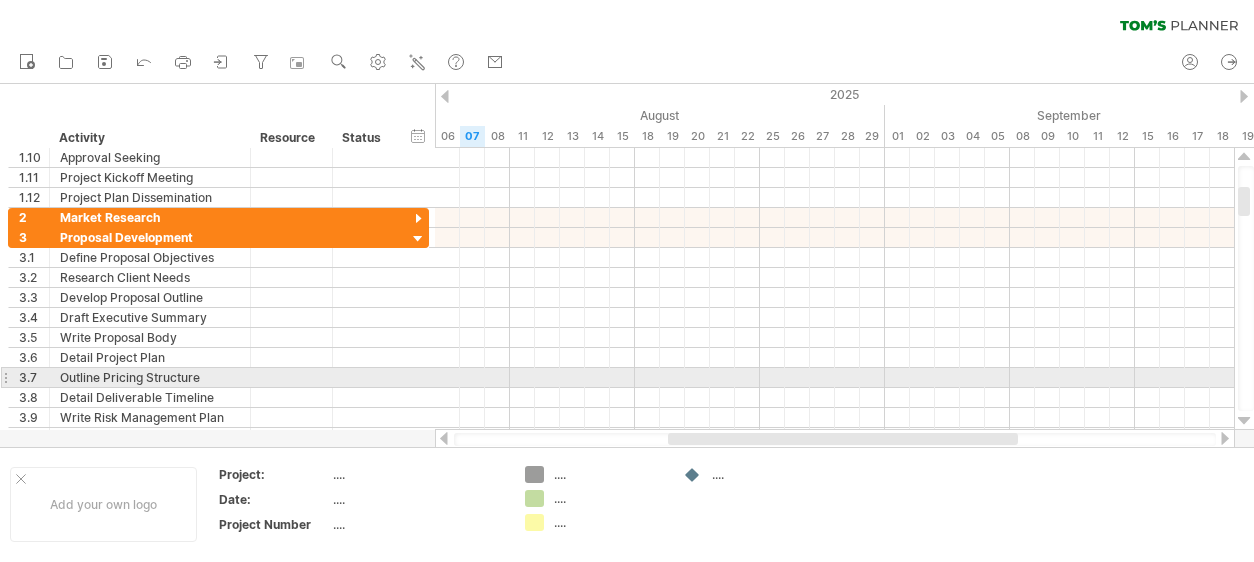click at bounding box center (1244, 421) 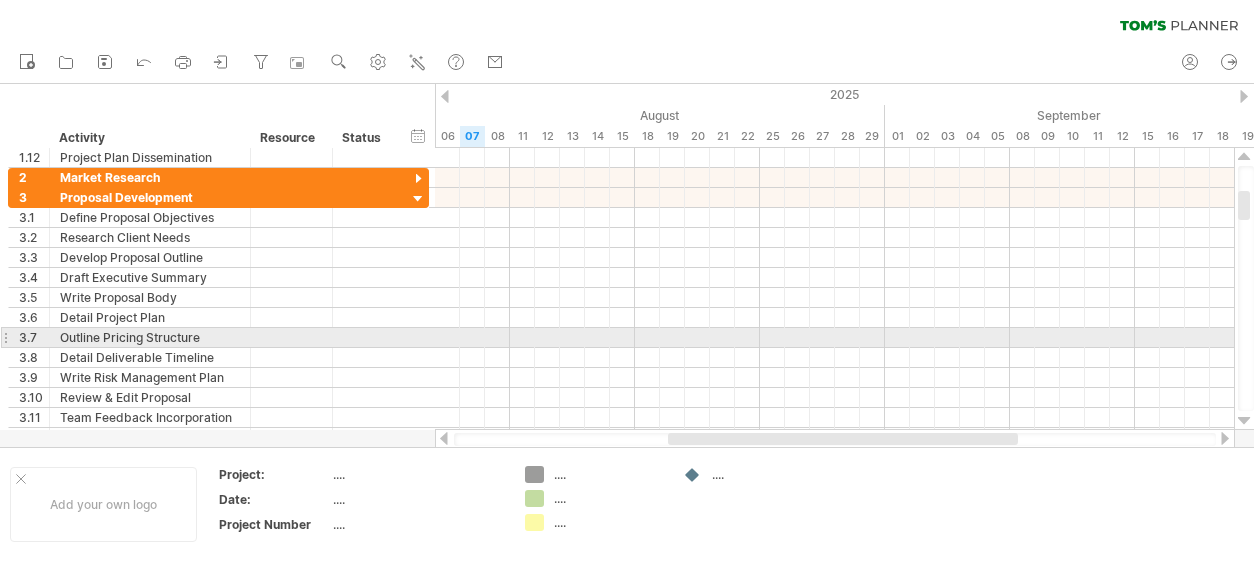 click at bounding box center [1244, 421] 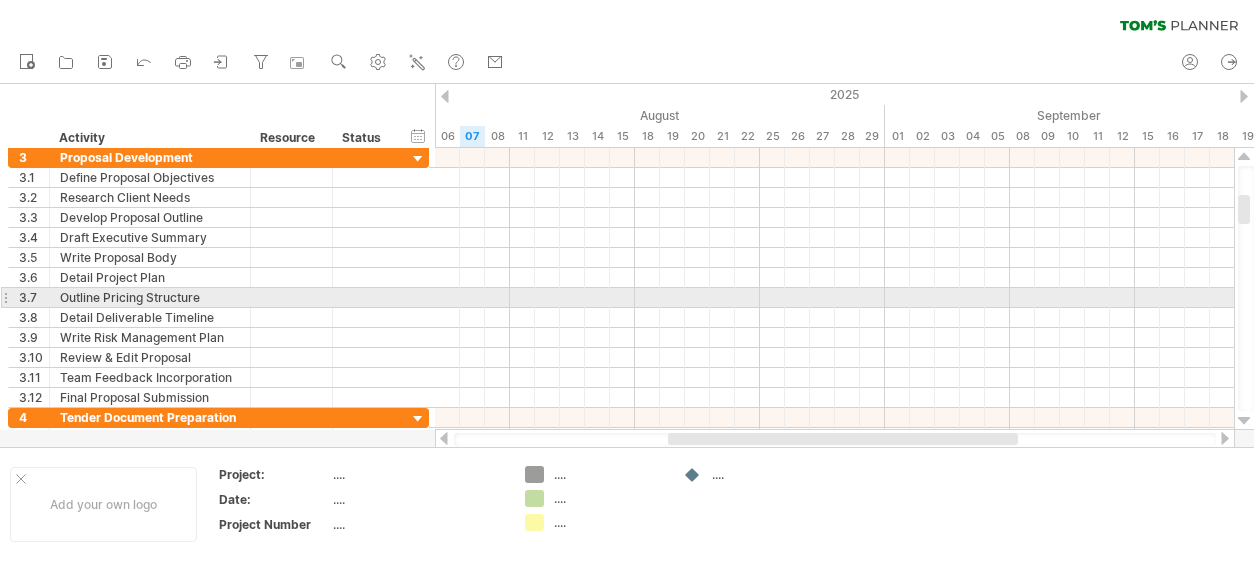 click at bounding box center [1244, 421] 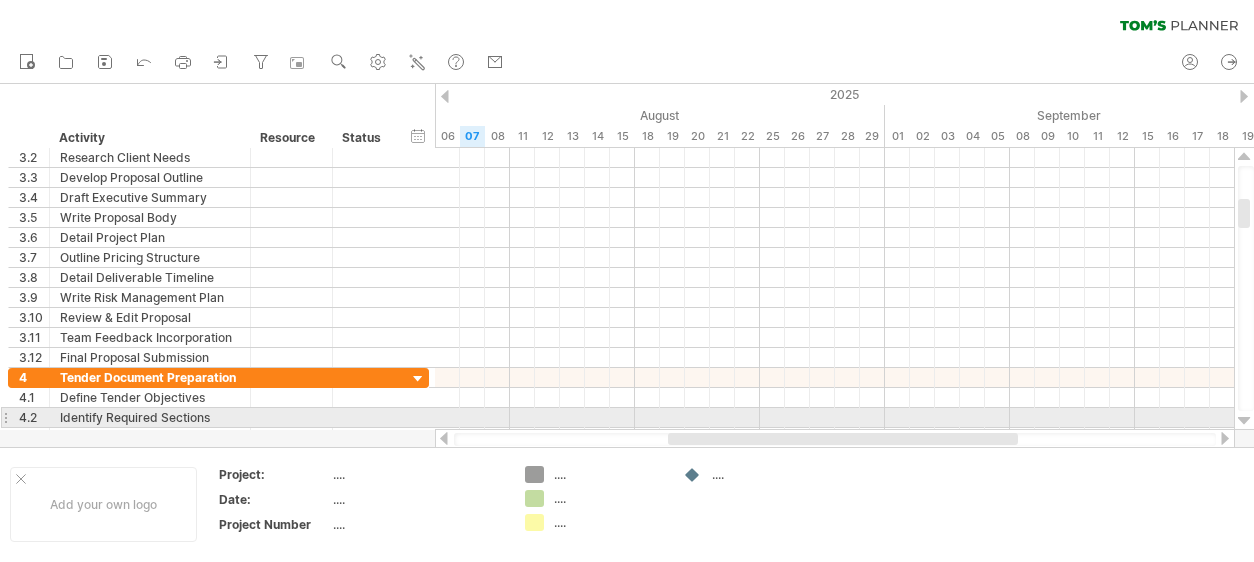 click at bounding box center [1244, 421] 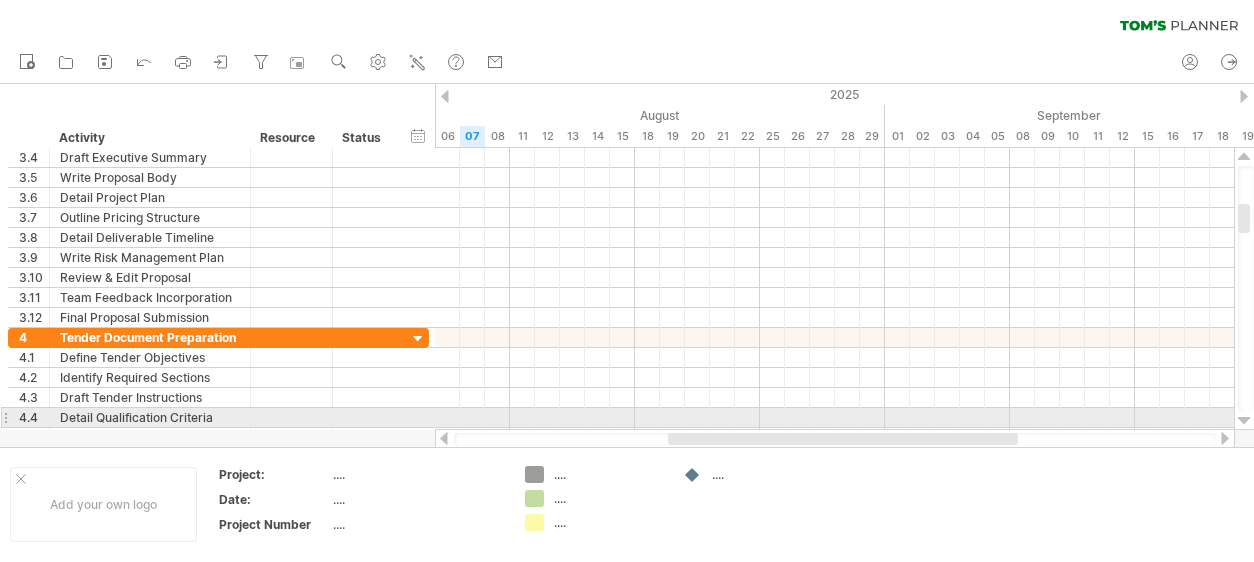 click at bounding box center (1244, 421) 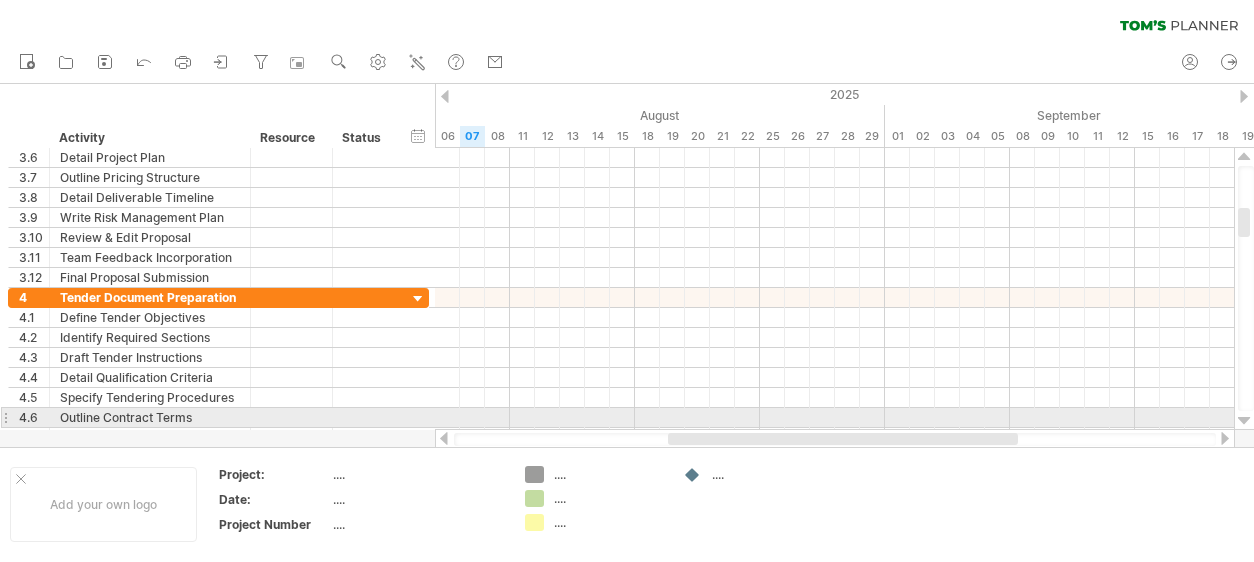 click at bounding box center (1244, 421) 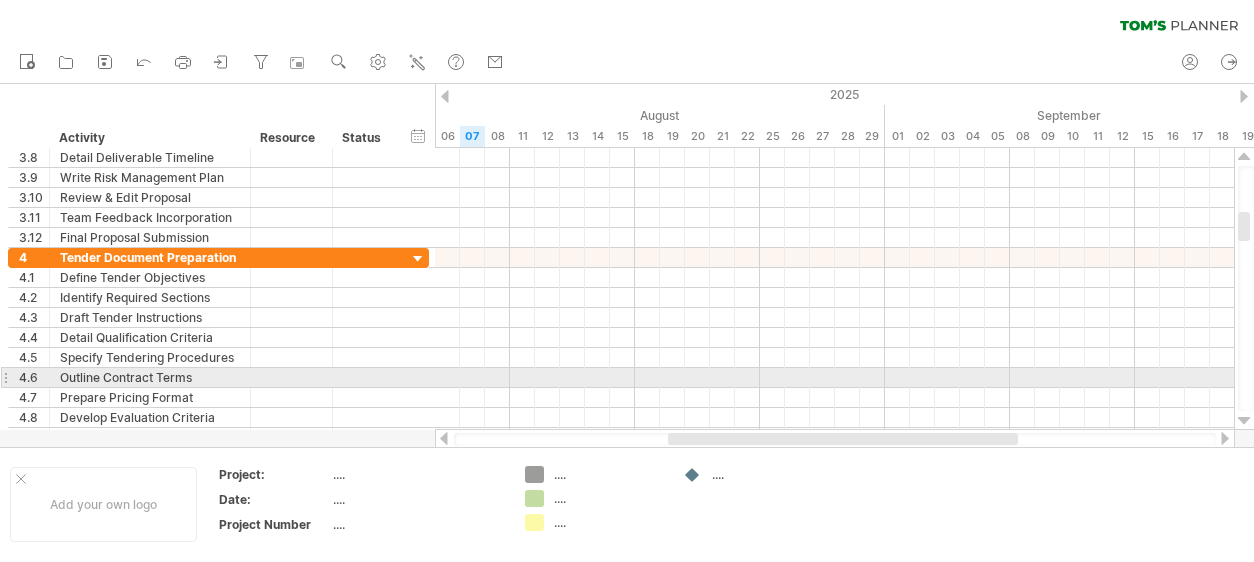 click at bounding box center (1244, 421) 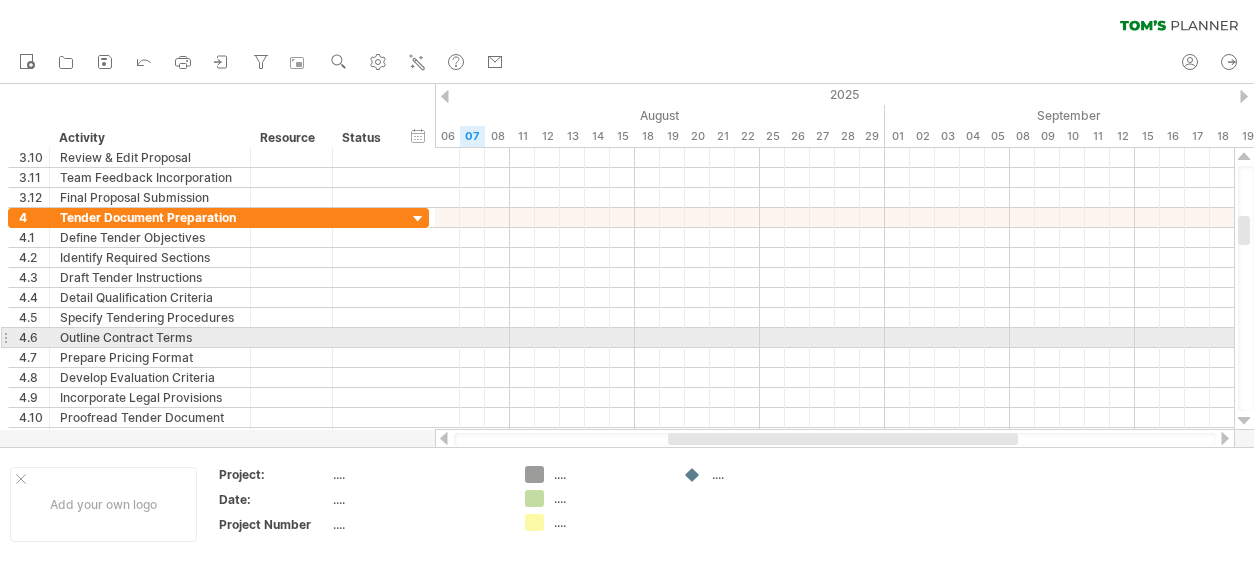 click at bounding box center [1244, 421] 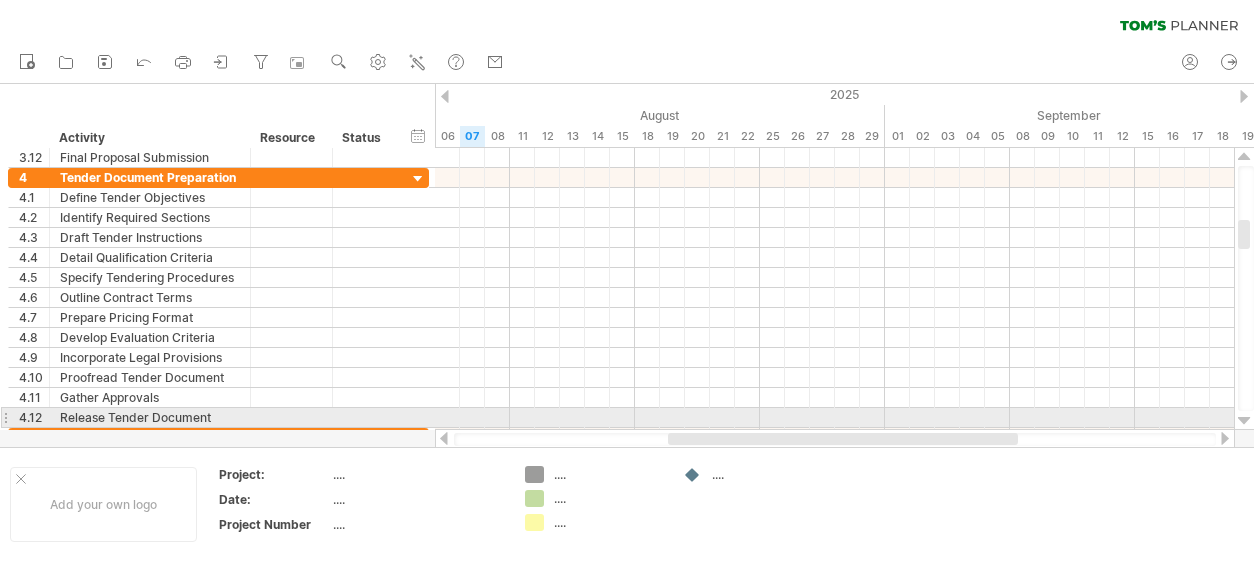 click at bounding box center [1244, 421] 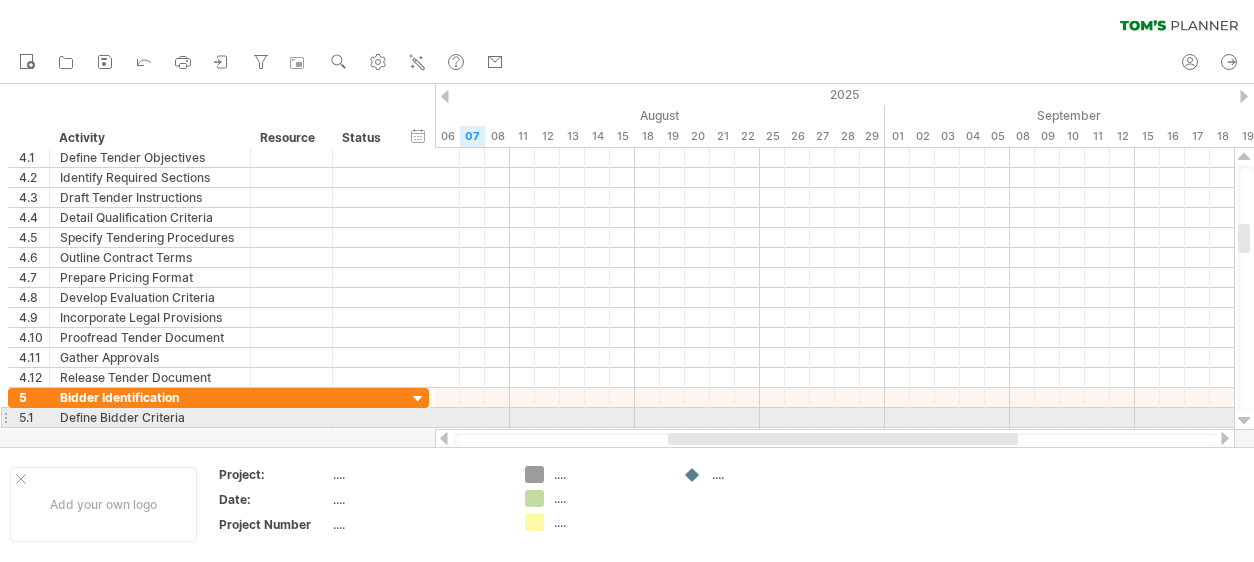 click at bounding box center (1244, 421) 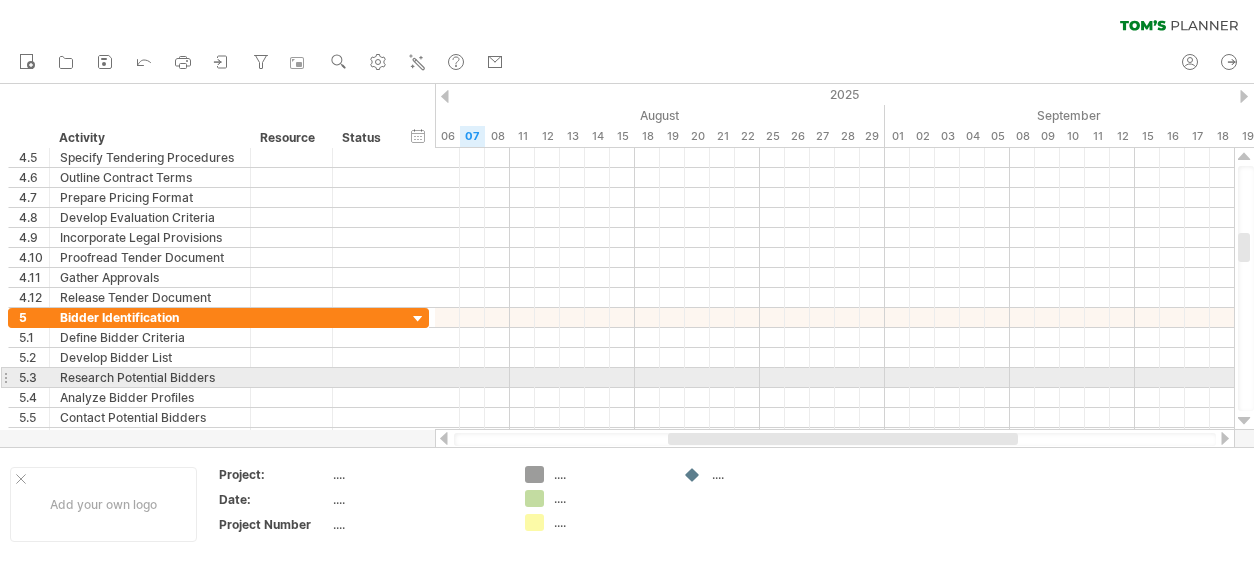 click at bounding box center [1244, 421] 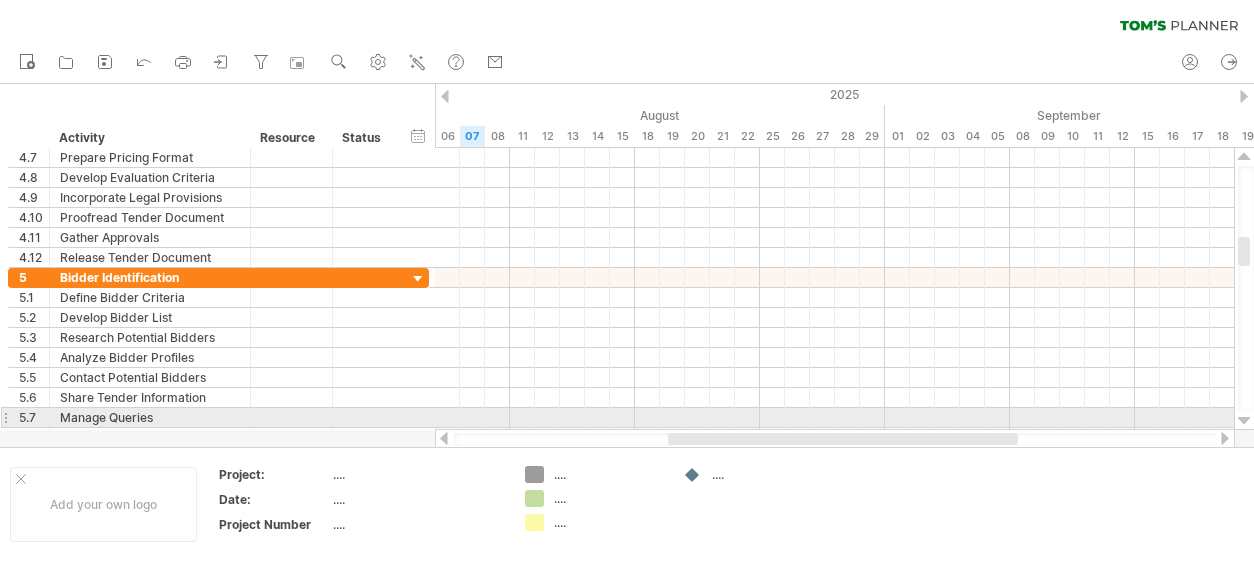 click at bounding box center [1244, 421] 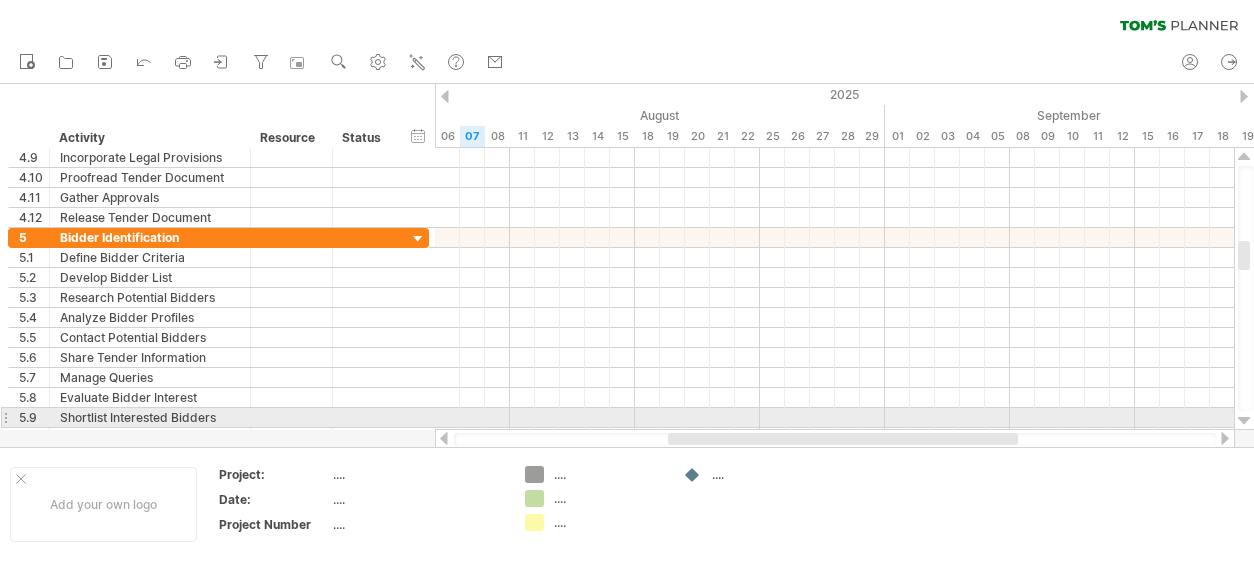 click at bounding box center [1244, 421] 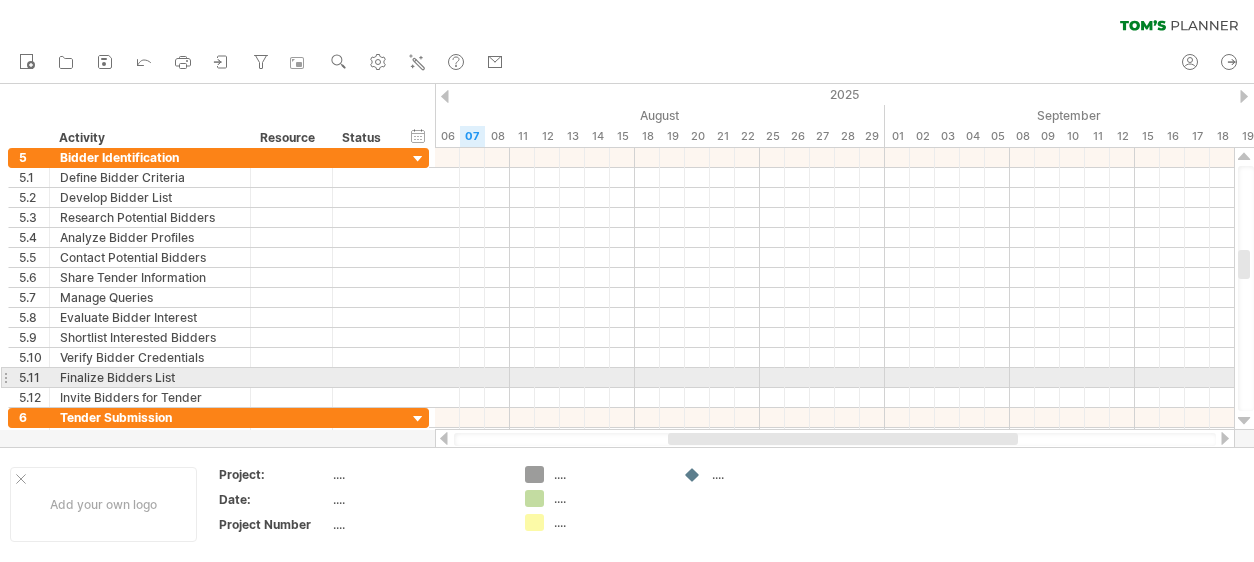 click at bounding box center [1244, 421] 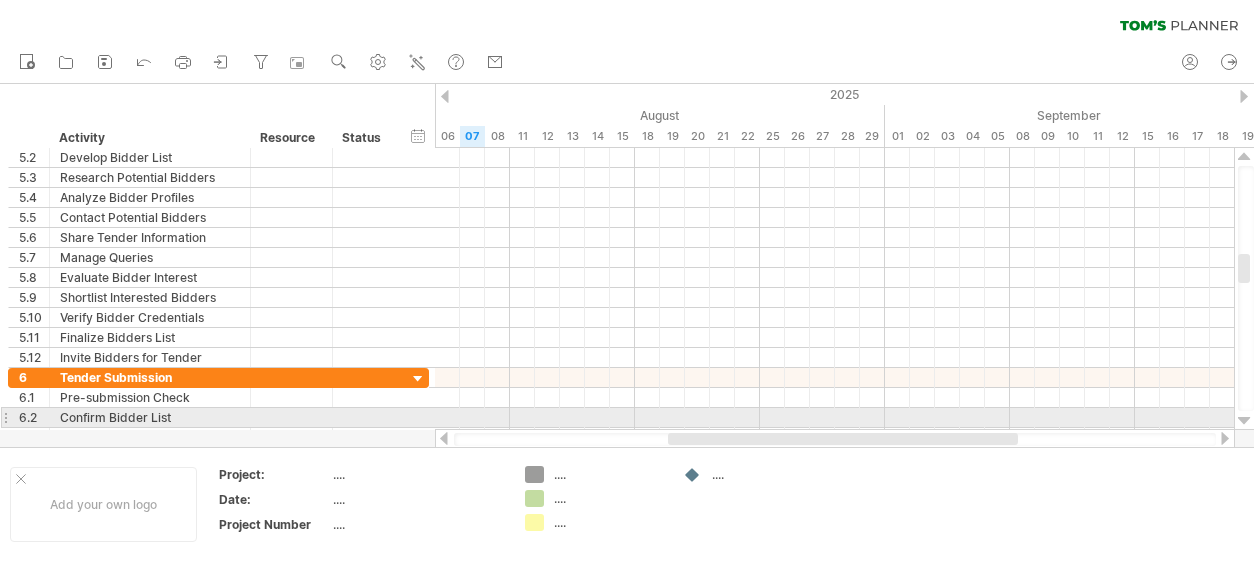 click at bounding box center [1244, 421] 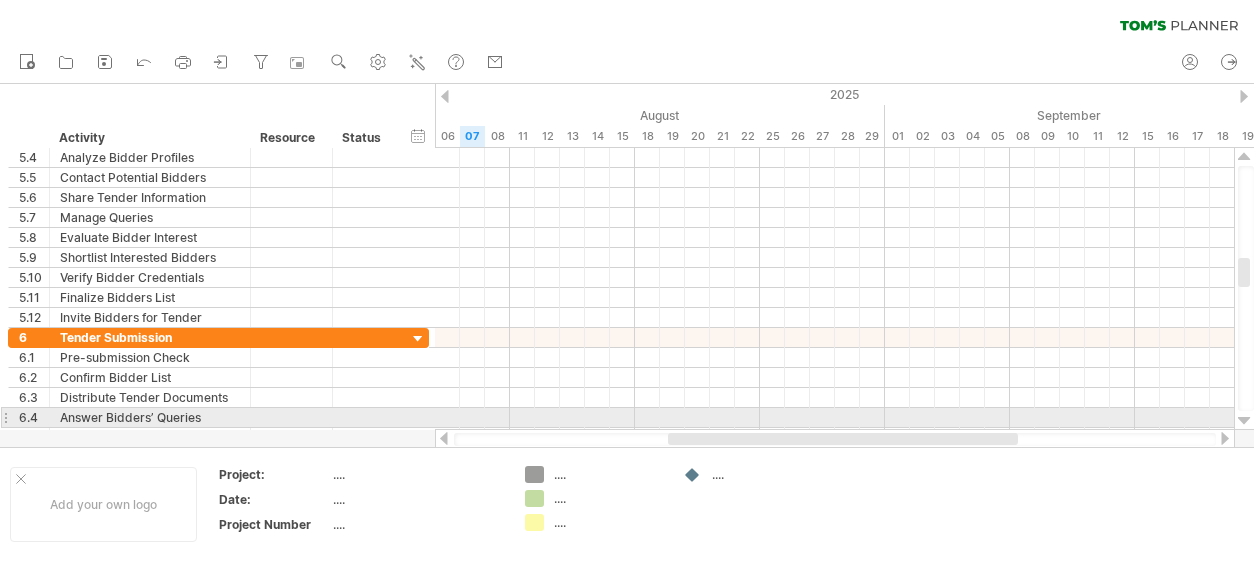 click at bounding box center (1244, 421) 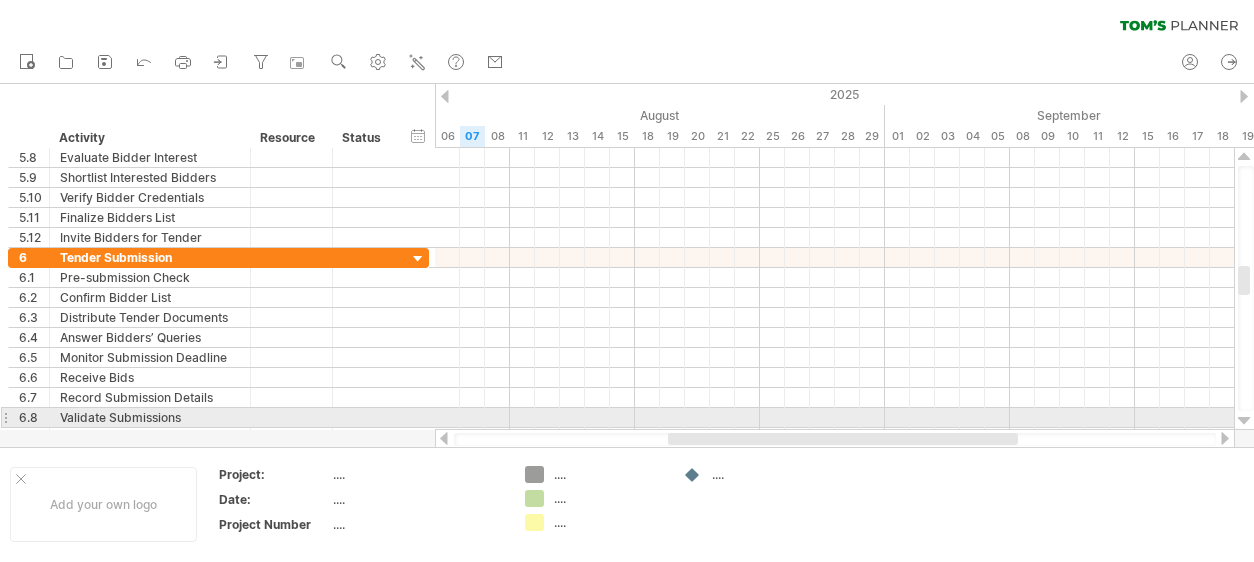 click at bounding box center [1244, 421] 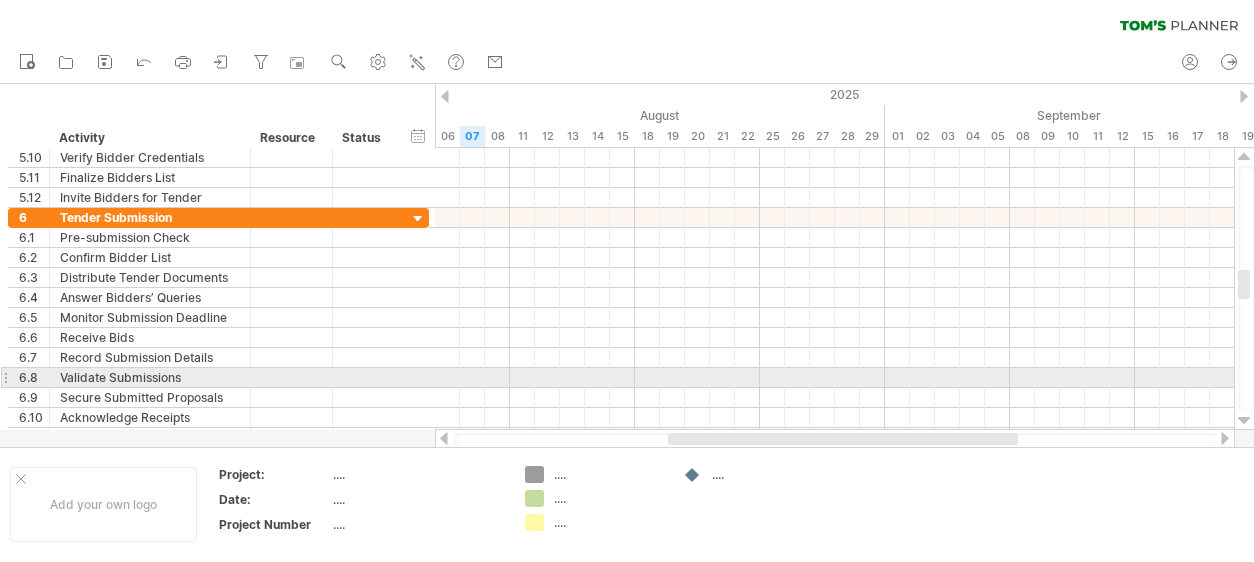 click at bounding box center (1244, 421) 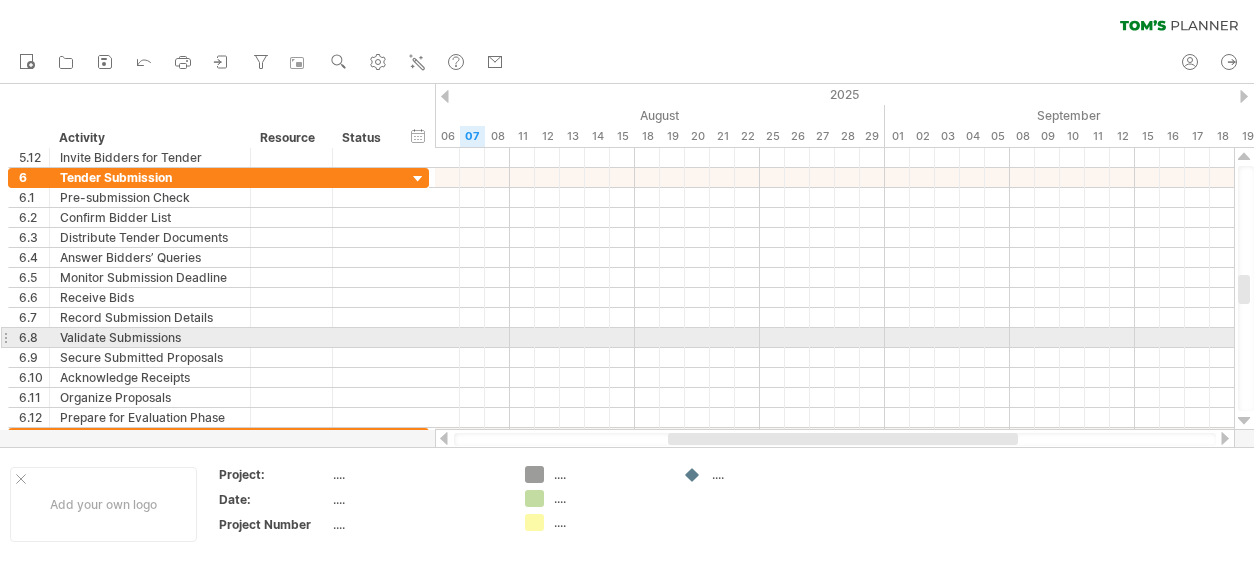 click at bounding box center [1244, 421] 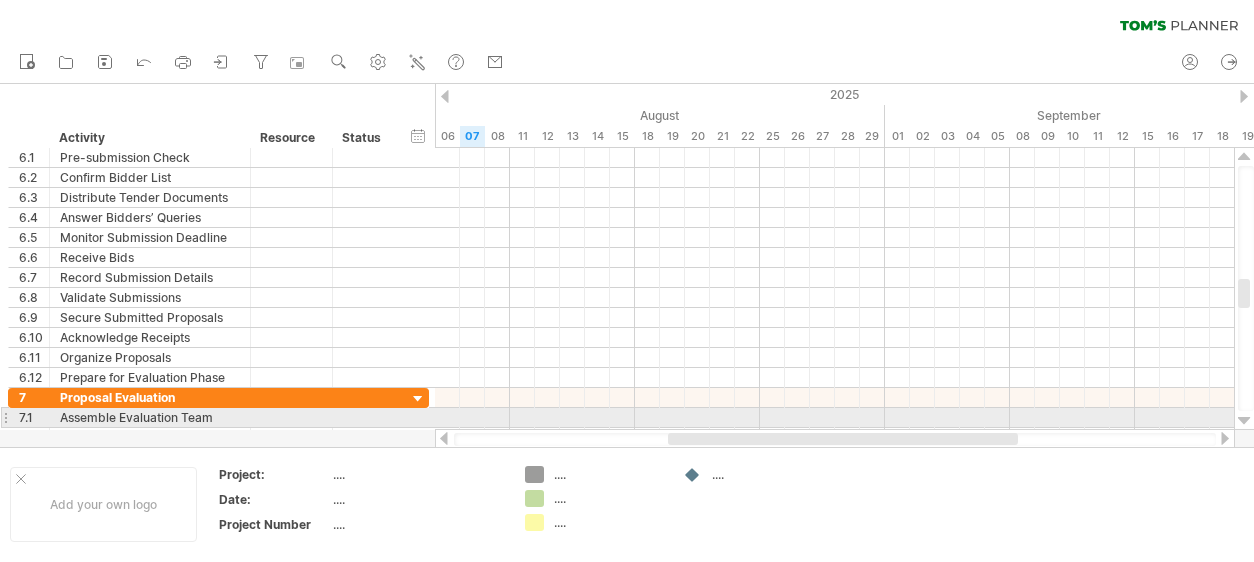 click at bounding box center [1244, 421] 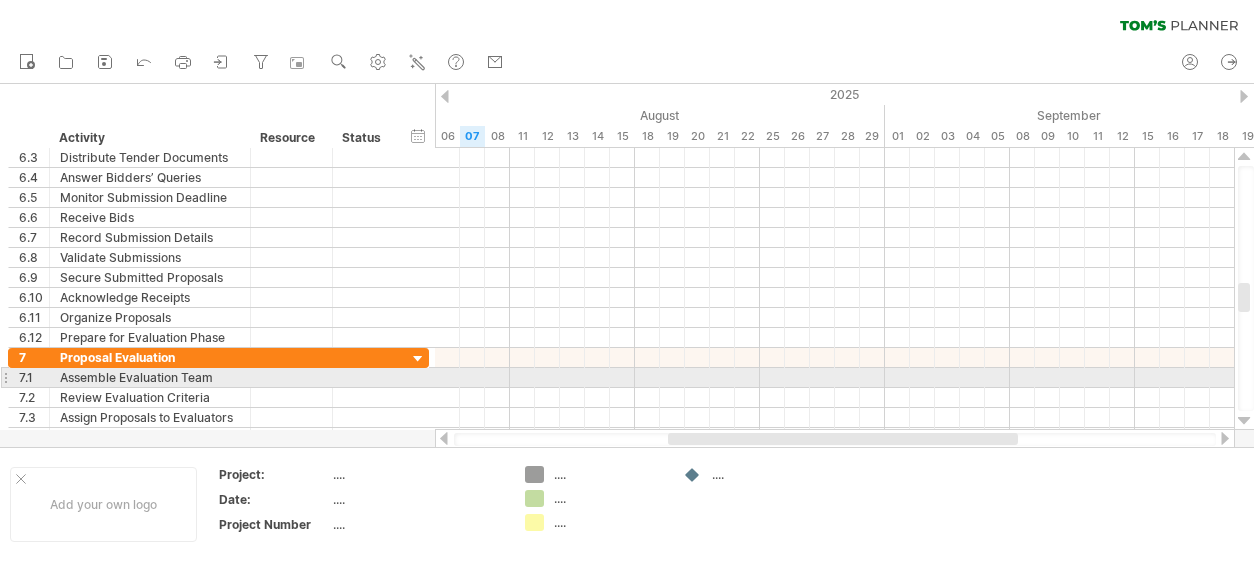 click at bounding box center (1244, 421) 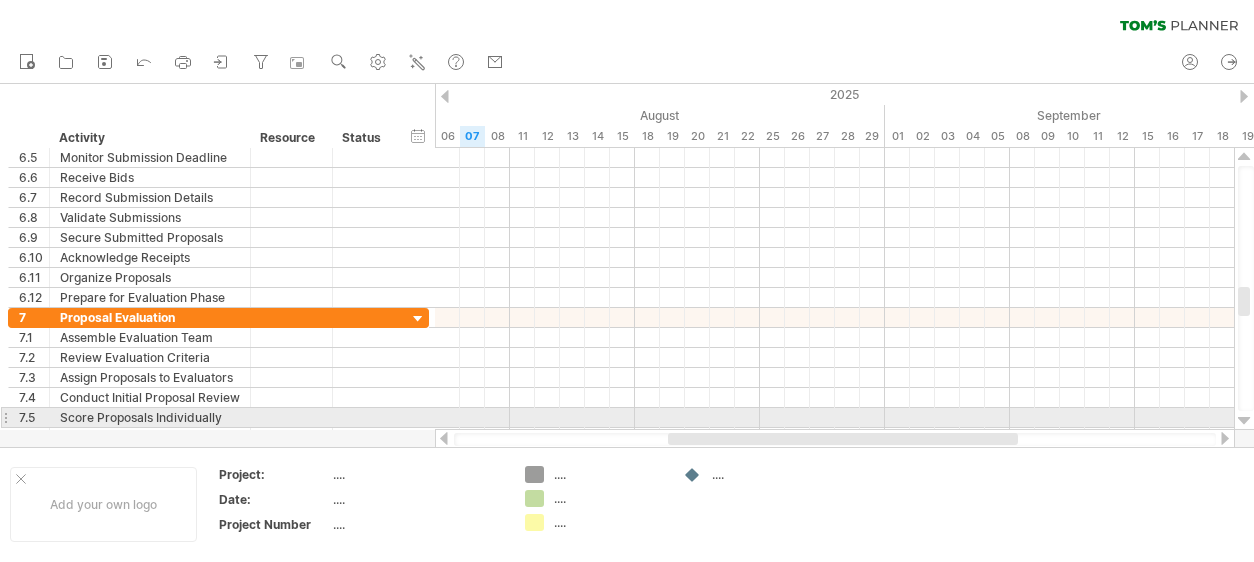 click at bounding box center (1244, 421) 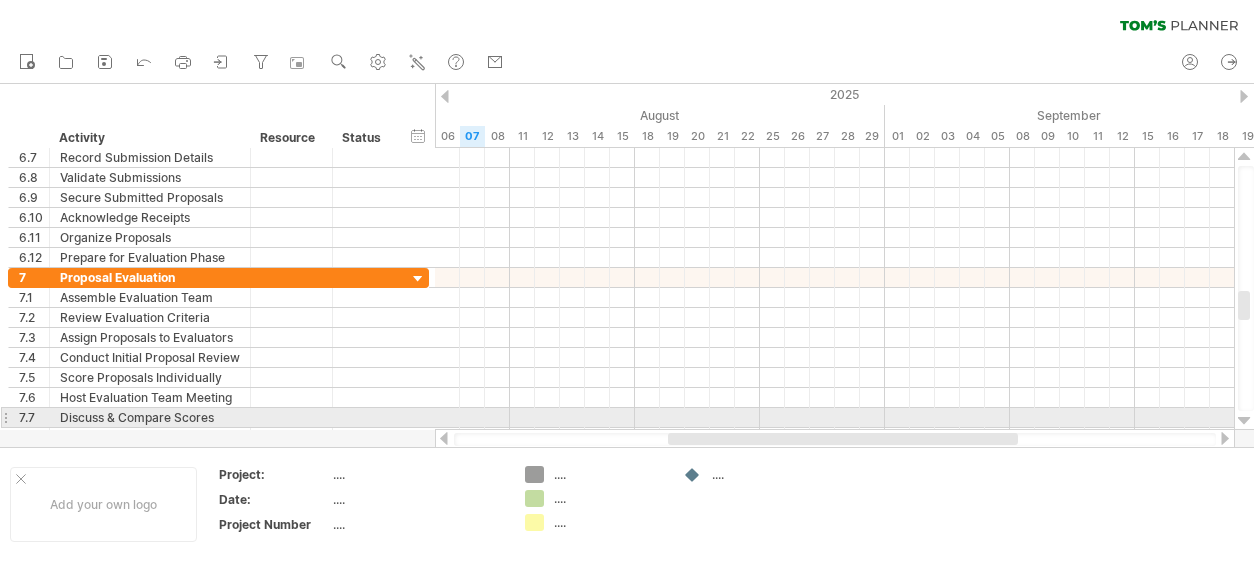 click at bounding box center [1244, 421] 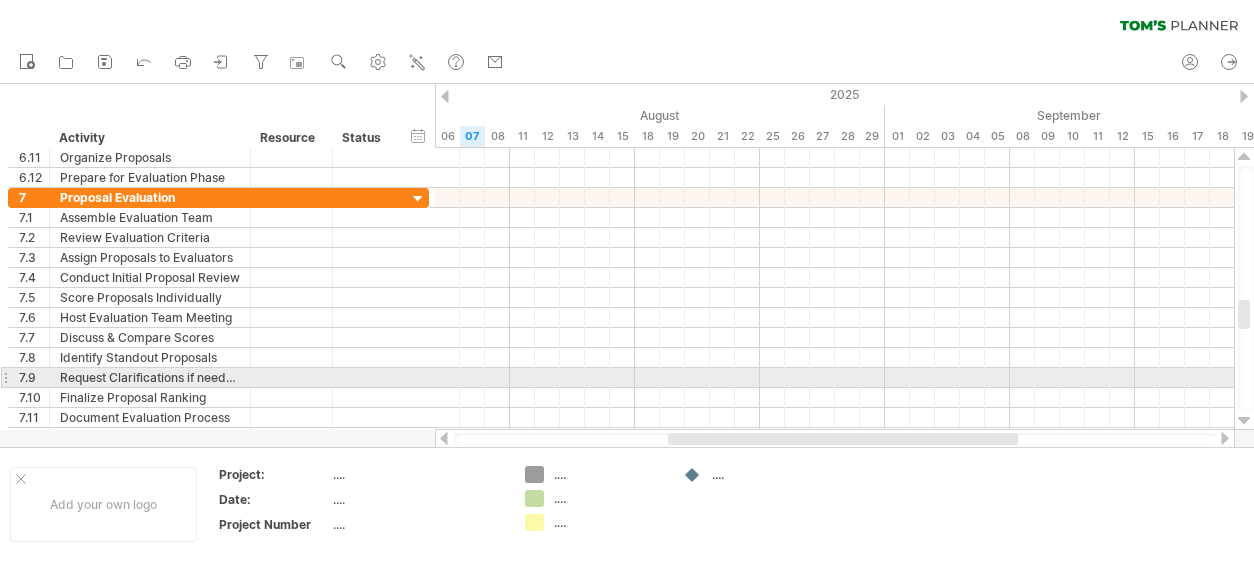 click at bounding box center [1244, 421] 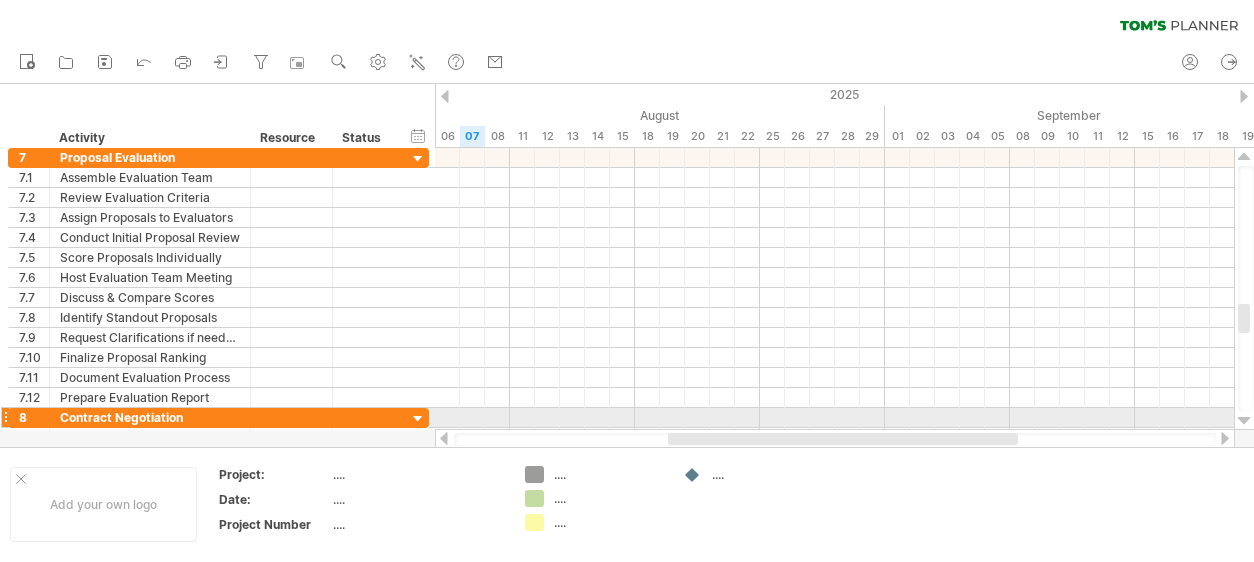 click at bounding box center [1244, 421] 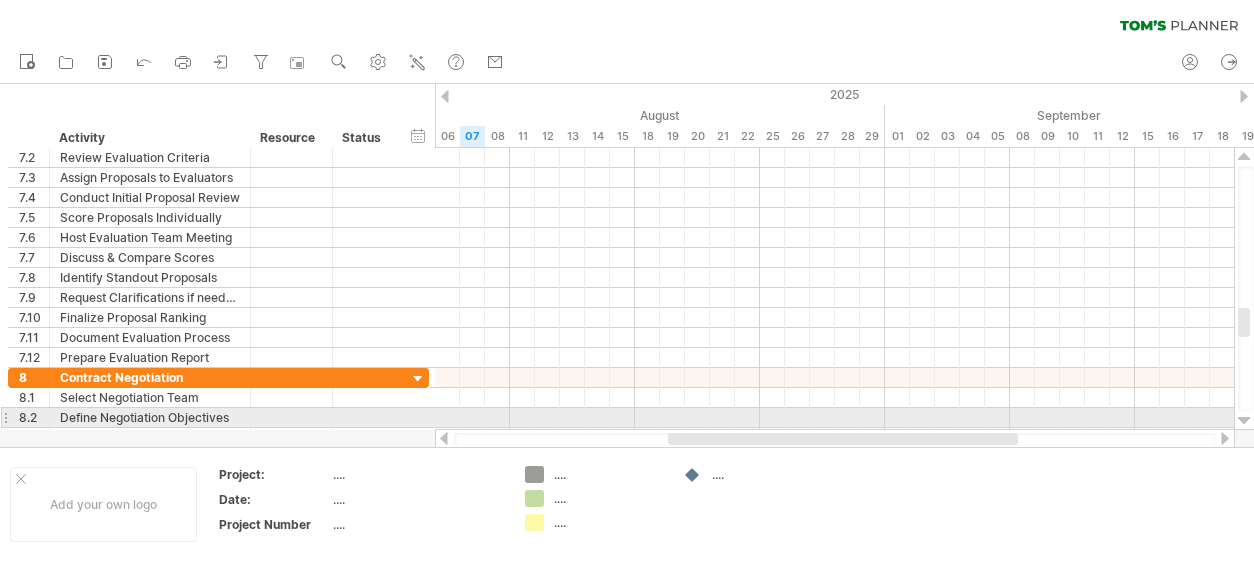 click at bounding box center (1244, 421) 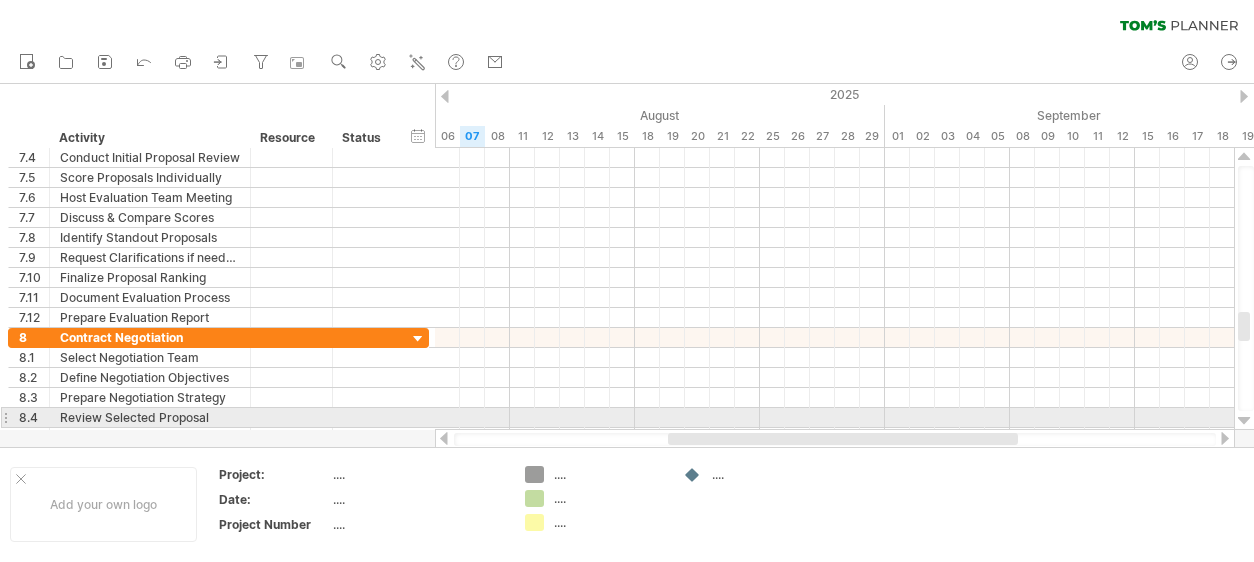 click at bounding box center [1244, 421] 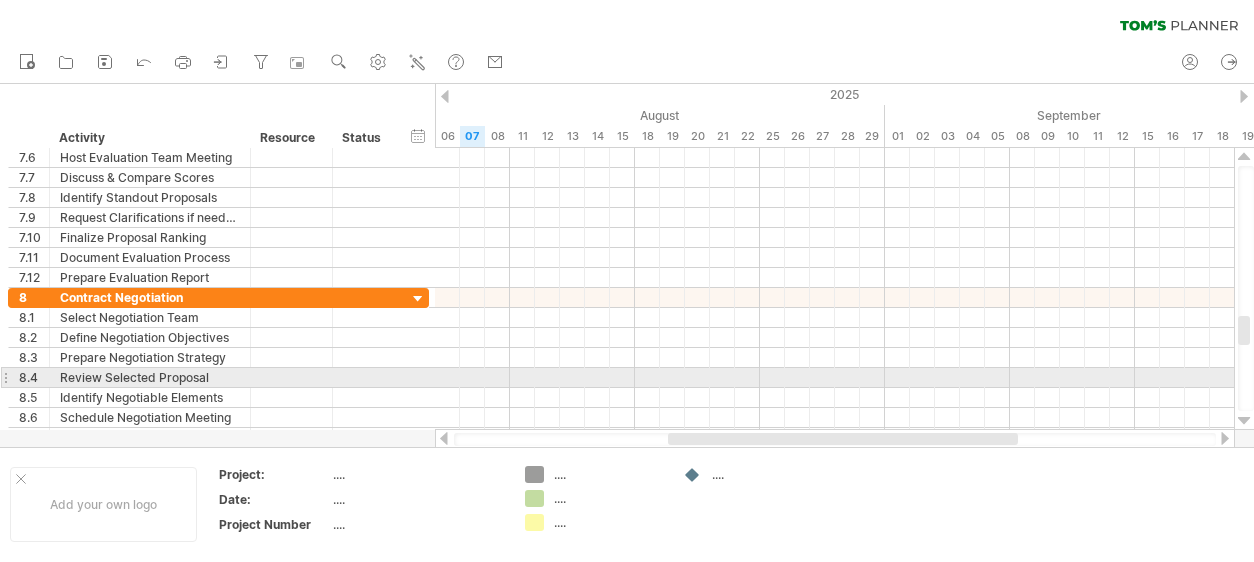 click at bounding box center (1244, 421) 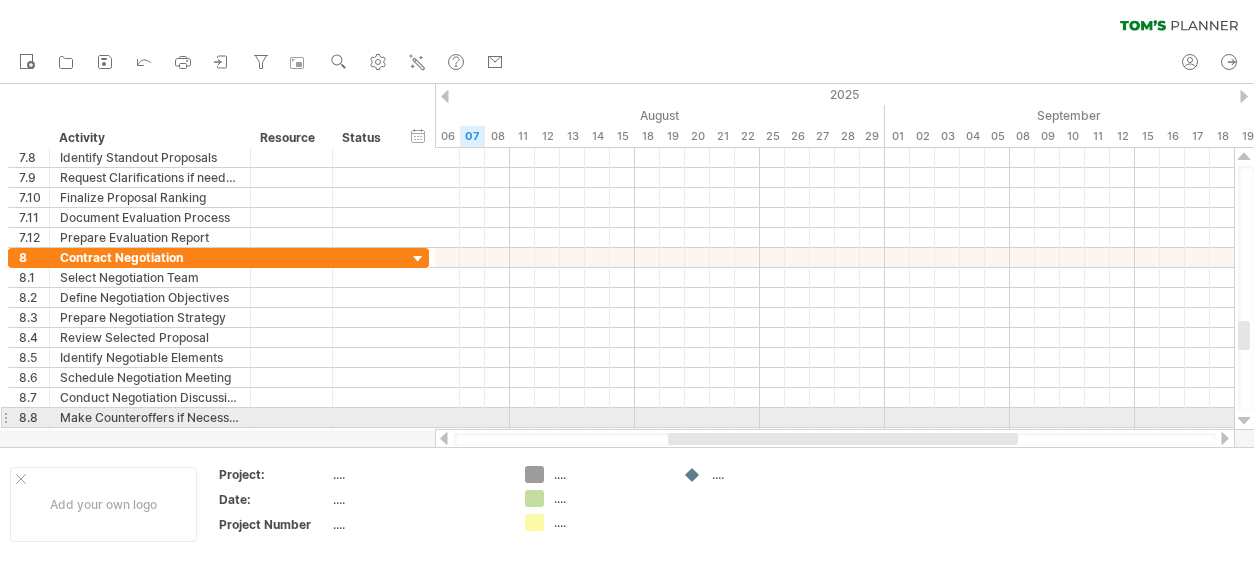 click at bounding box center [1244, 421] 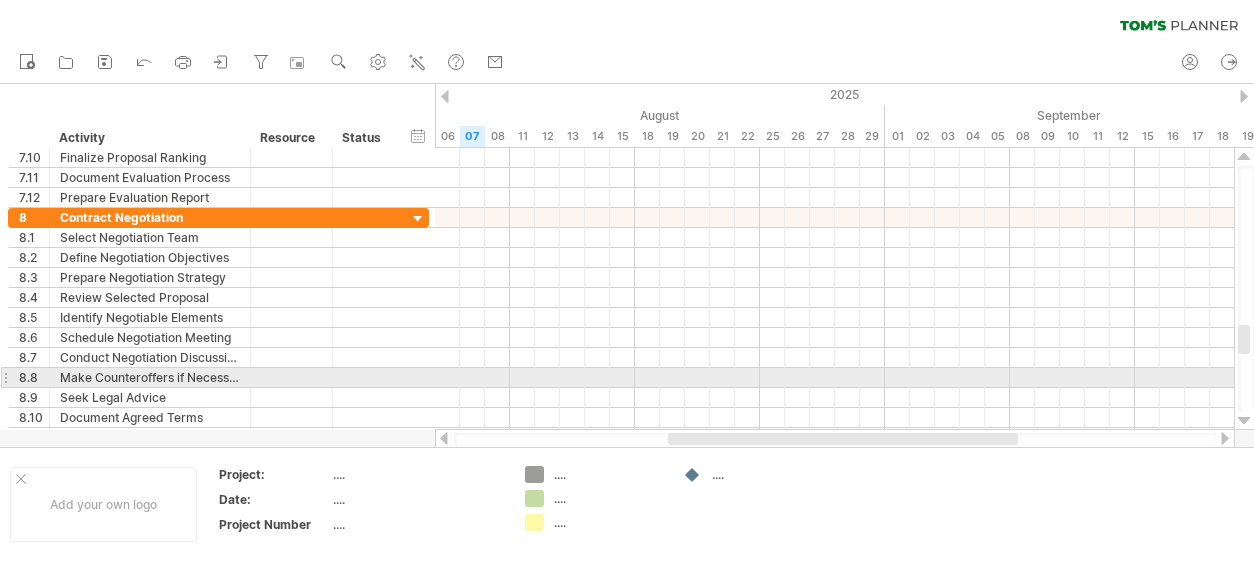 click at bounding box center [1244, 421] 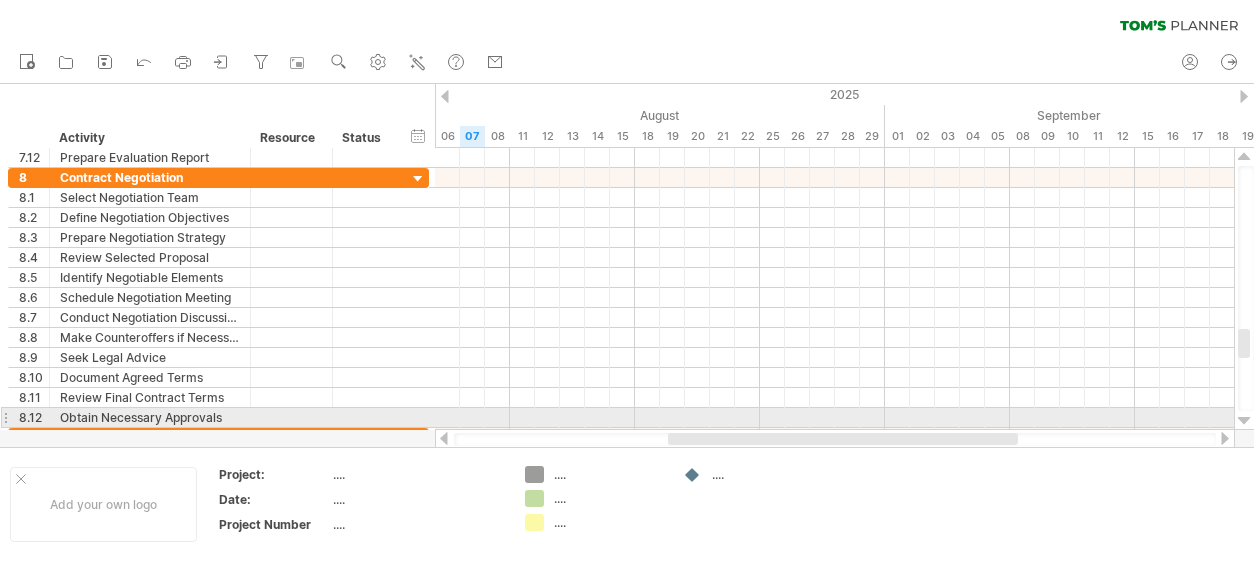 click at bounding box center (1244, 421) 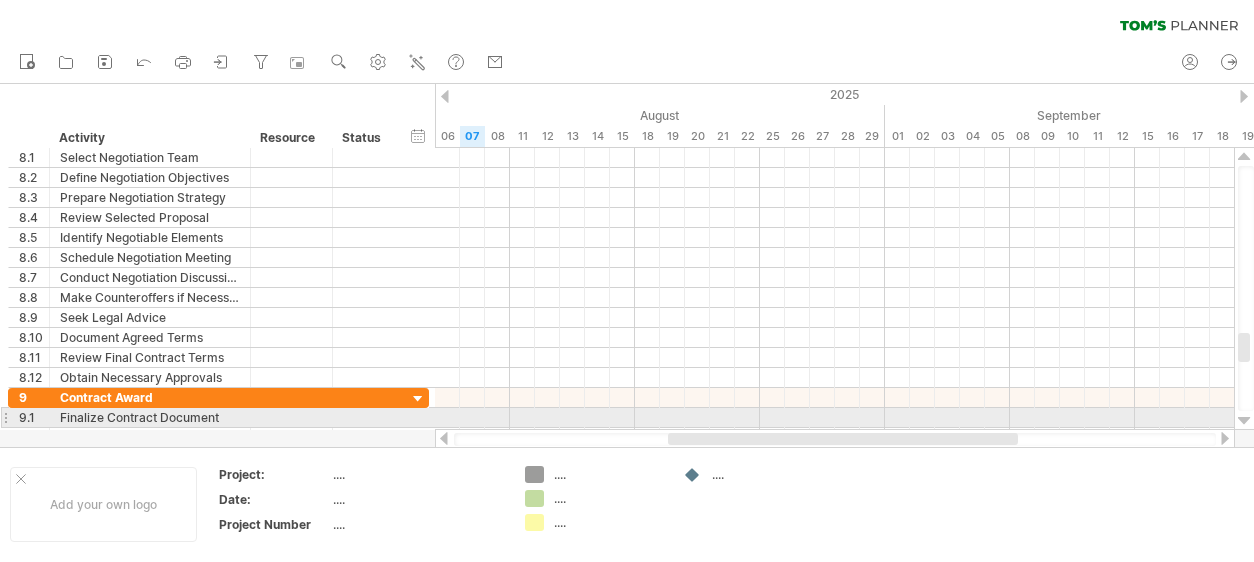 click at bounding box center (1244, 421) 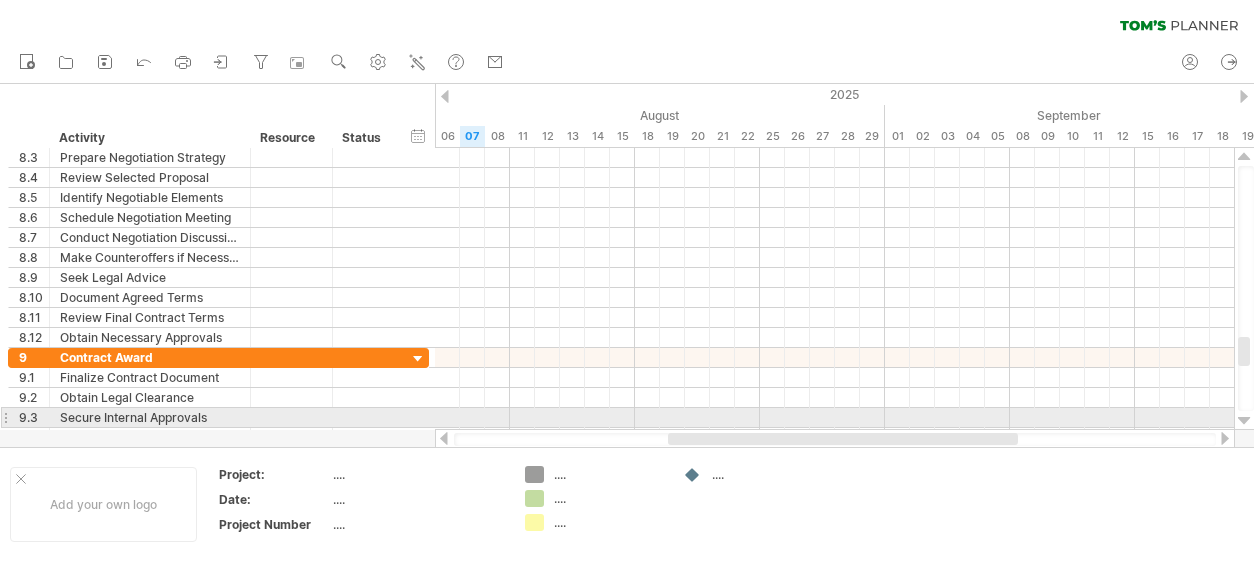 click at bounding box center (1244, 421) 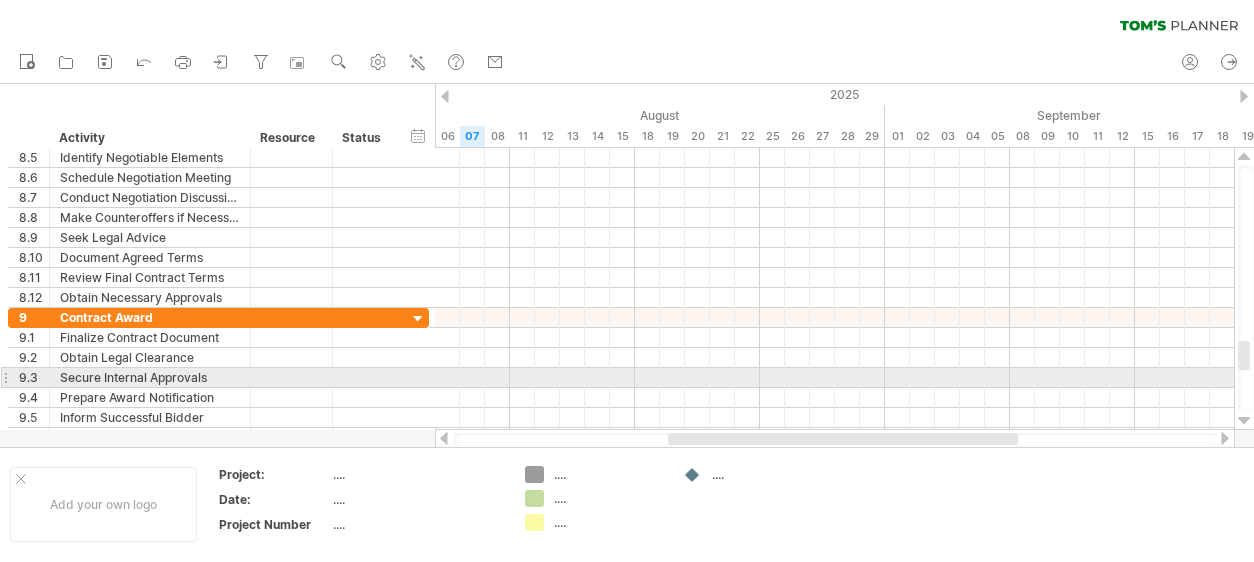 click at bounding box center [1244, 421] 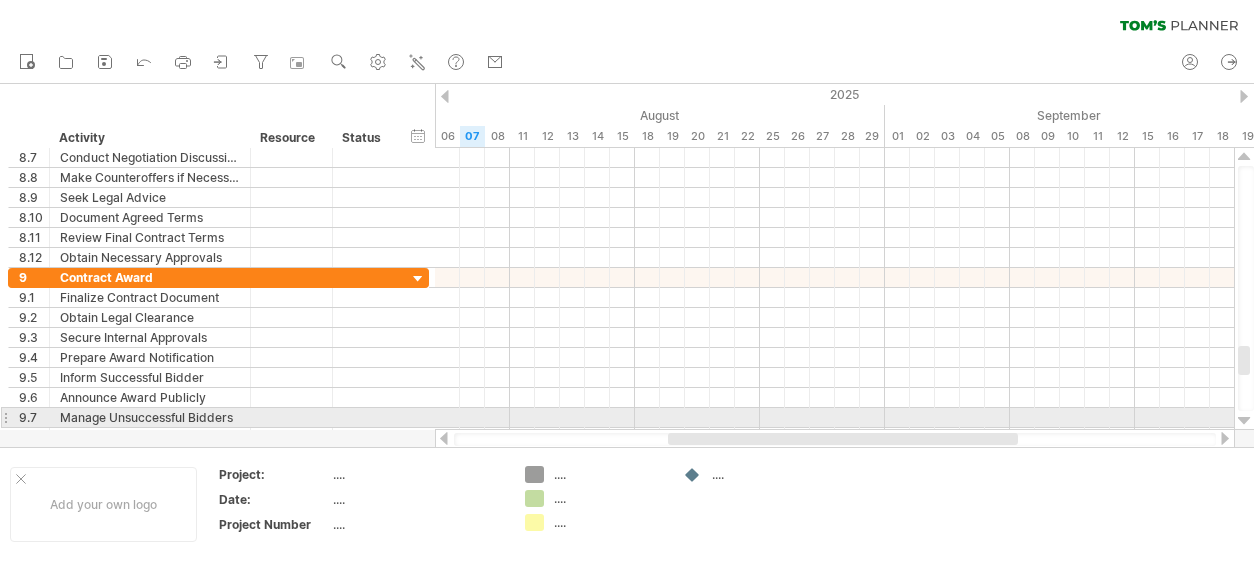 click at bounding box center [1244, 421] 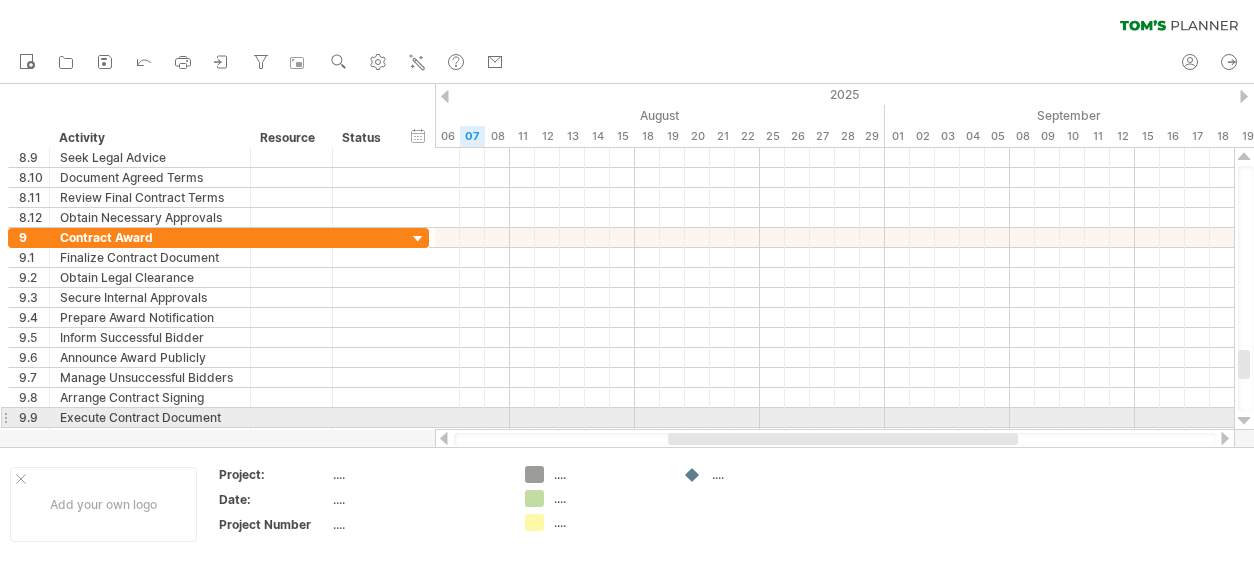 click at bounding box center (1244, 421) 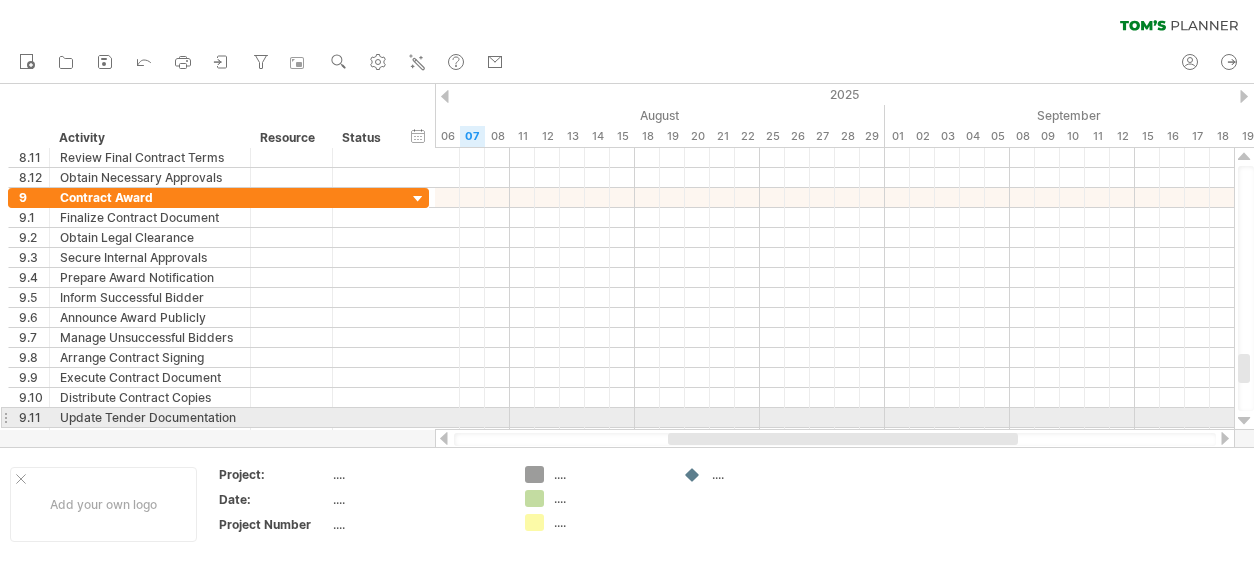 click at bounding box center [1244, 421] 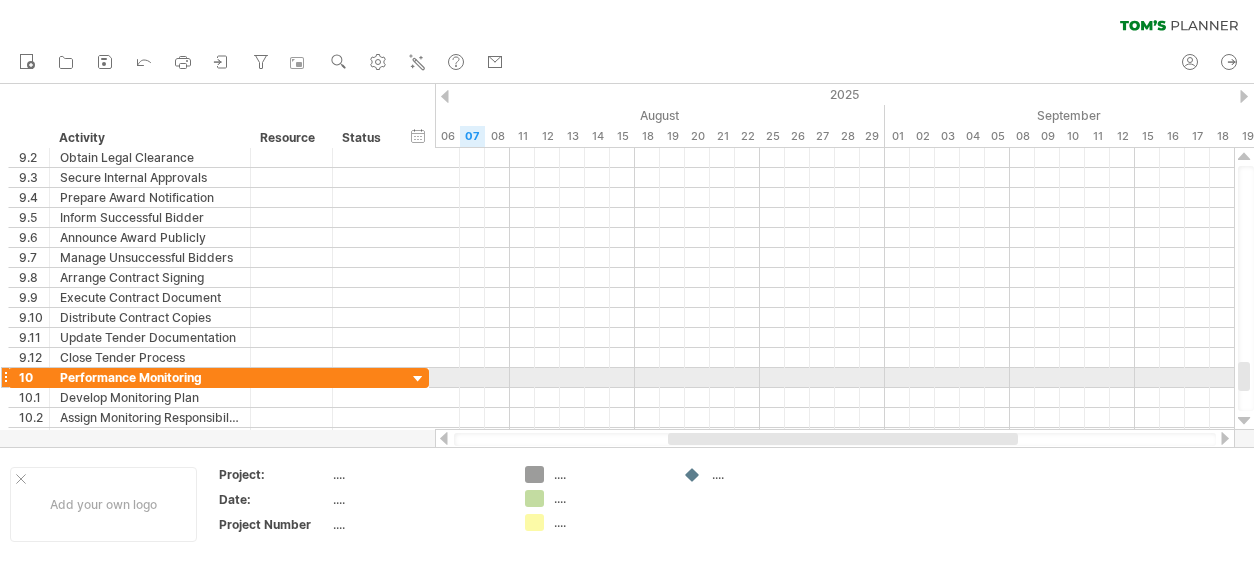 click at bounding box center (1244, 421) 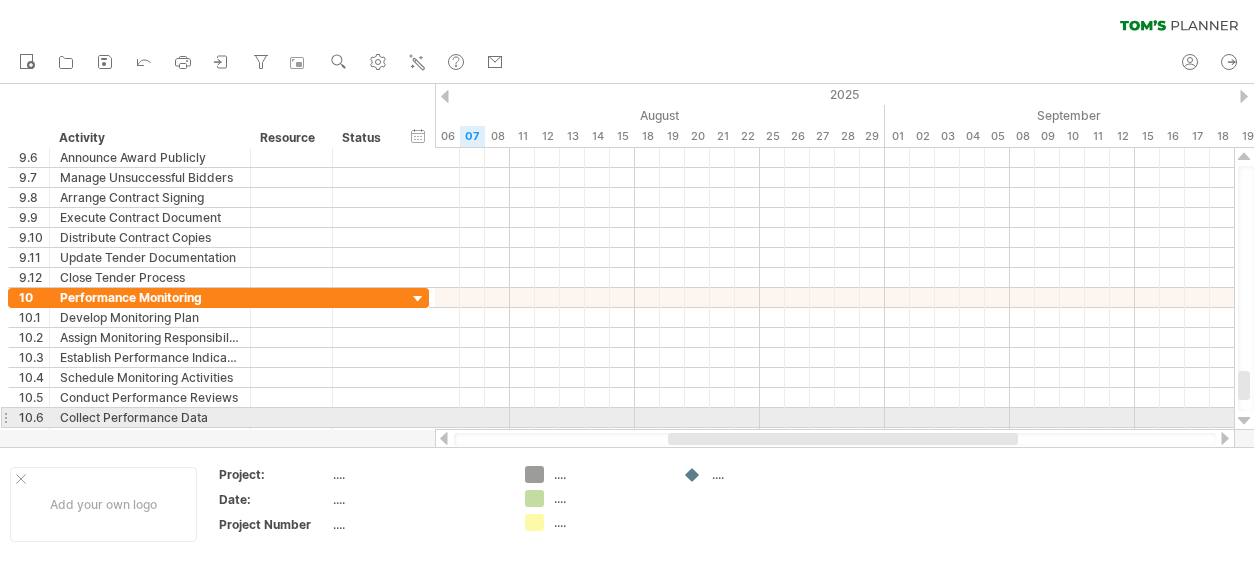 click at bounding box center (1244, 421) 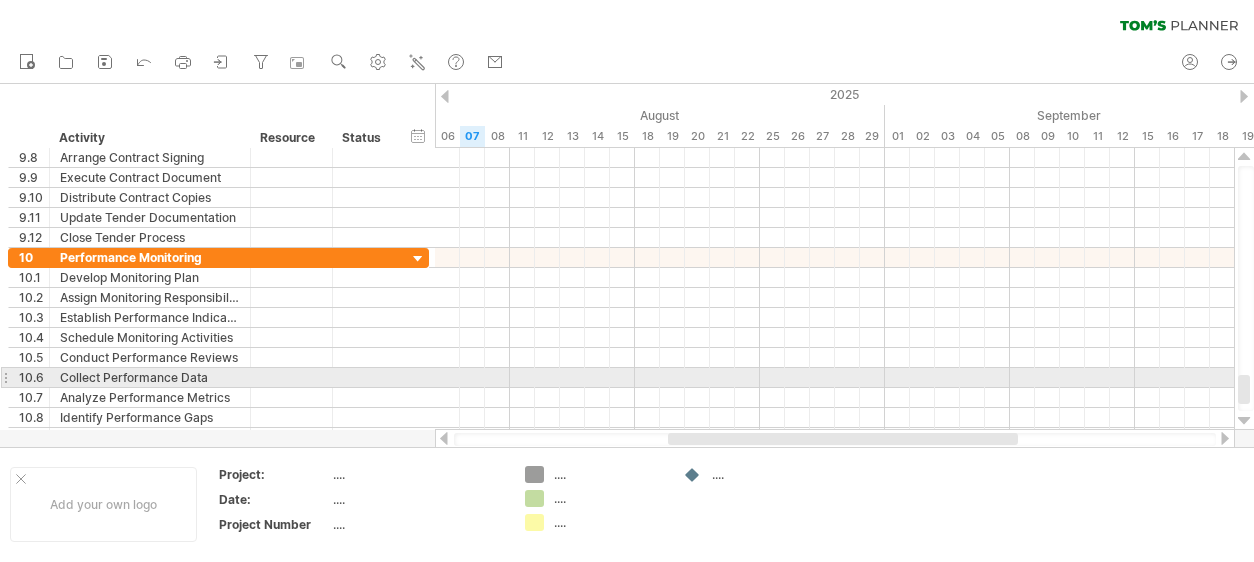 click at bounding box center (1244, 421) 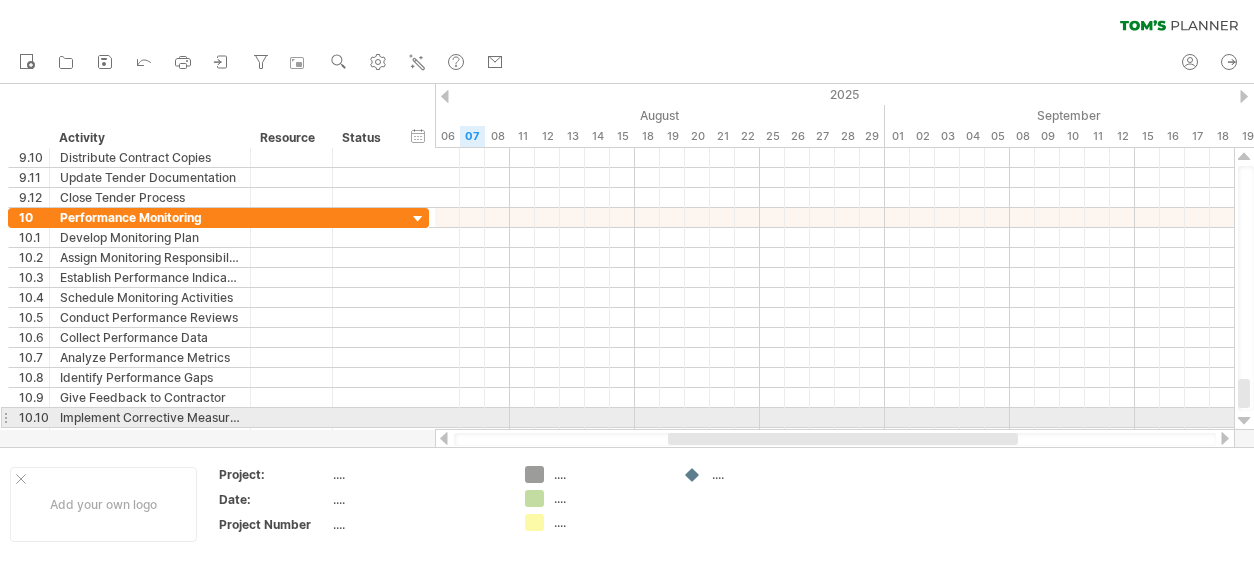 click at bounding box center [1244, 421] 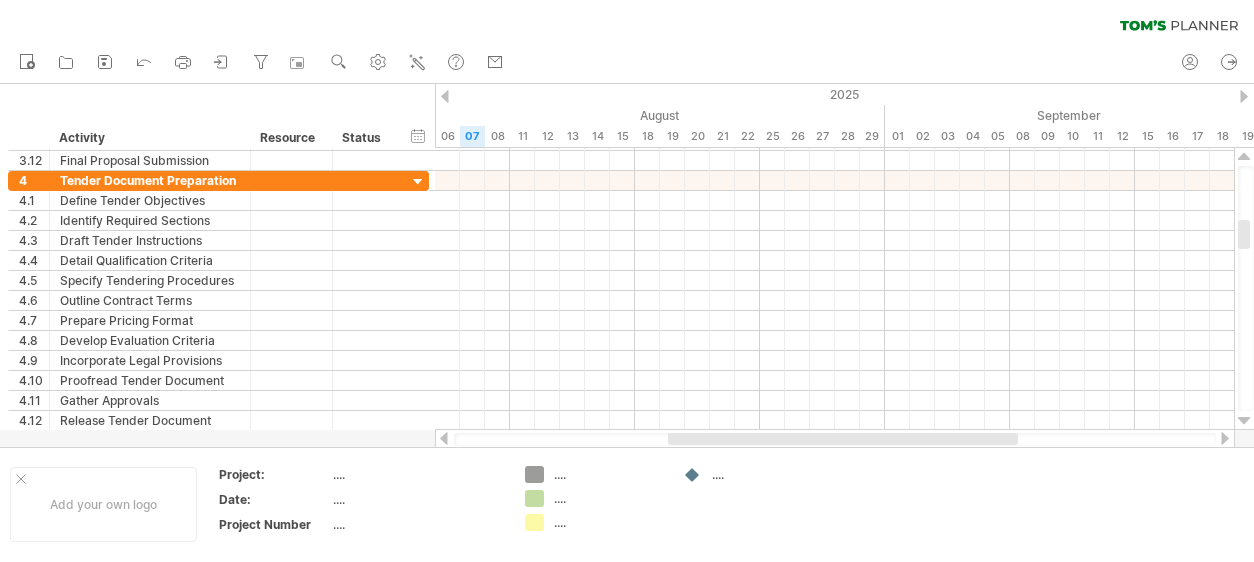 drag, startPoint x: 1242, startPoint y: 391, endPoint x: 1272, endPoint y: 227, distance: 166.72133 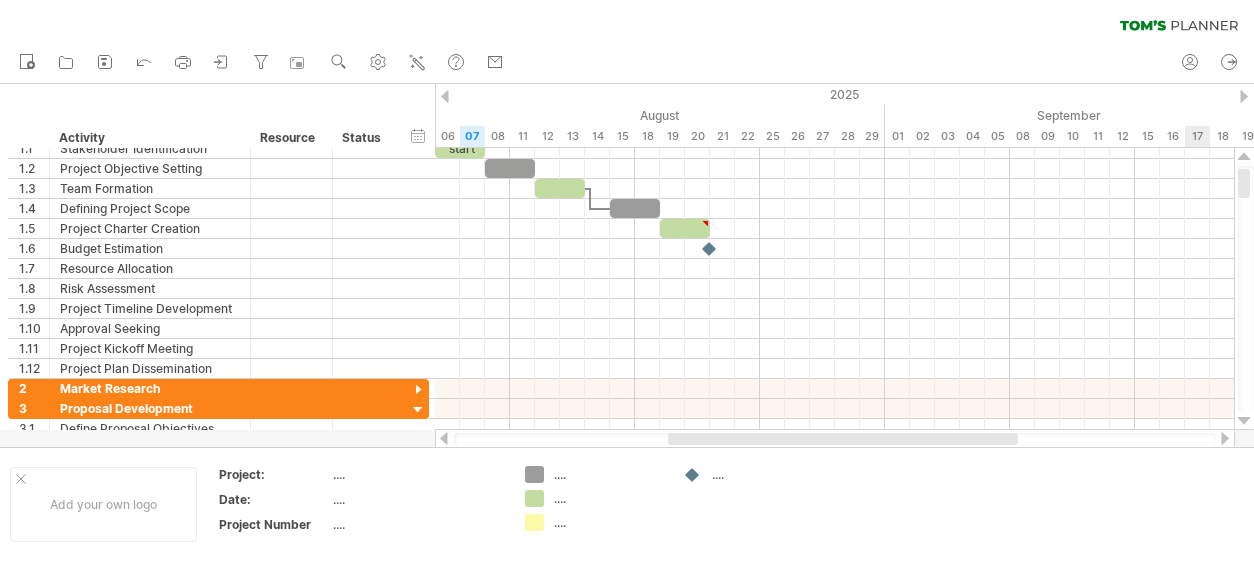 drag, startPoint x: 1250, startPoint y: 275, endPoint x: 1274, endPoint y: 177, distance: 100.89599 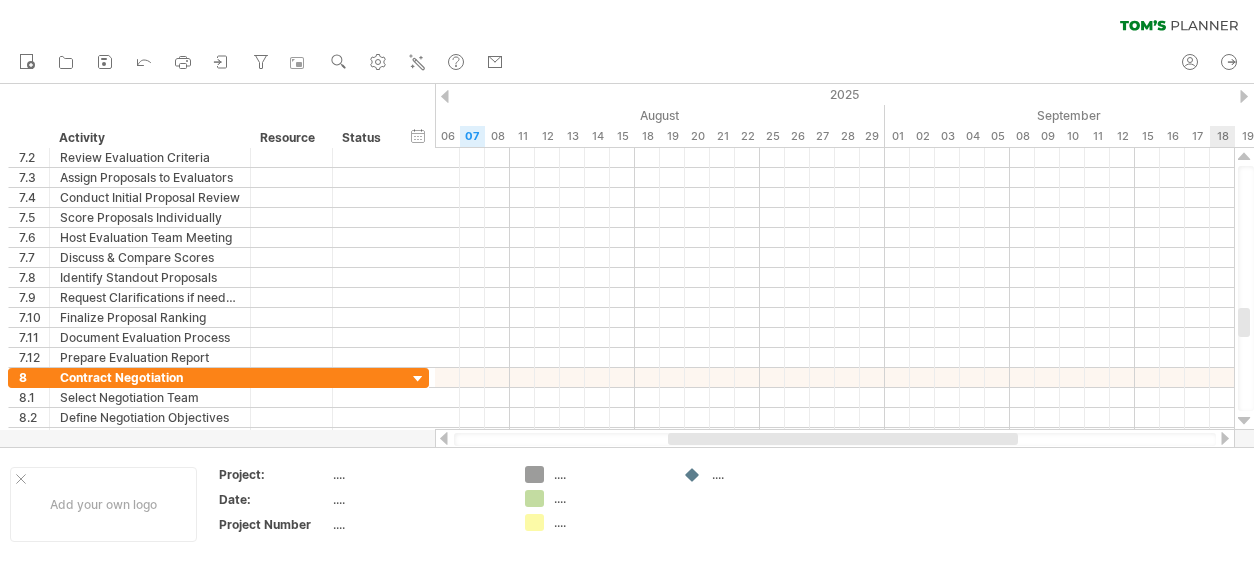 drag, startPoint x: 1248, startPoint y: 351, endPoint x: 1264, endPoint y: 316, distance: 38.483765 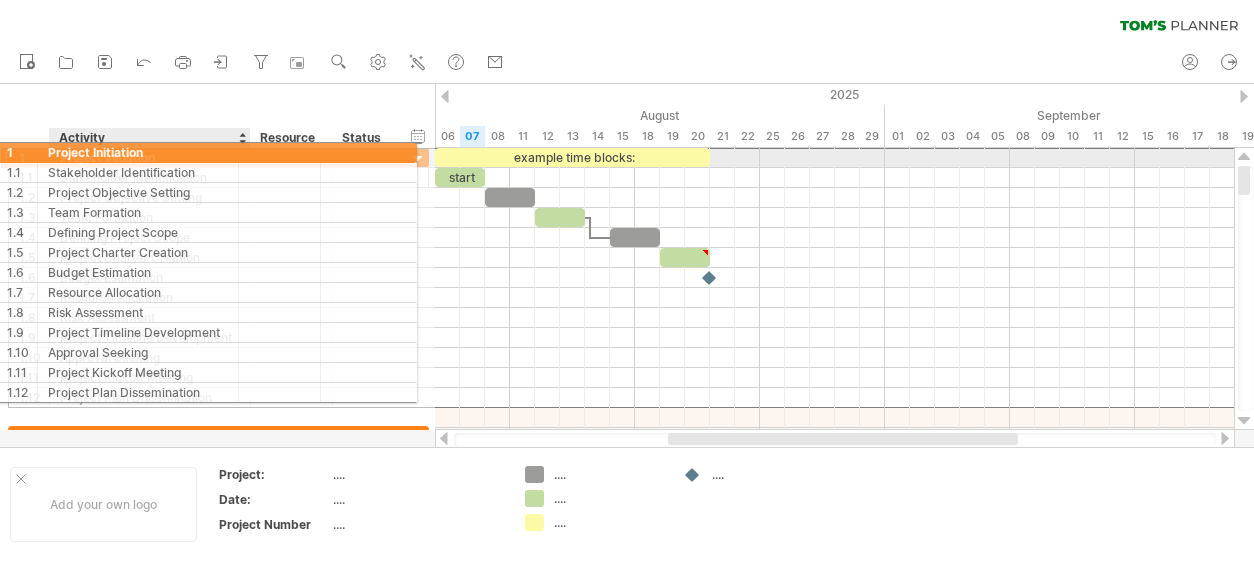 drag, startPoint x: 4, startPoint y: 161, endPoint x: 84, endPoint y: 147, distance: 81.21576 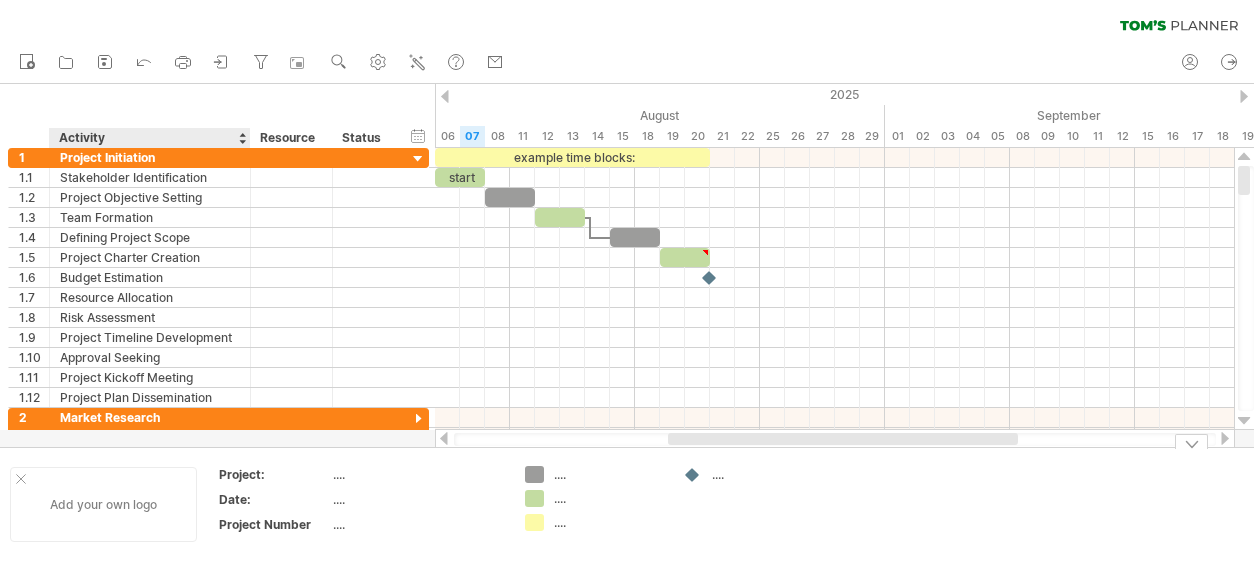 click on "Add your own logo" at bounding box center (103, 504) 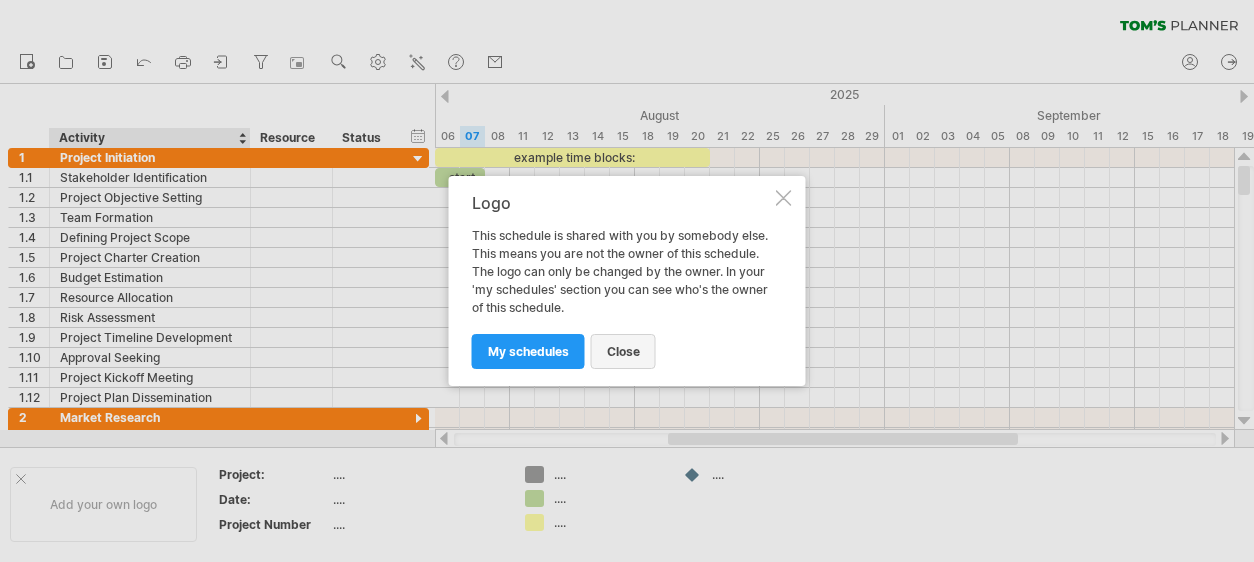 click on "close" at bounding box center (623, 351) 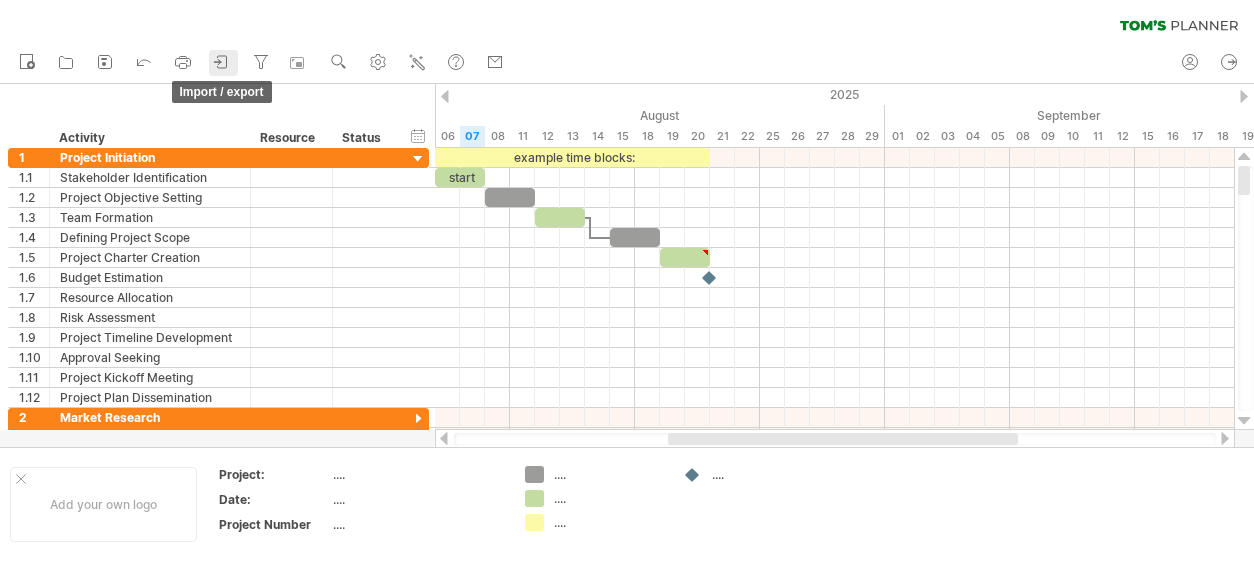 click 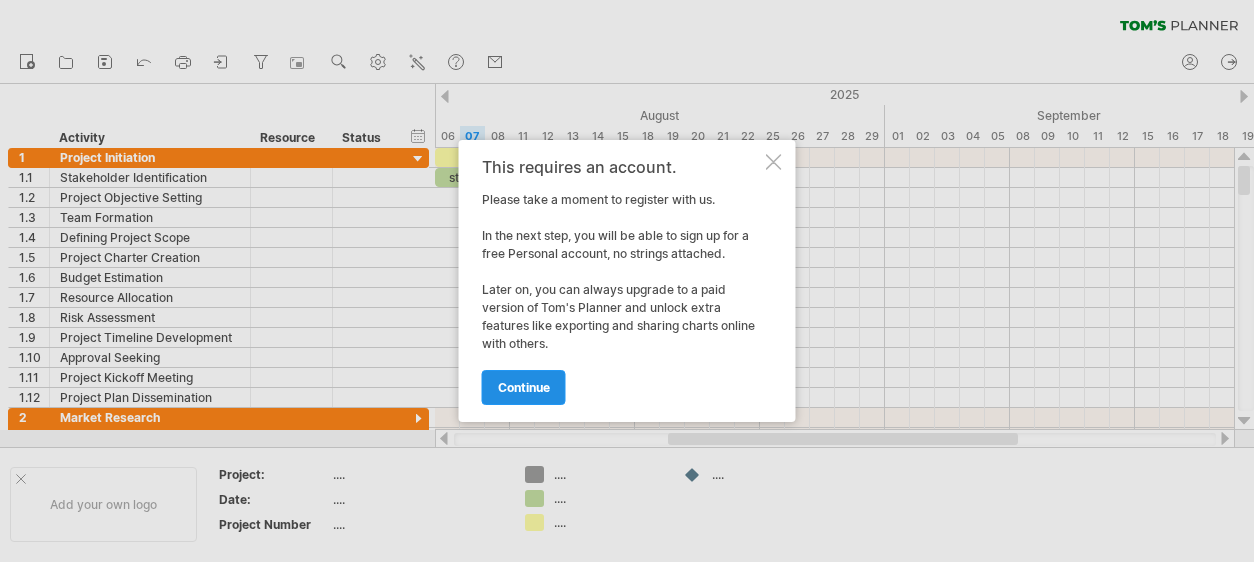 click on "continue" at bounding box center (524, 387) 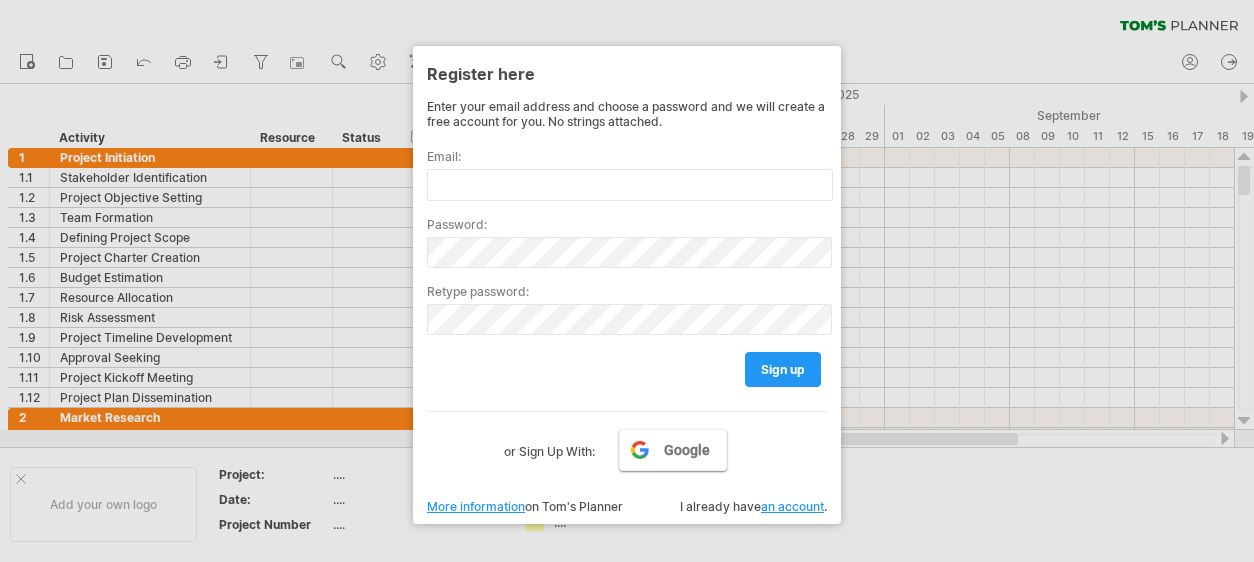 click on "Google" at bounding box center (687, 450) 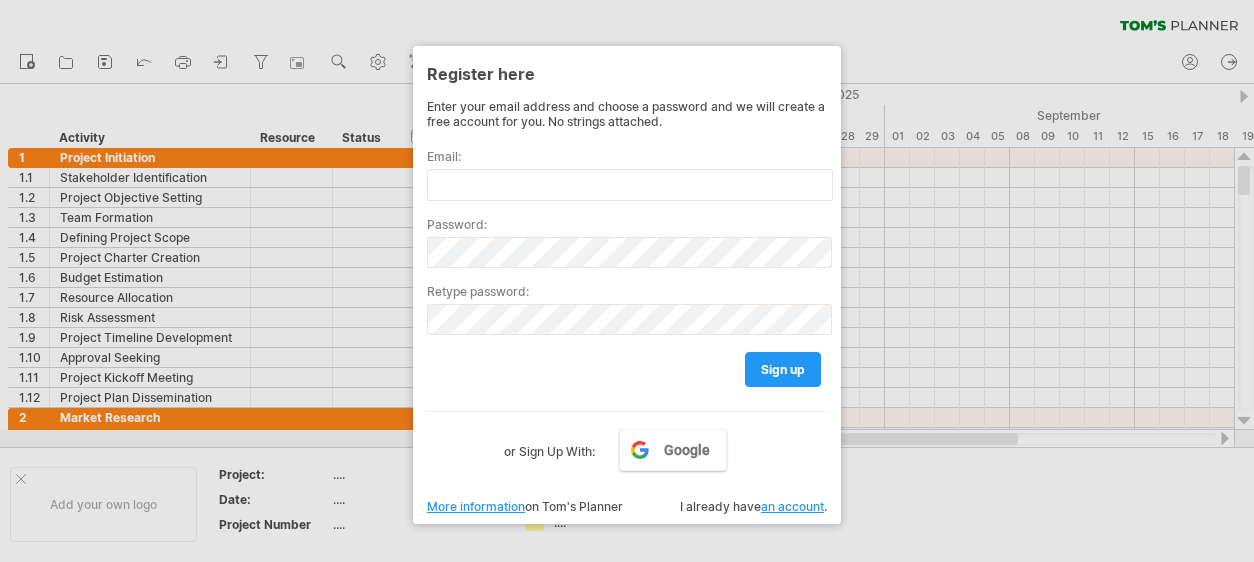 click at bounding box center (627, 281) 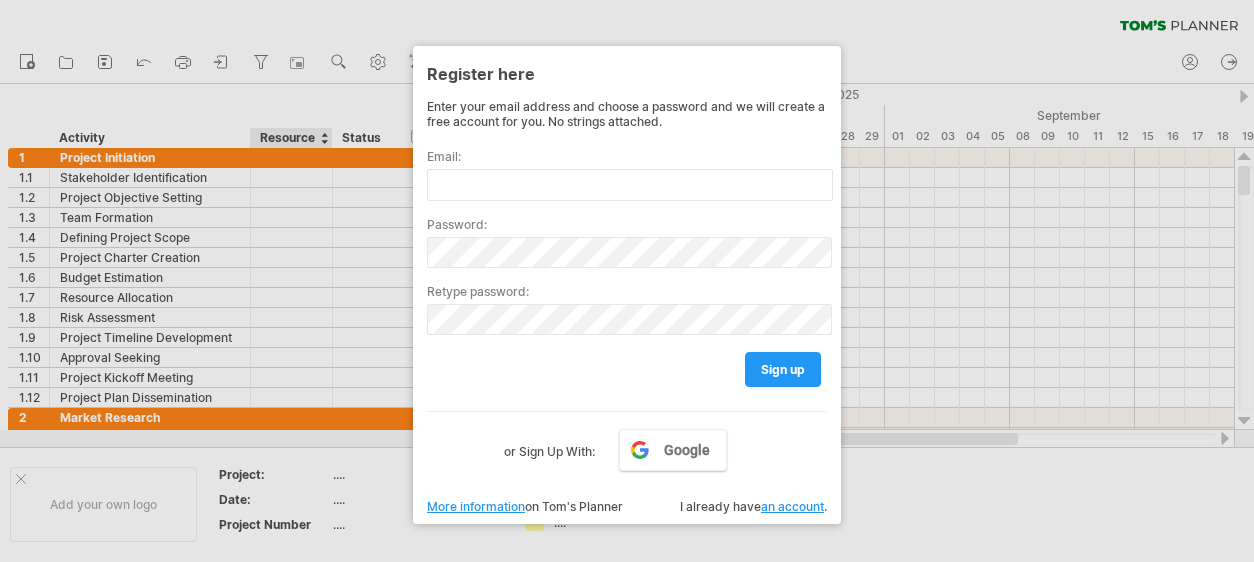 click at bounding box center (627, 281) 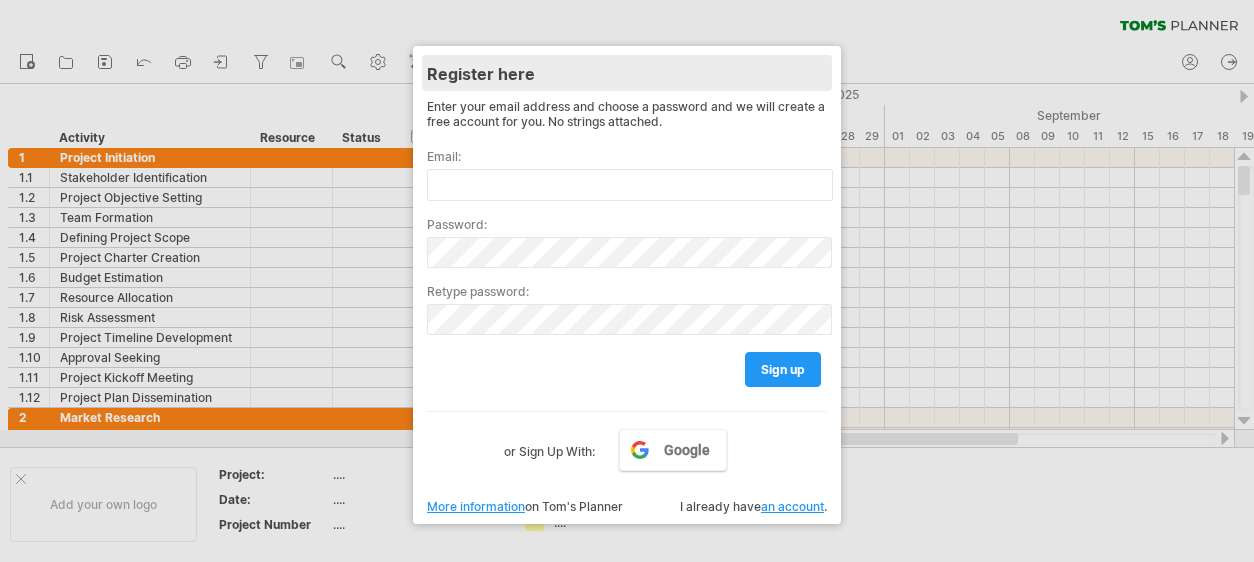 click on "Register here" at bounding box center (627, 73) 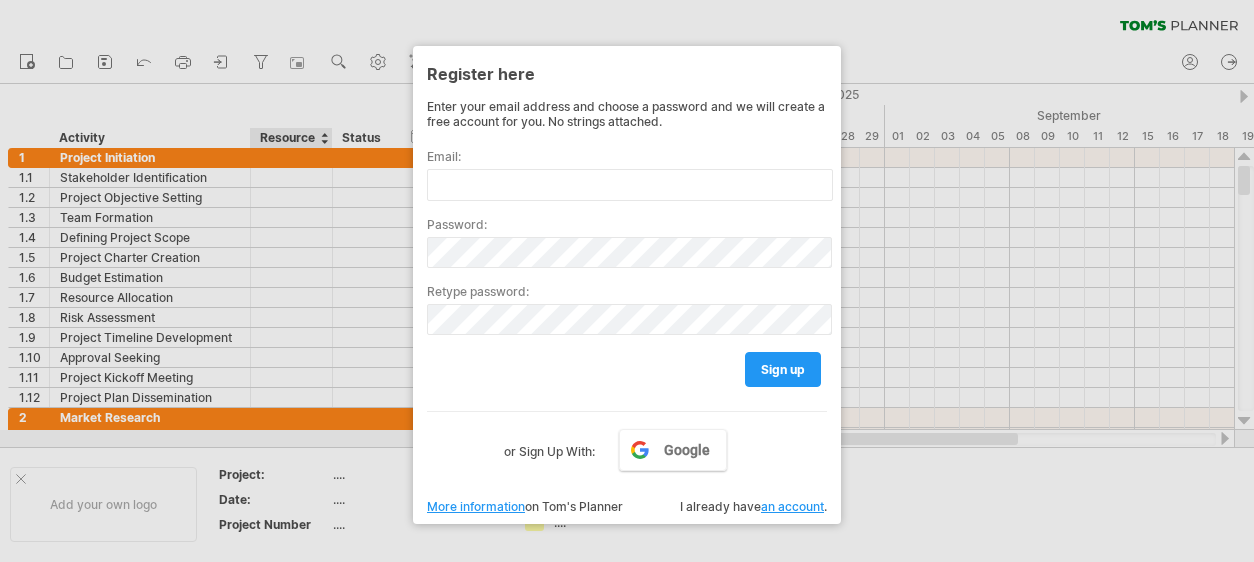 click at bounding box center (627, 281) 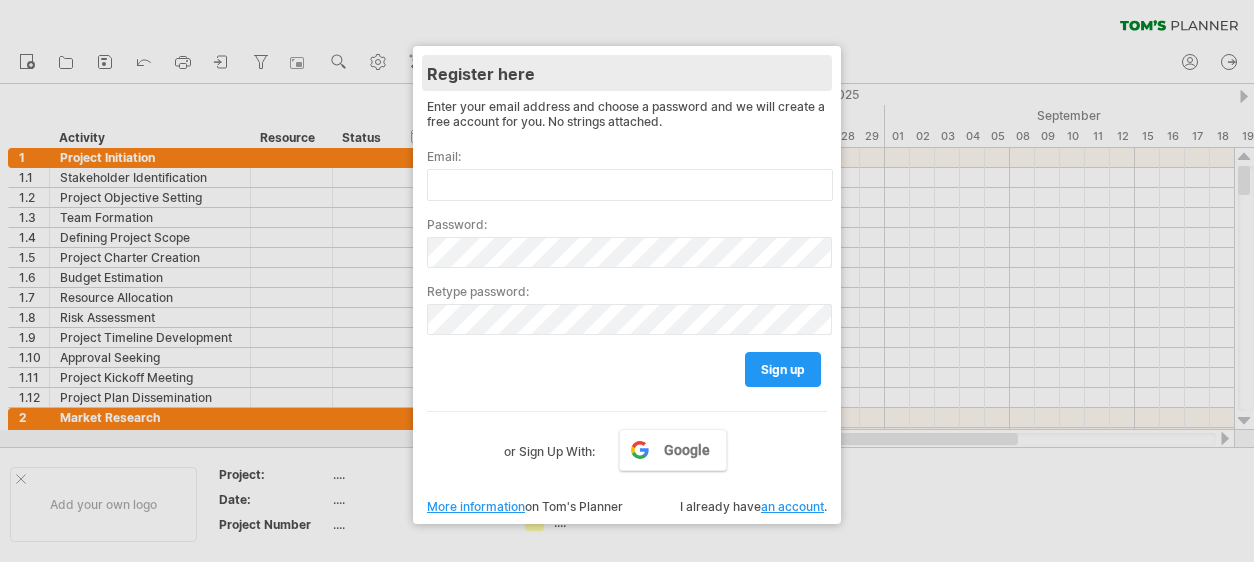 drag, startPoint x: 334, startPoint y: 79, endPoint x: 820, endPoint y: 65, distance: 486.2016 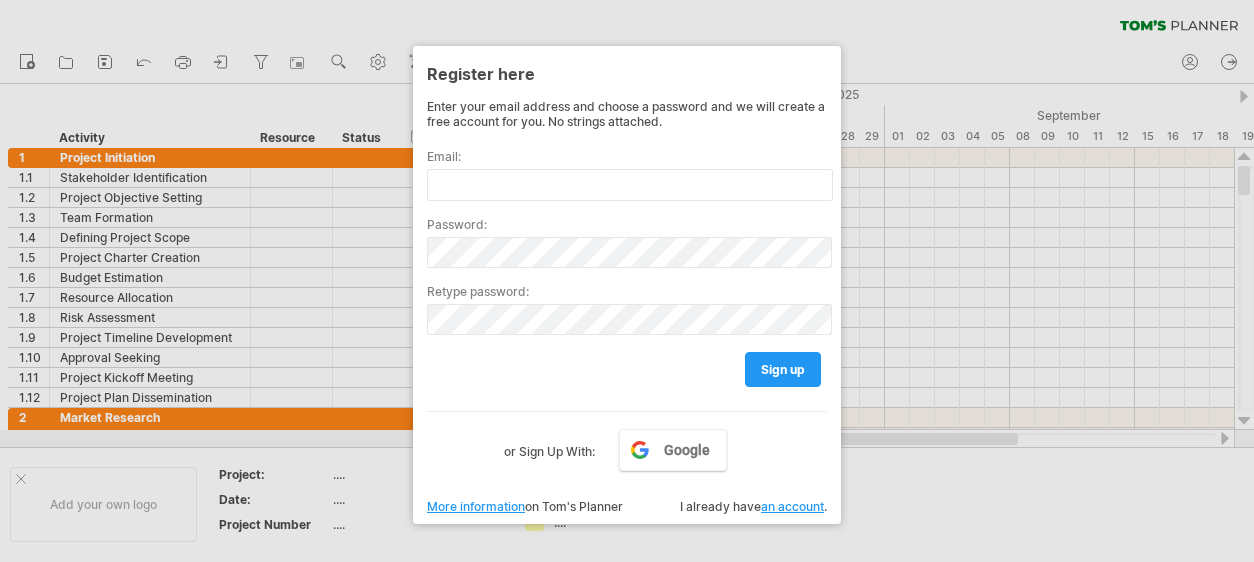 click at bounding box center [627, 281] 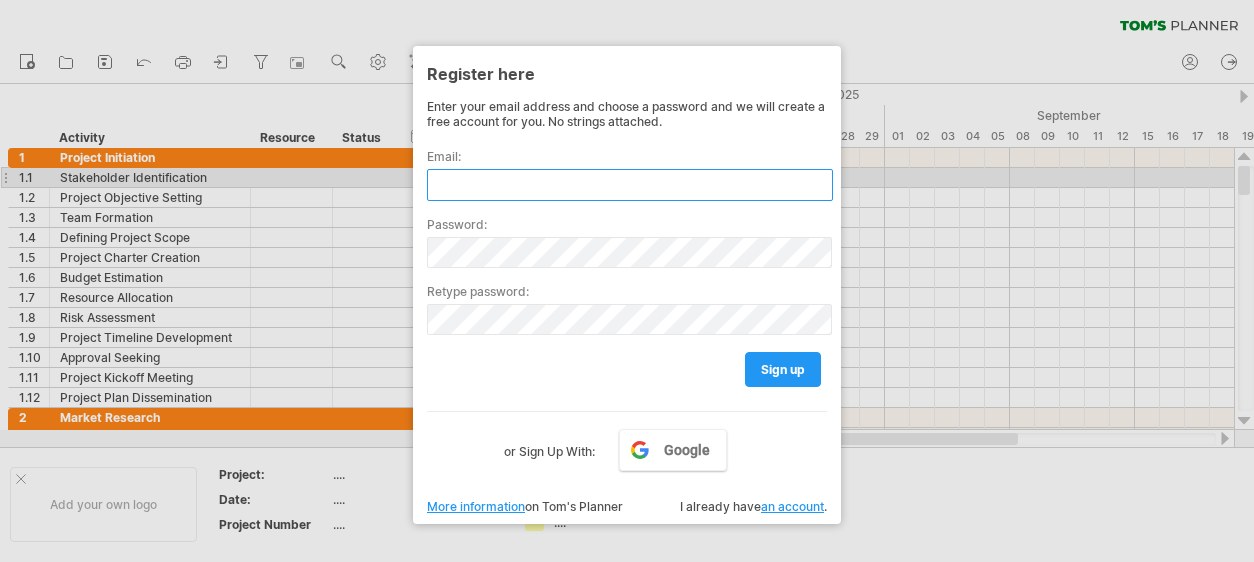 click at bounding box center [630, 185] 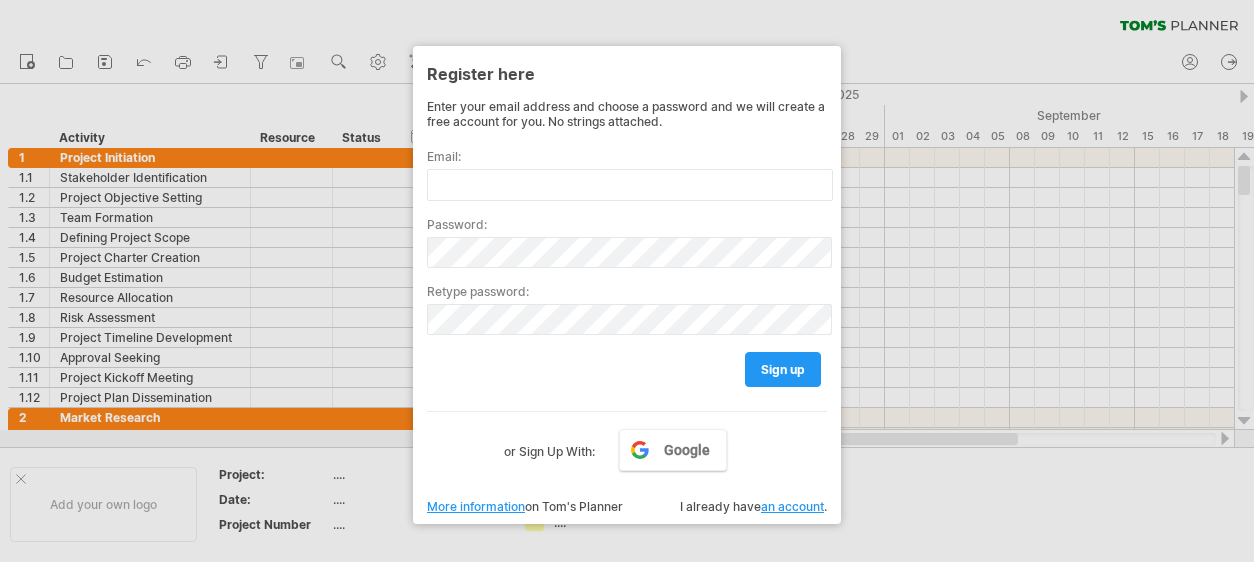 click on "I already have  an account ." at bounding box center [753, 506] 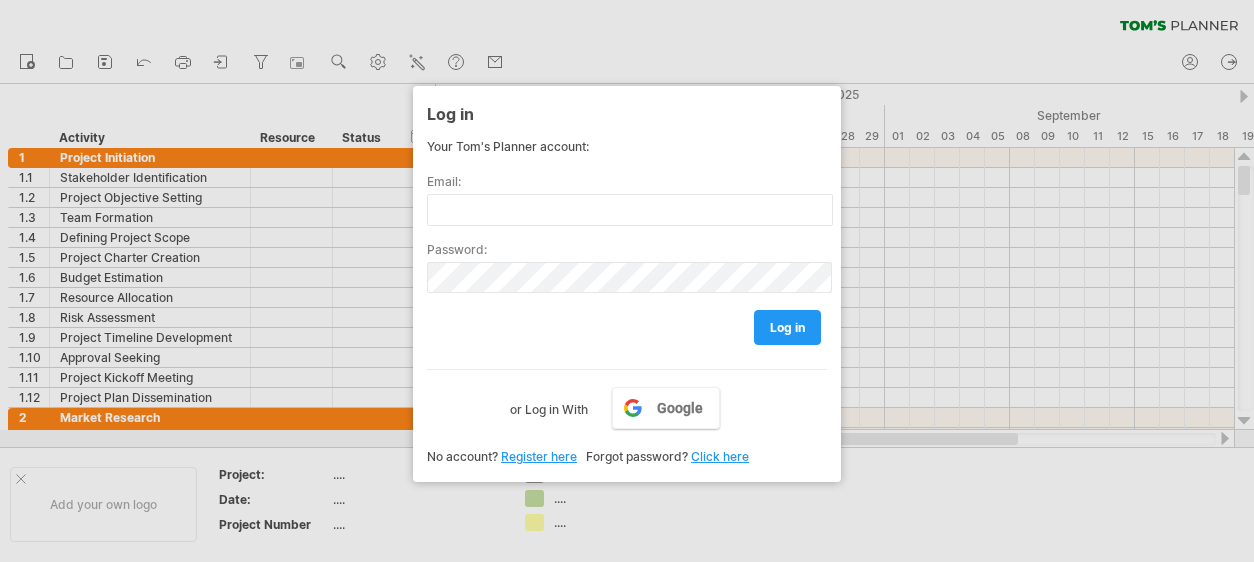 click on "Click here" at bounding box center (720, 456) 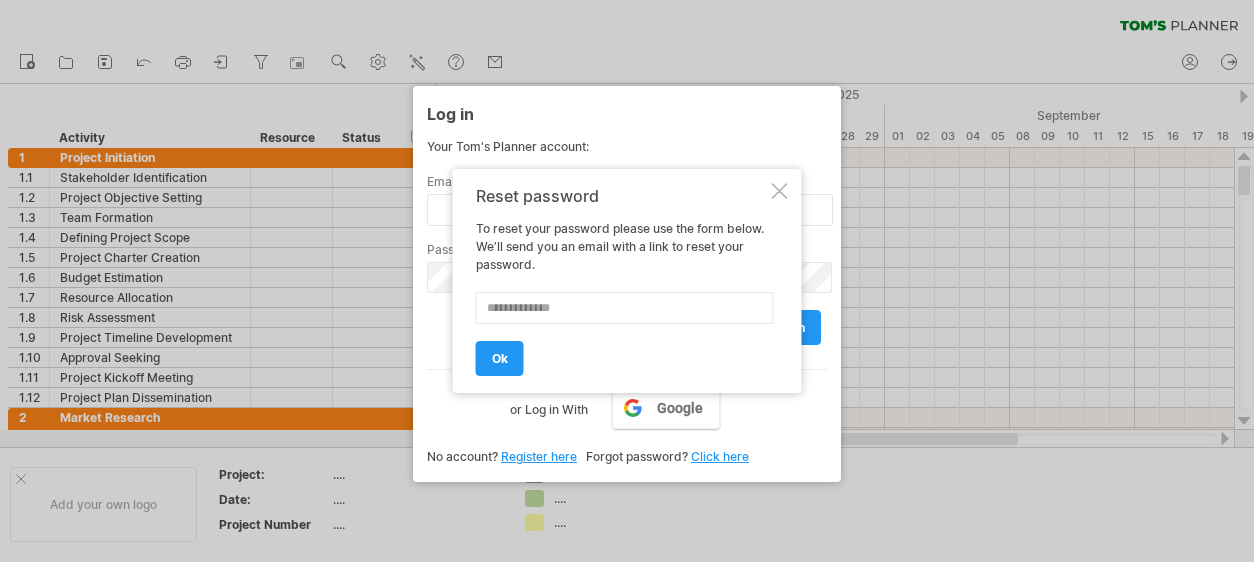 click at bounding box center (780, 191) 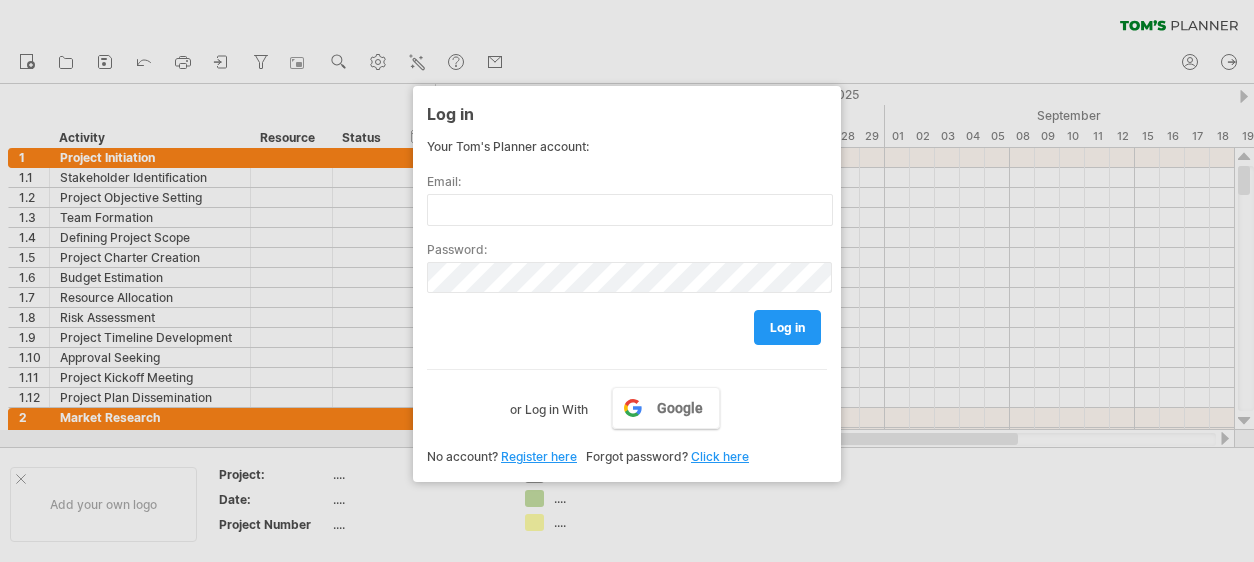 click at bounding box center (627, 281) 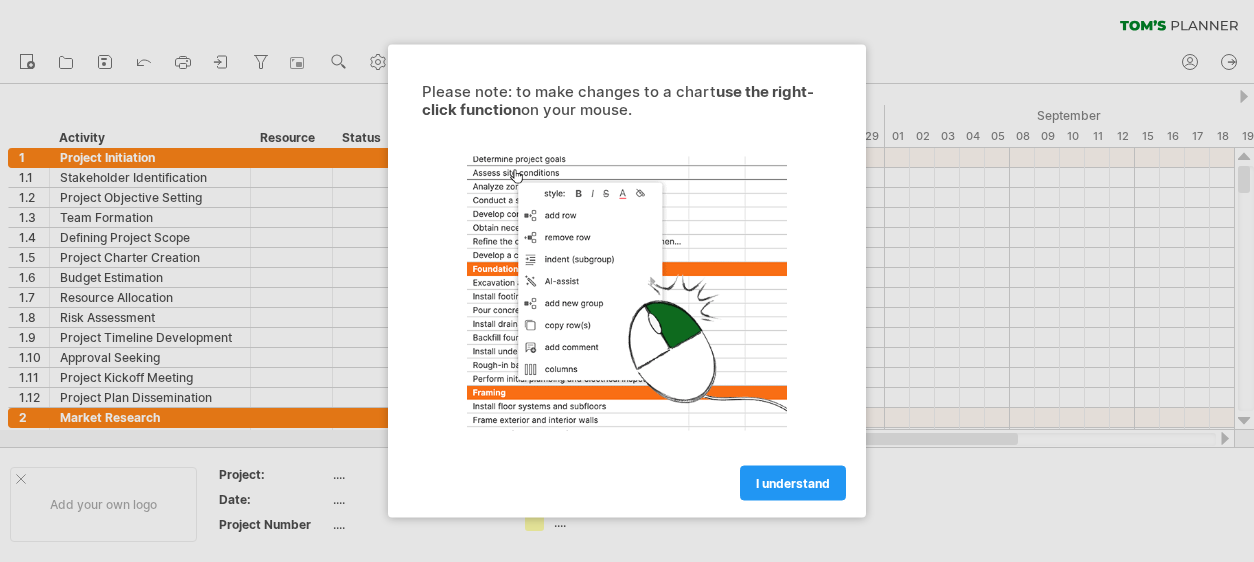 scroll, scrollTop: 0, scrollLeft: 0, axis: both 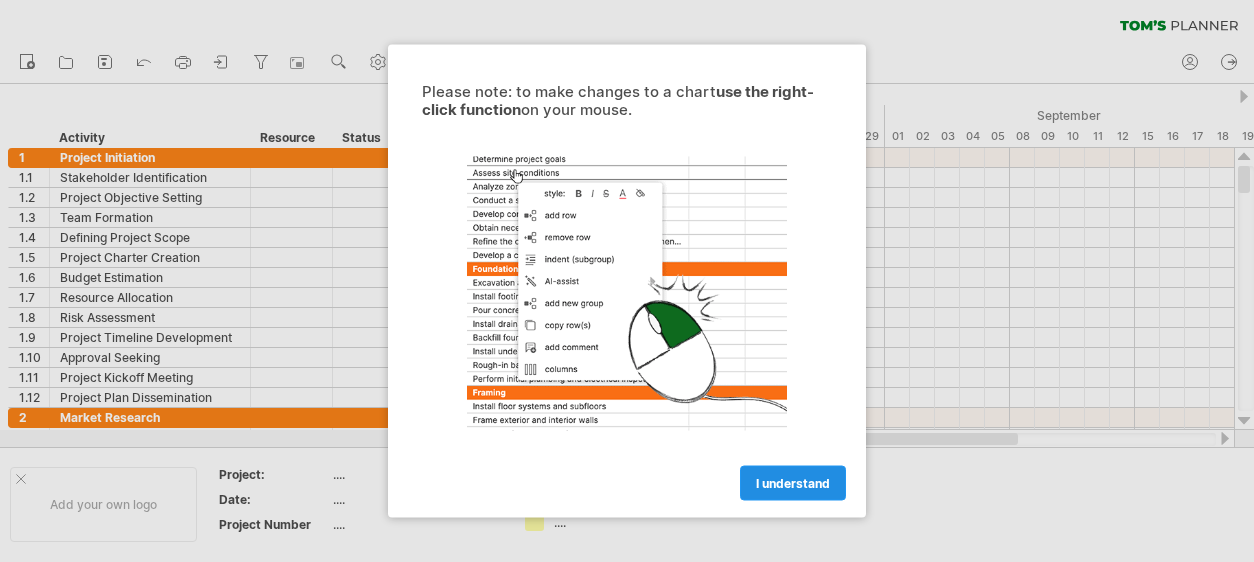 click on "I understand" at bounding box center (793, 483) 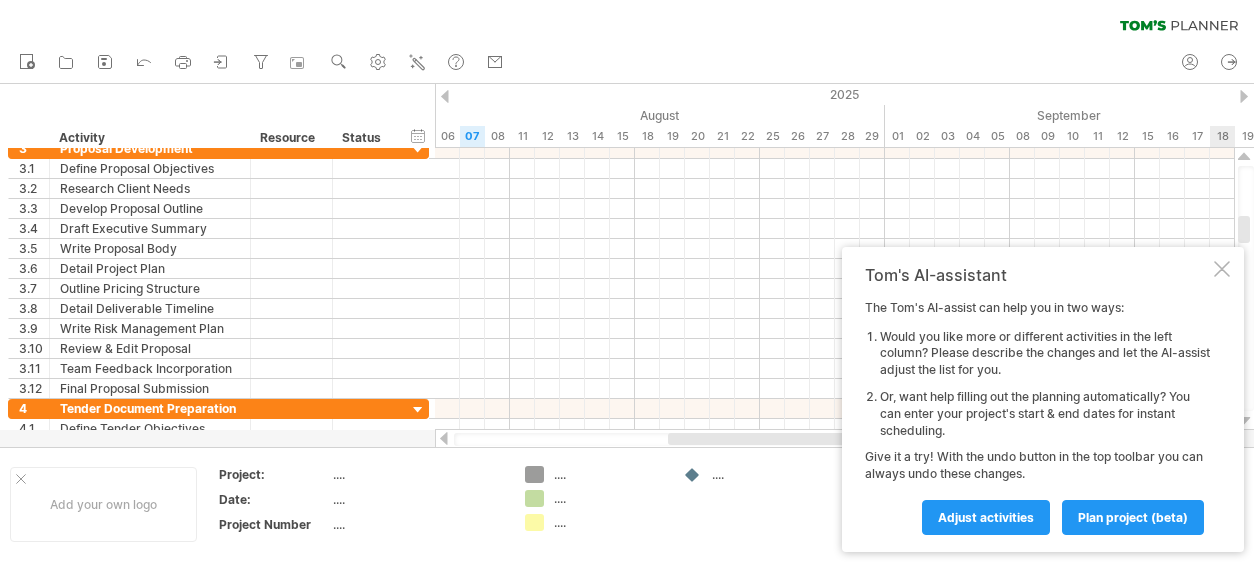 drag, startPoint x: 1244, startPoint y: 183, endPoint x: 1253, endPoint y: 232, distance: 49.819675 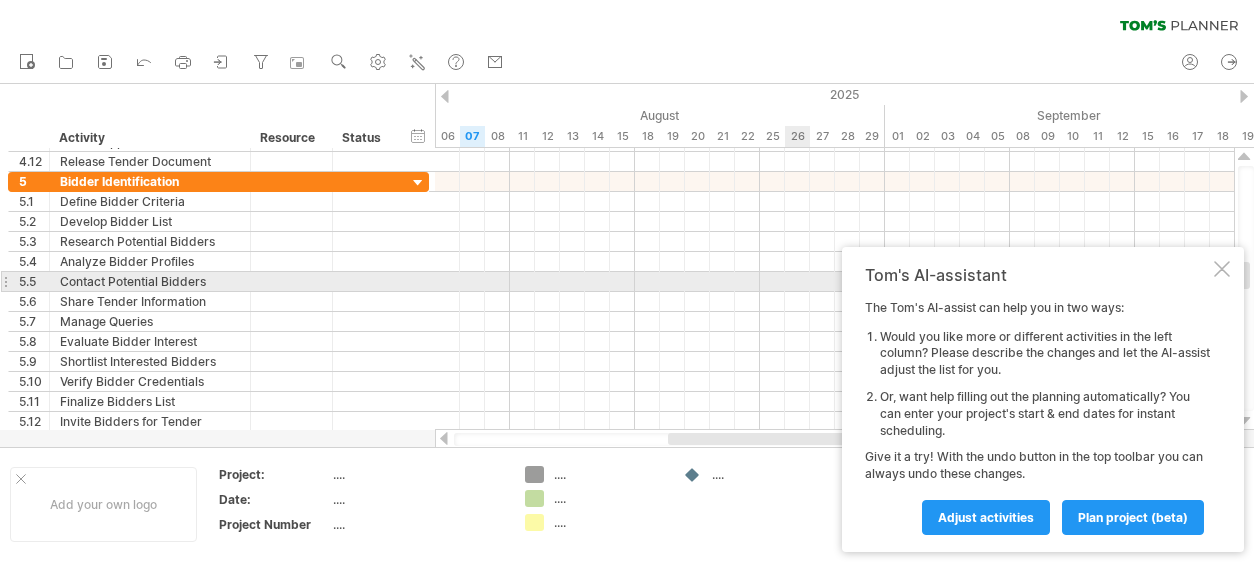 click on "Tom's AI-assistant The Tom's AI-assist can help you in two ways: Would you like more or different activities in the left column? Please describe the changes and let the AI-assist adjust the list for you. Or, want help filling out the planning automatically? You can enter your project's start & end dates for instant scheduling. Give it a try! With the undo button in the top toolbar you can always undo these changes. Adjust activities    plan project (beta)" at bounding box center (1043, 399) 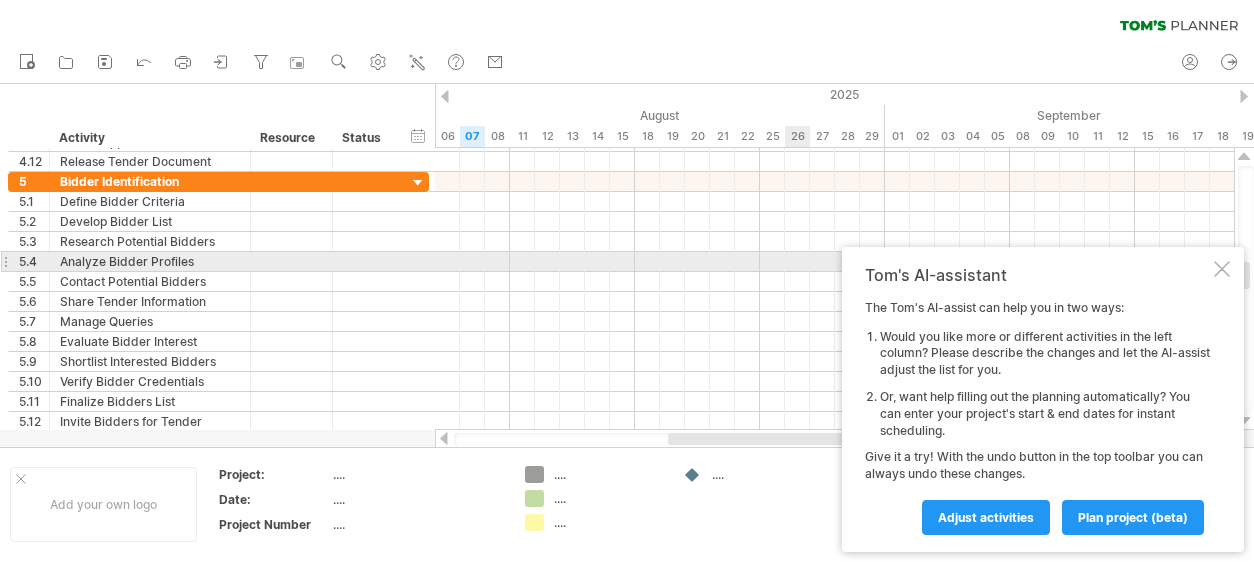 click at bounding box center (1222, 269) 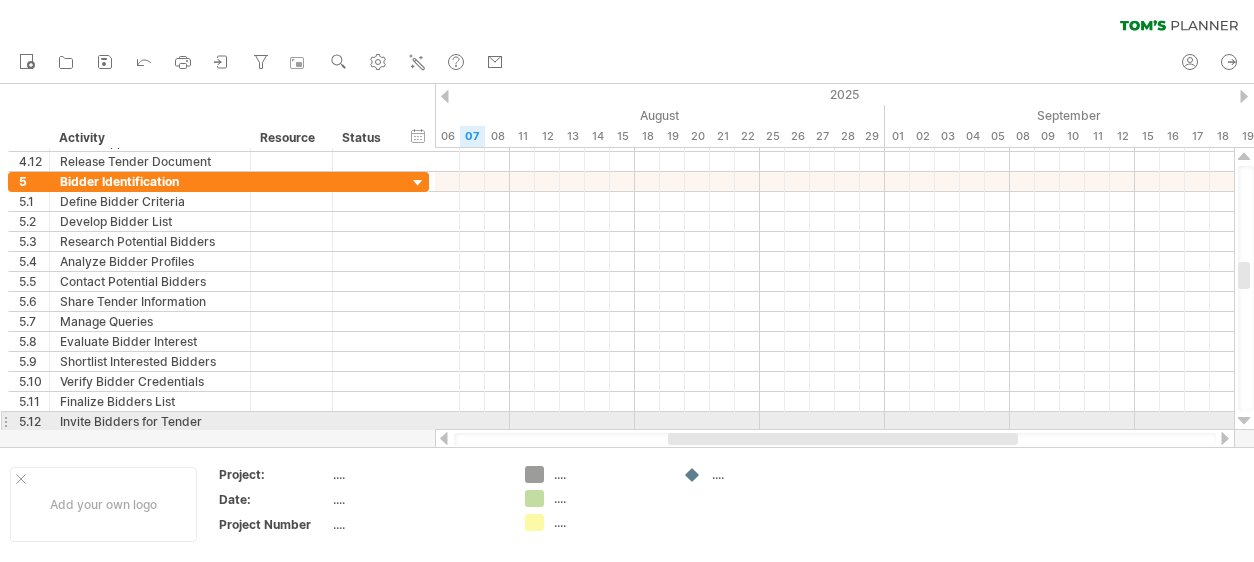 click at bounding box center [1244, 421] 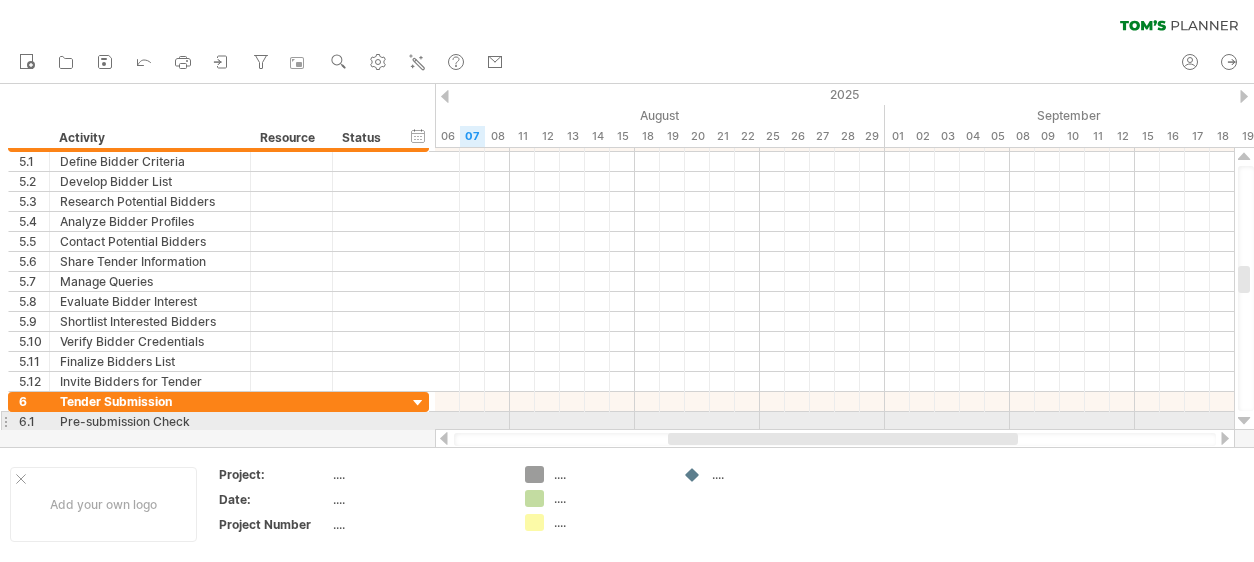 click at bounding box center [1244, 421] 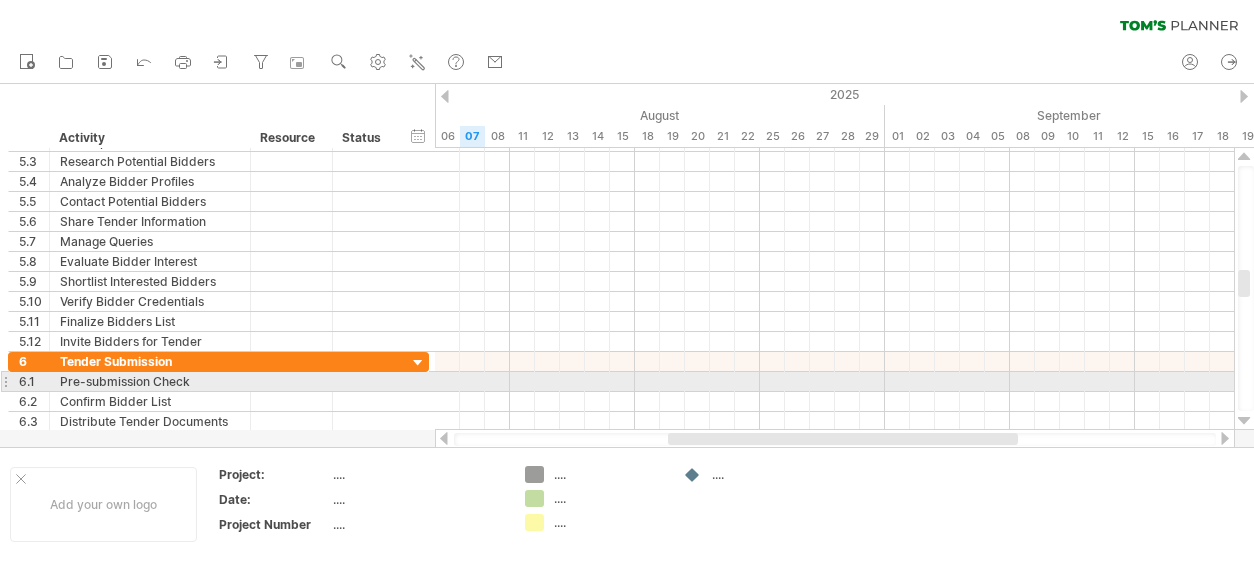 click at bounding box center [1244, 421] 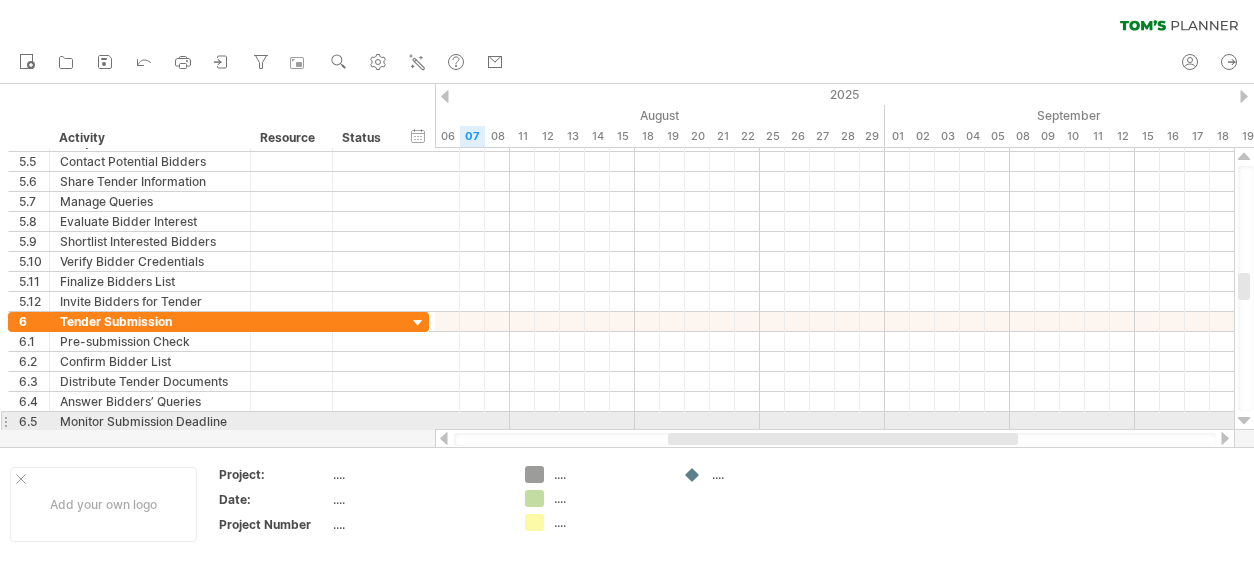 click at bounding box center [1244, 421] 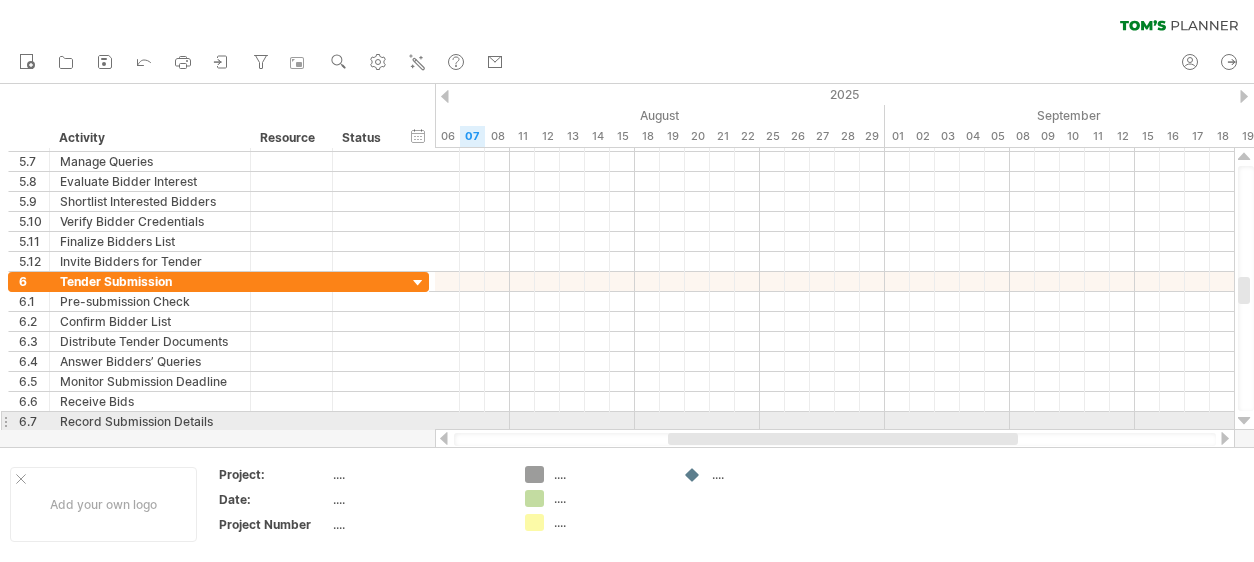 click at bounding box center (1244, 421) 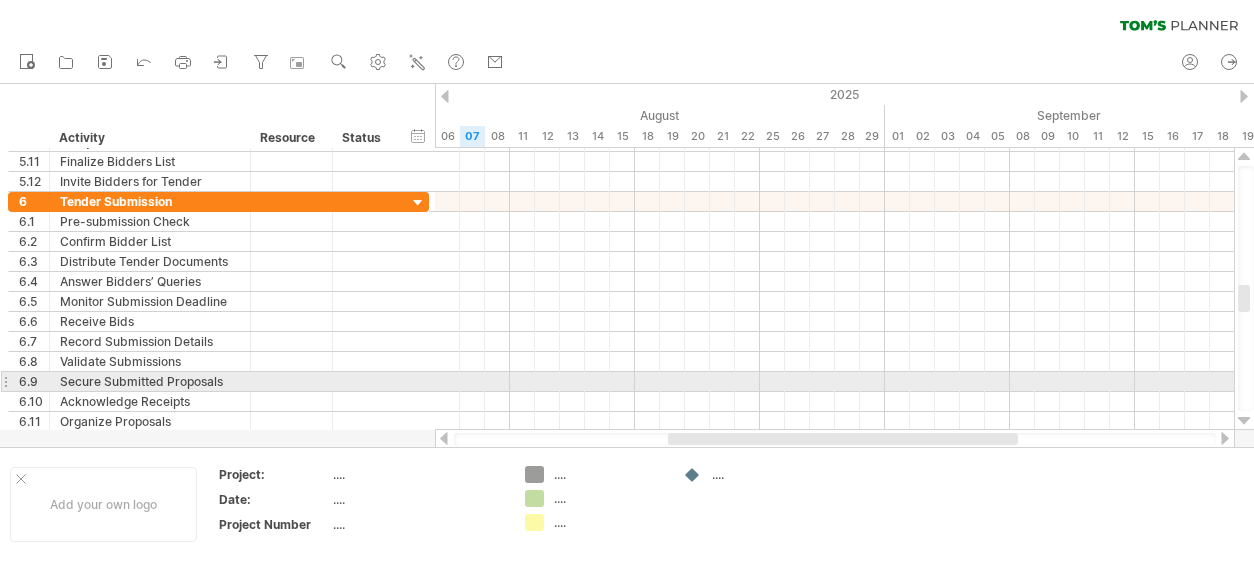 click at bounding box center (1244, 421) 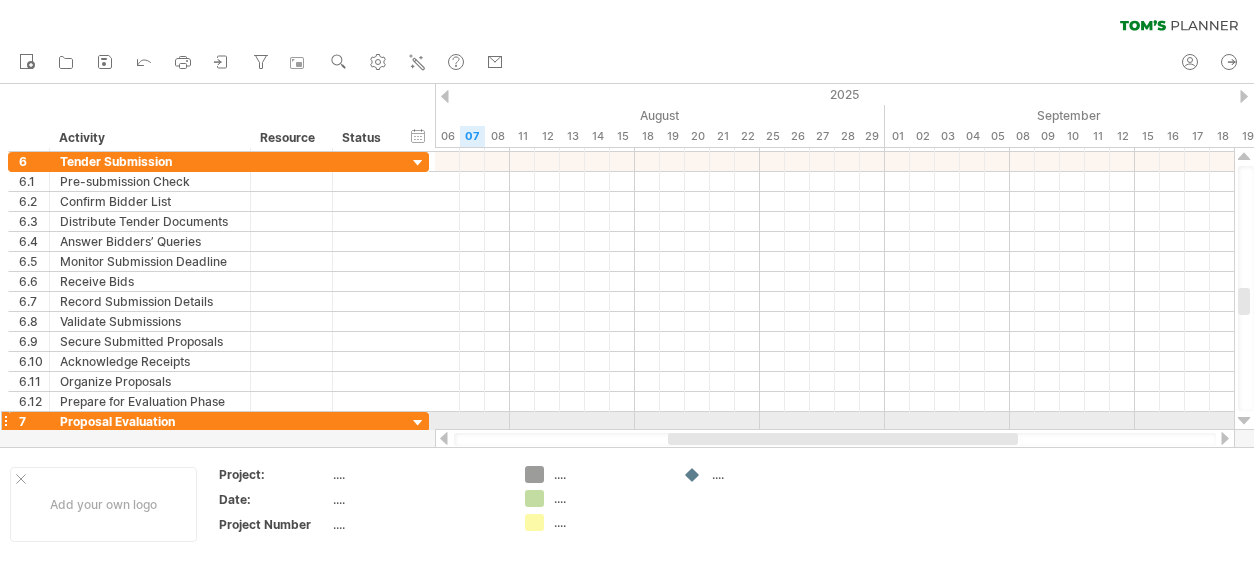 click at bounding box center (1244, 421) 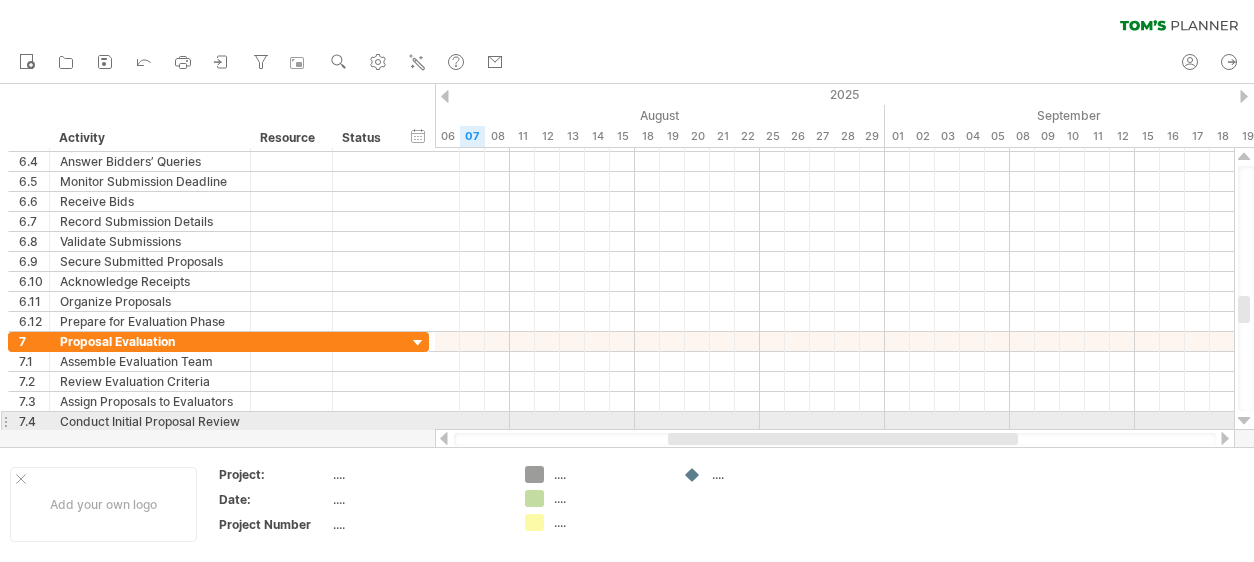 click at bounding box center [1244, 421] 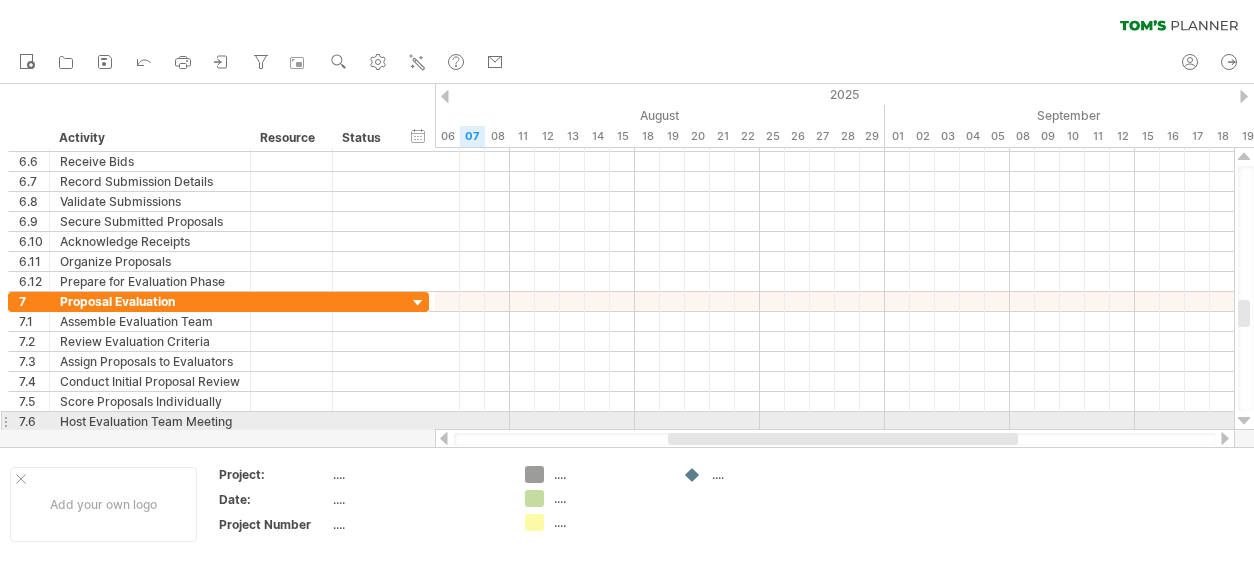 click at bounding box center (1244, 421) 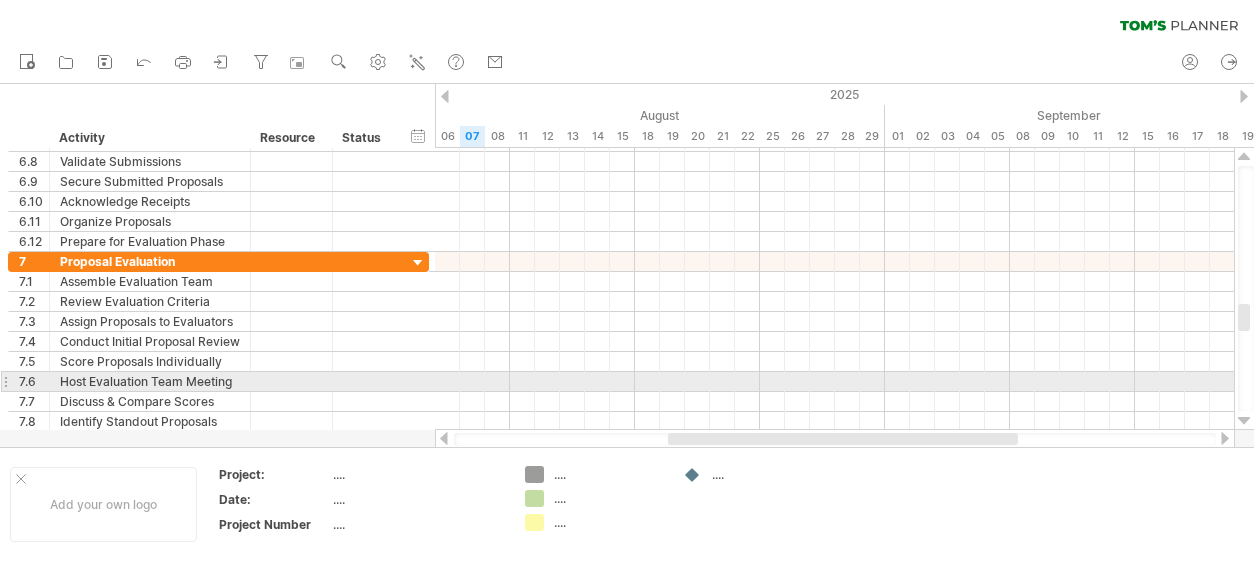 click at bounding box center (1244, 421) 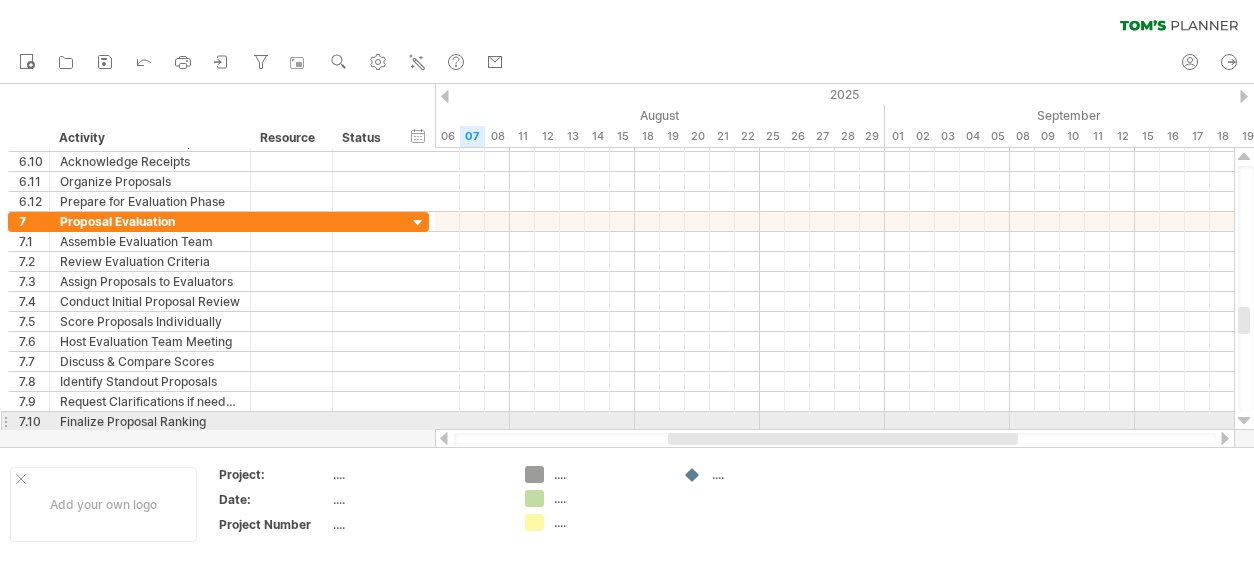 click at bounding box center (1244, 421) 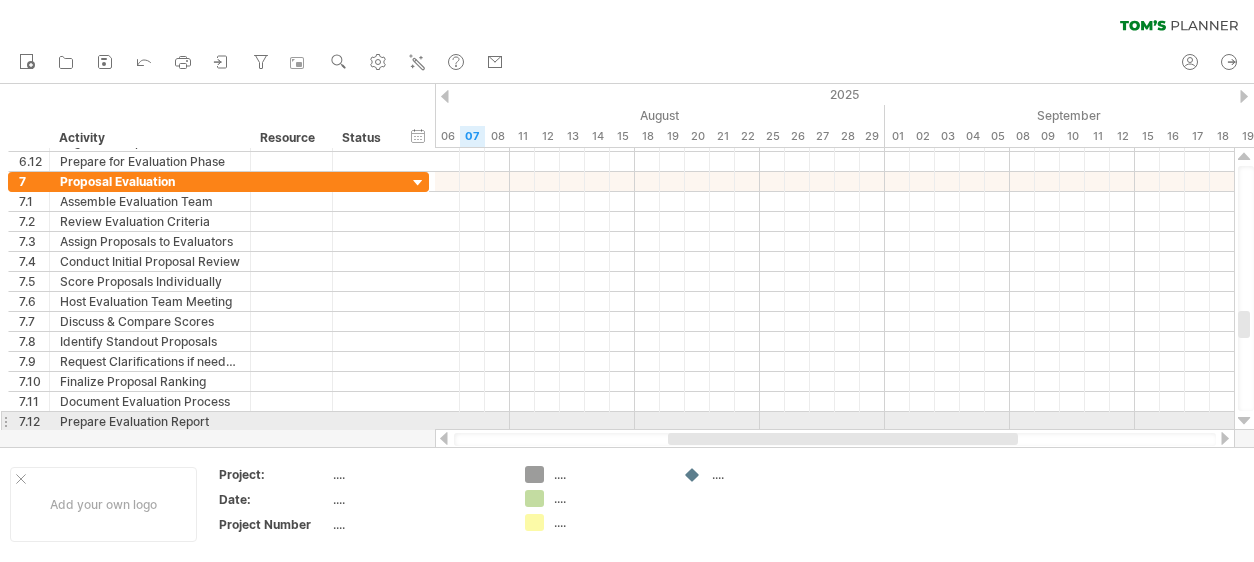 click at bounding box center (1244, 421) 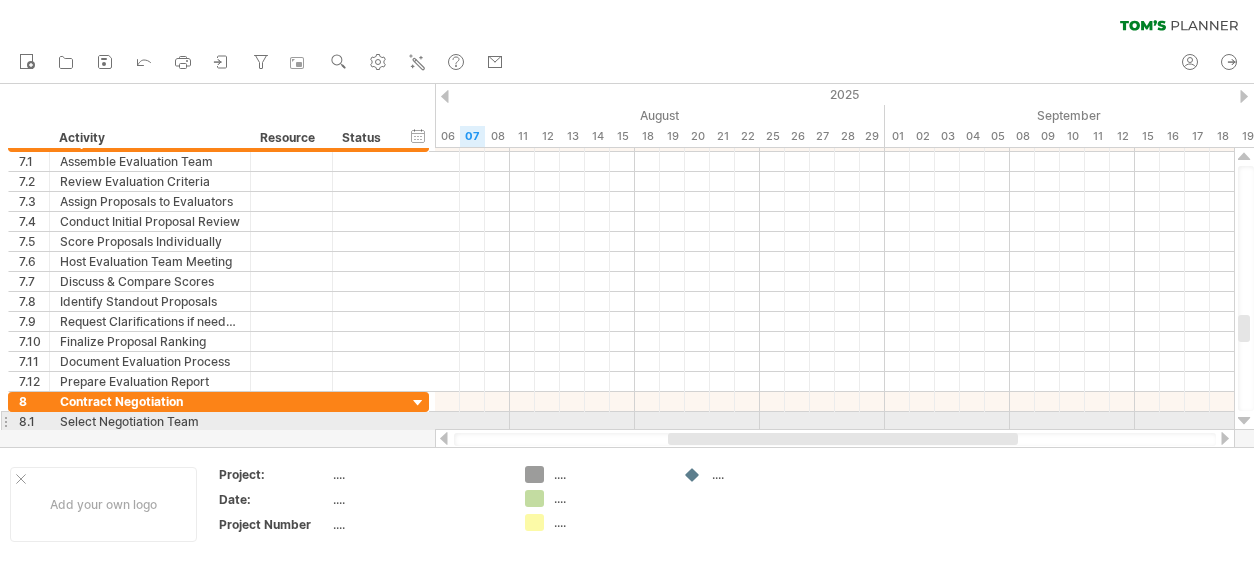 click at bounding box center (1244, 421) 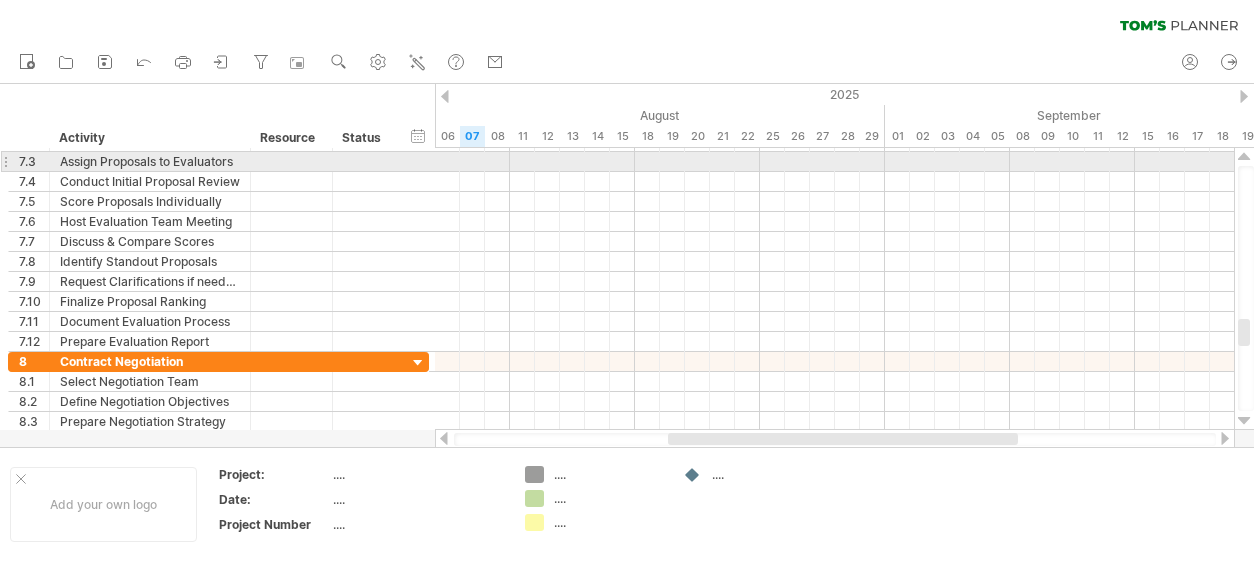 click at bounding box center [1244, 157] 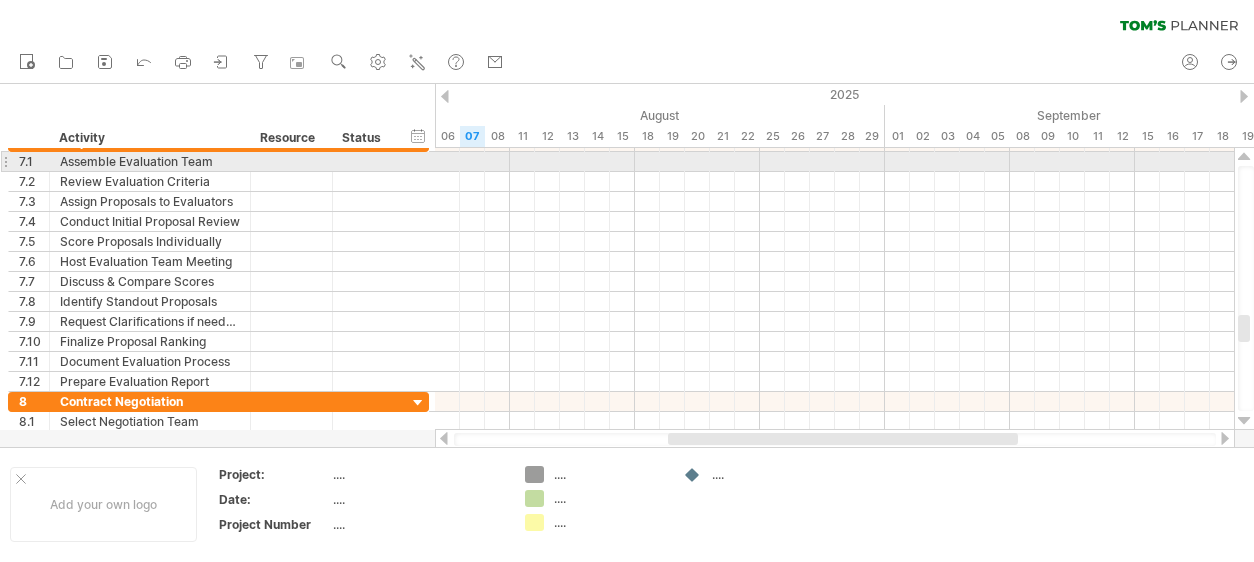 click at bounding box center (1244, 157) 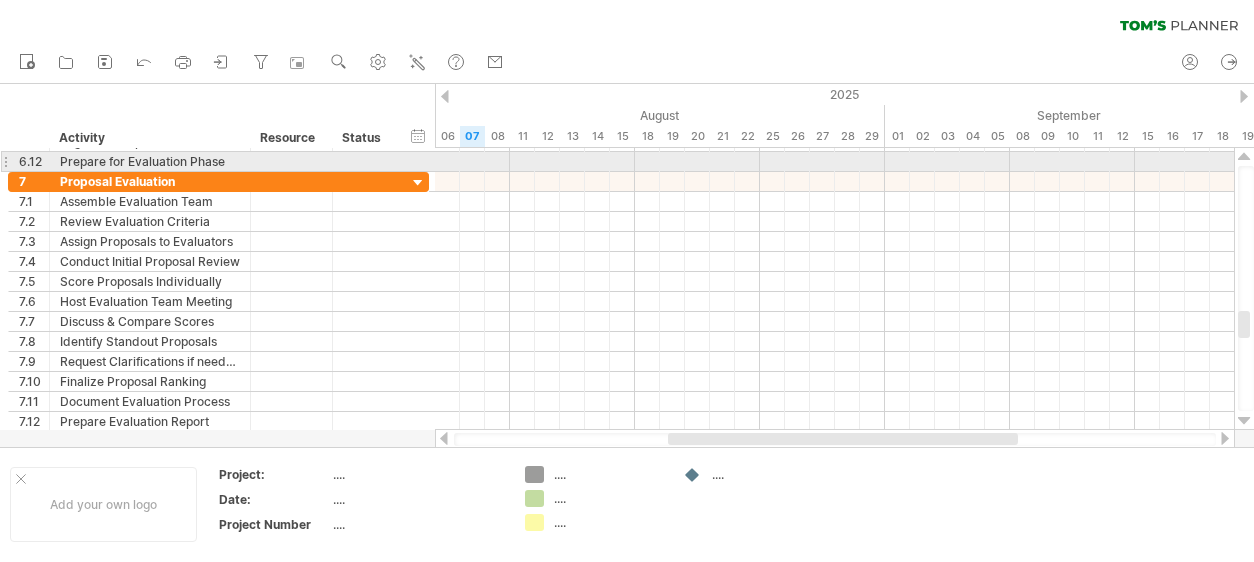 click at bounding box center (1244, 157) 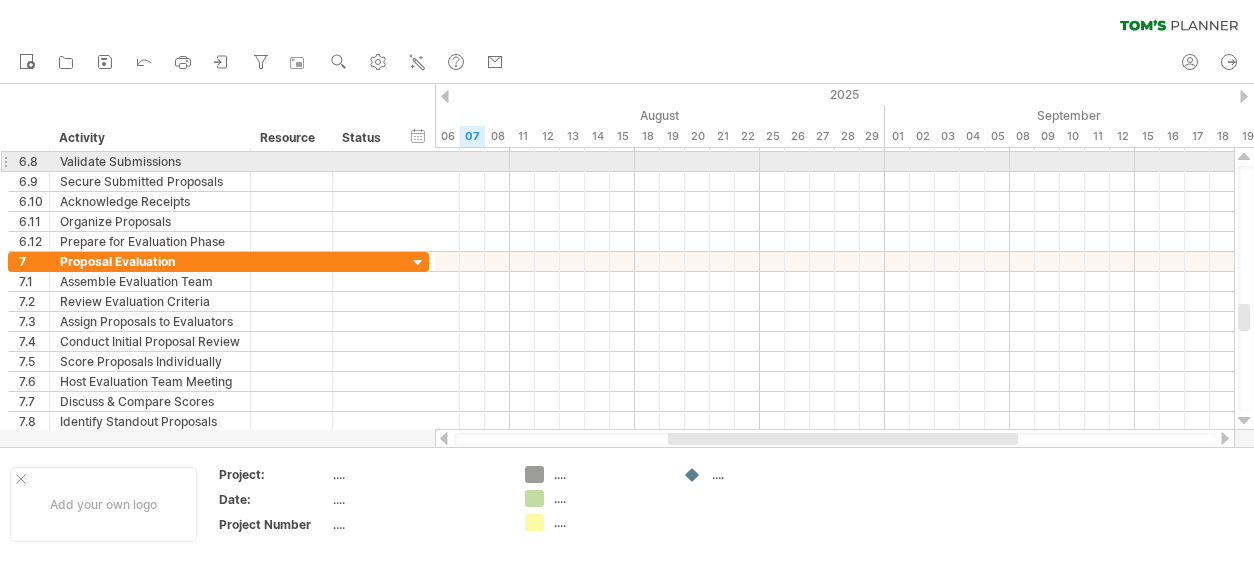 click at bounding box center [1244, 157] 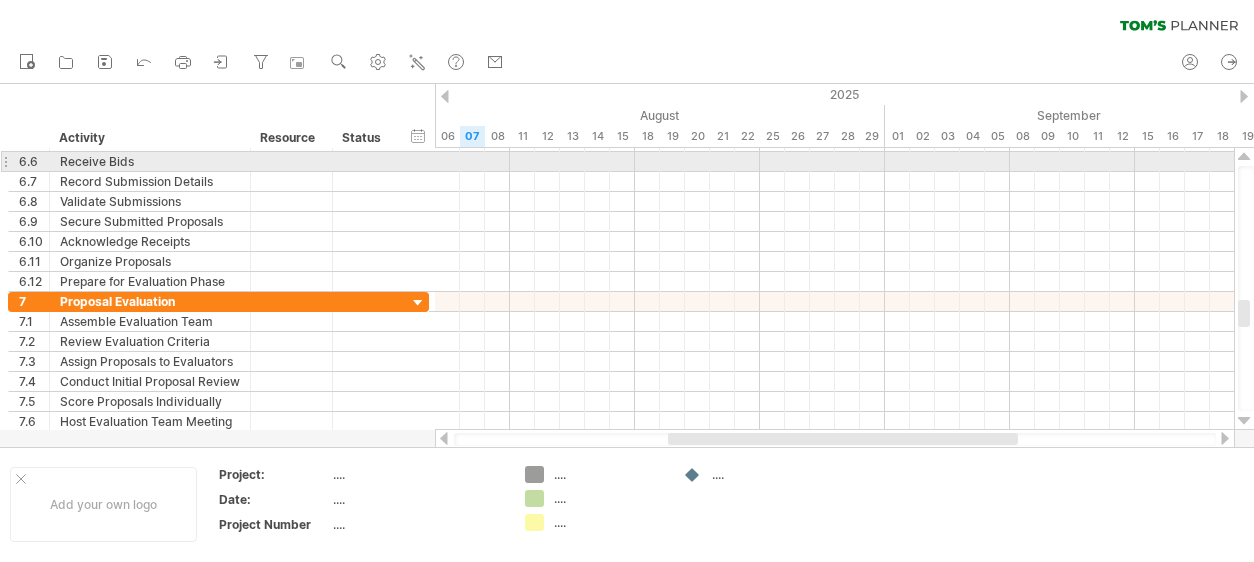 click at bounding box center [1244, 157] 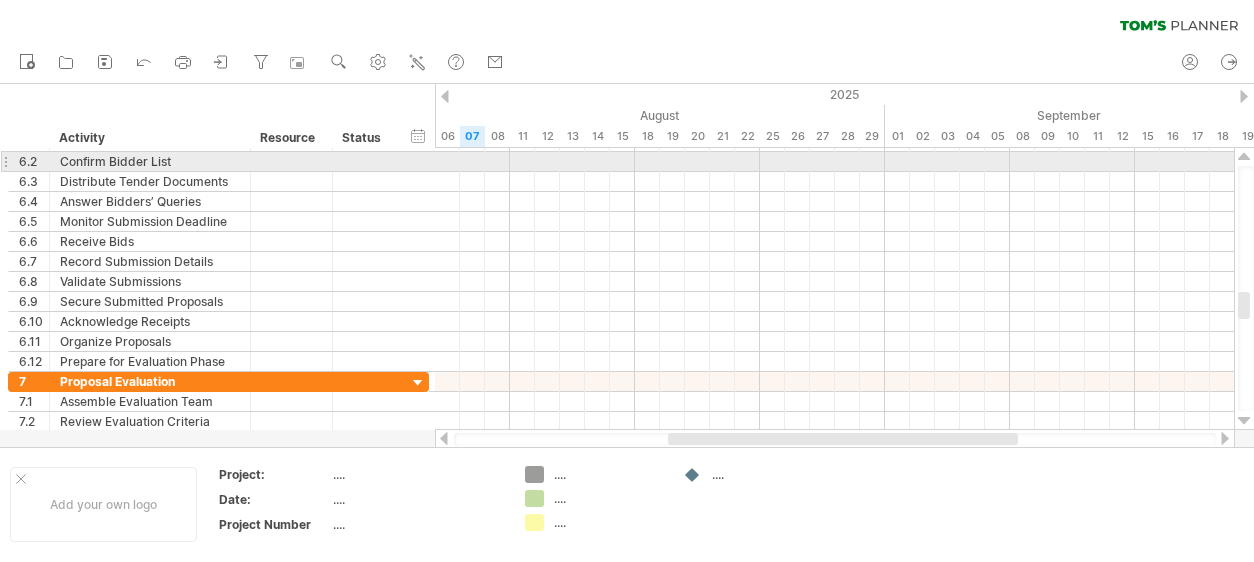 click at bounding box center [1244, 157] 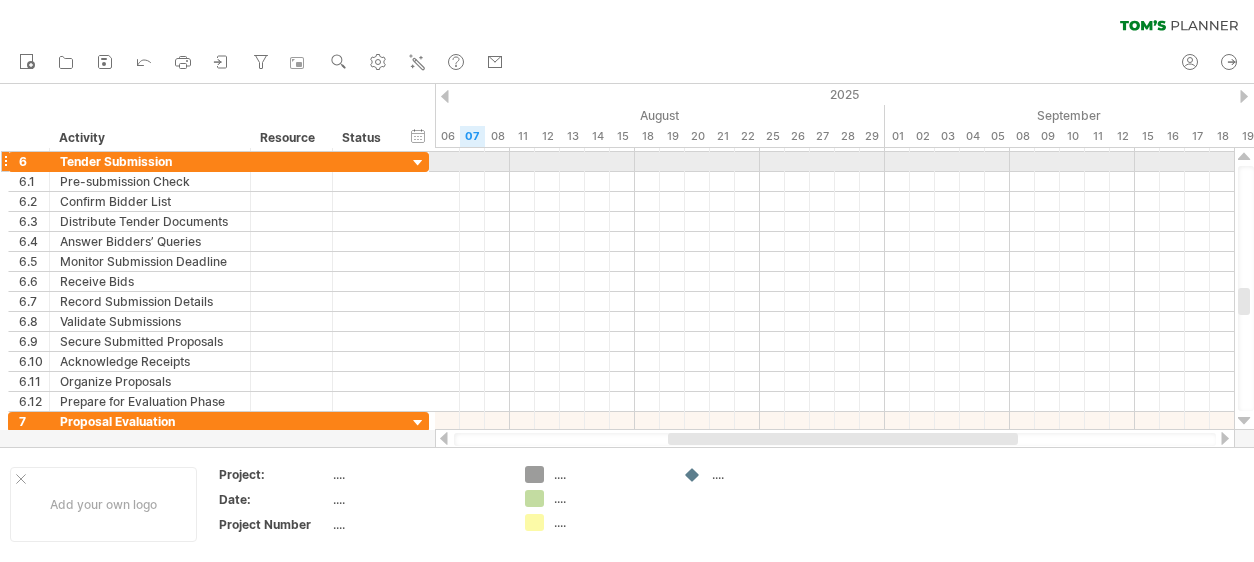click at bounding box center [1244, 157] 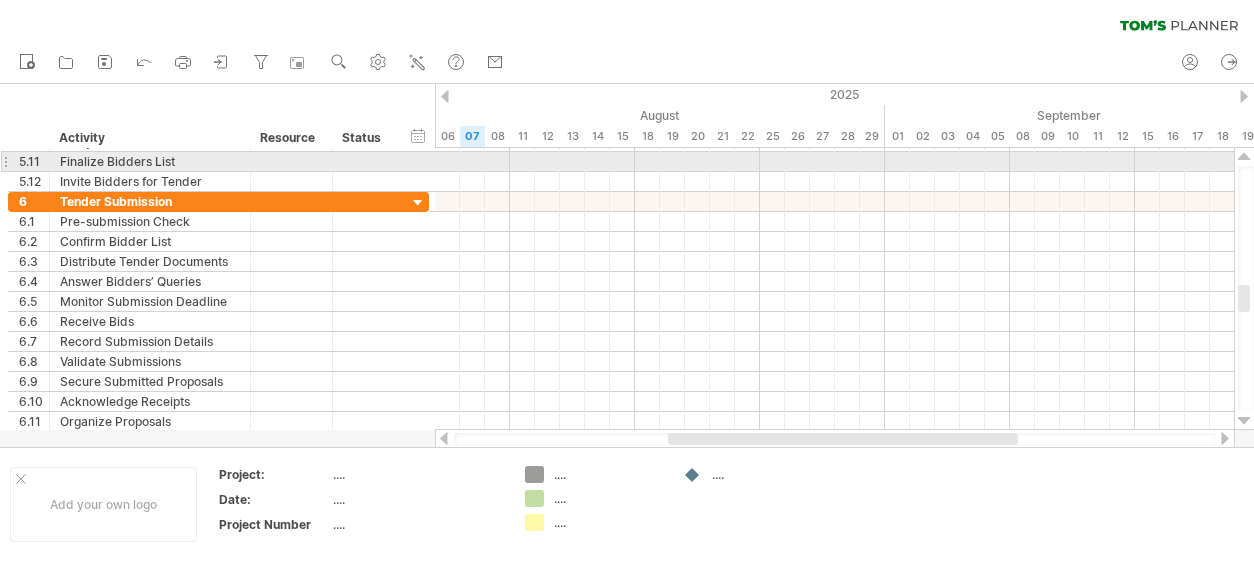 click at bounding box center [1244, 157] 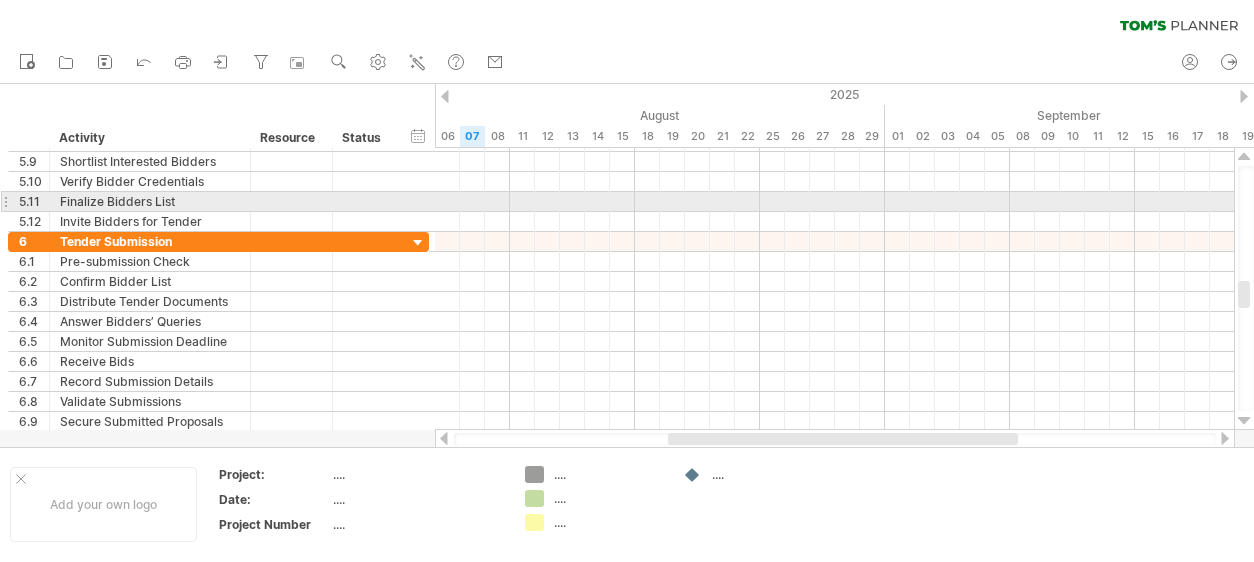 click at bounding box center (1244, 157) 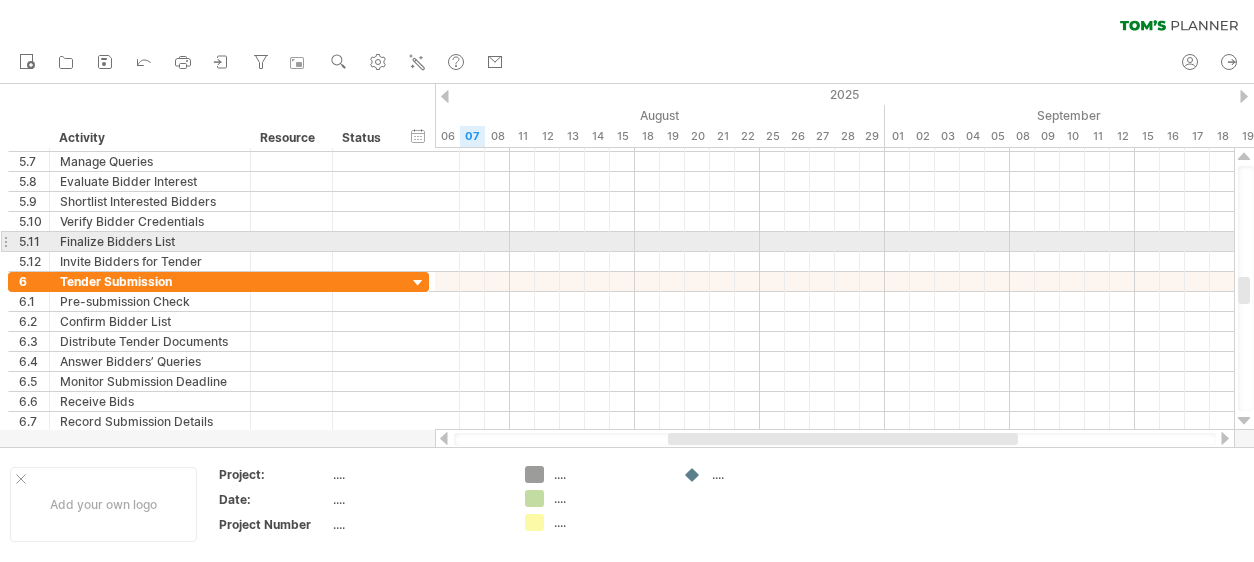click at bounding box center [1244, 157] 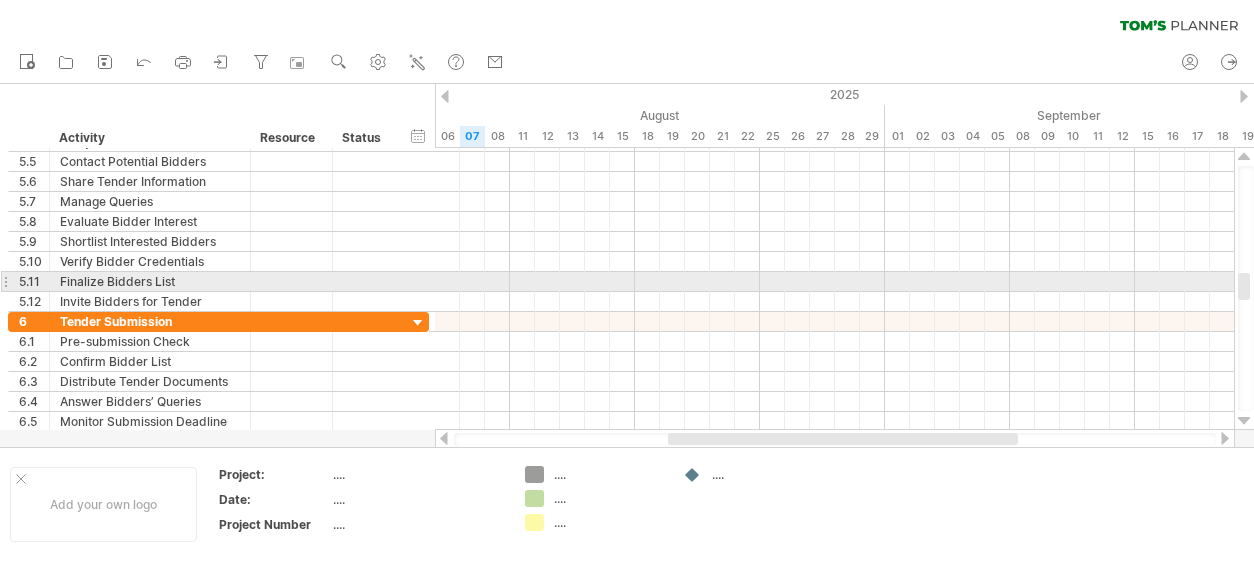 click at bounding box center (1244, 157) 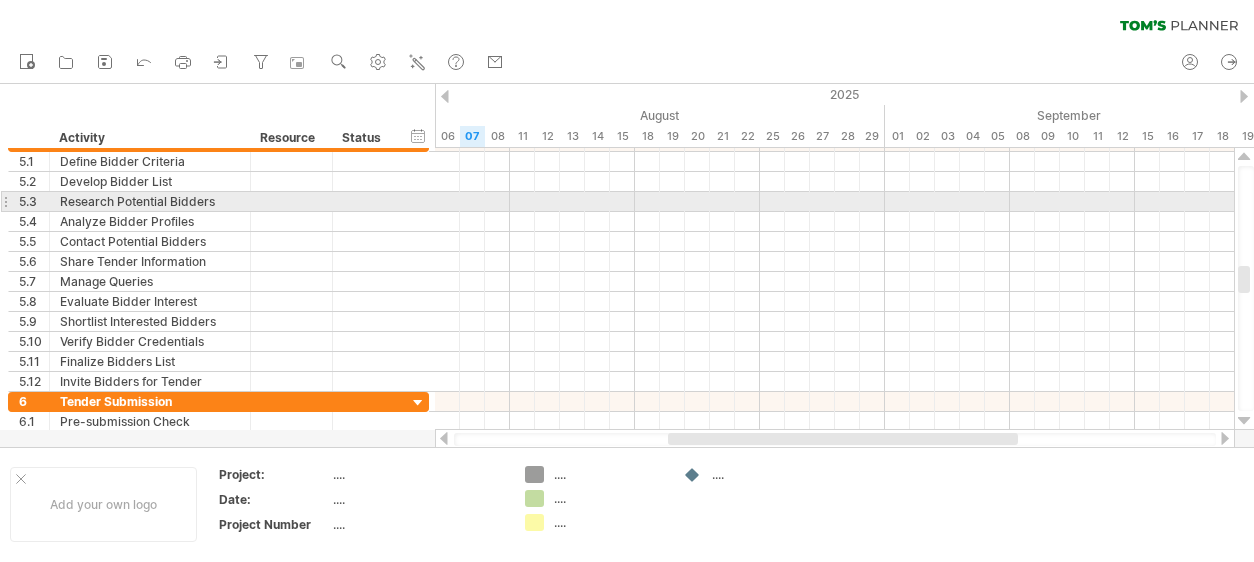 click at bounding box center [1244, 157] 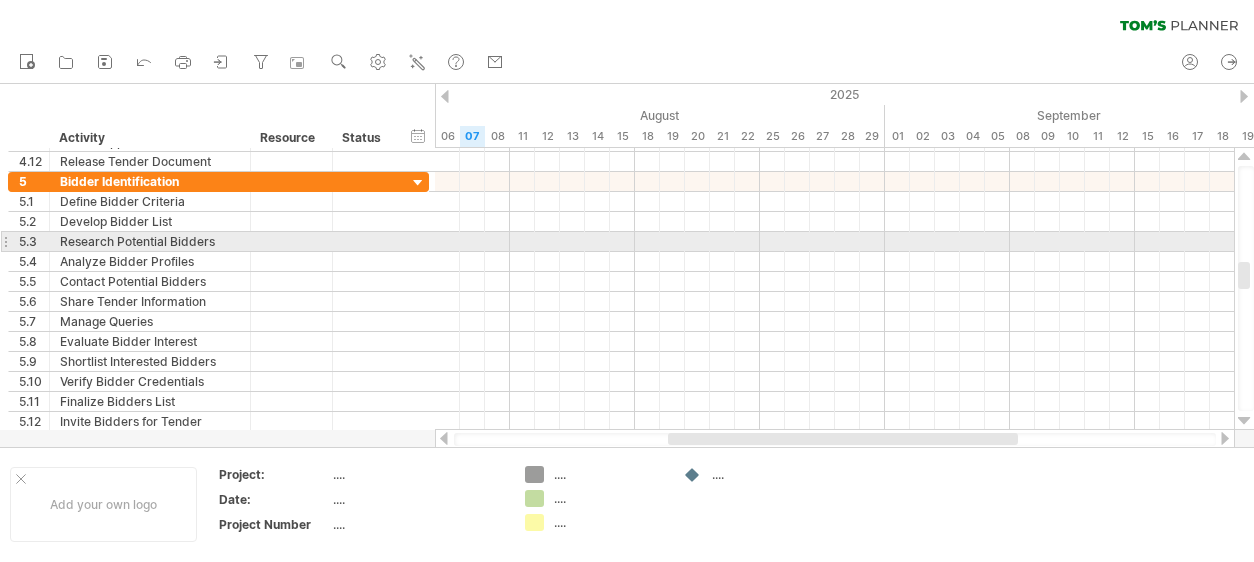 click at bounding box center [1244, 157] 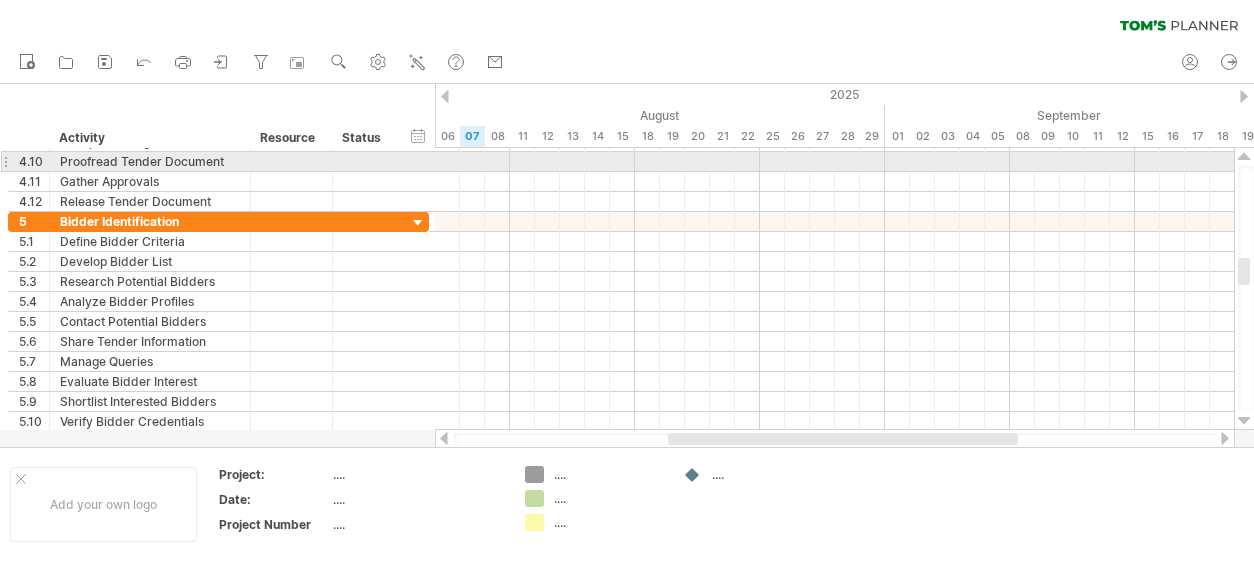 click at bounding box center (1244, 157) 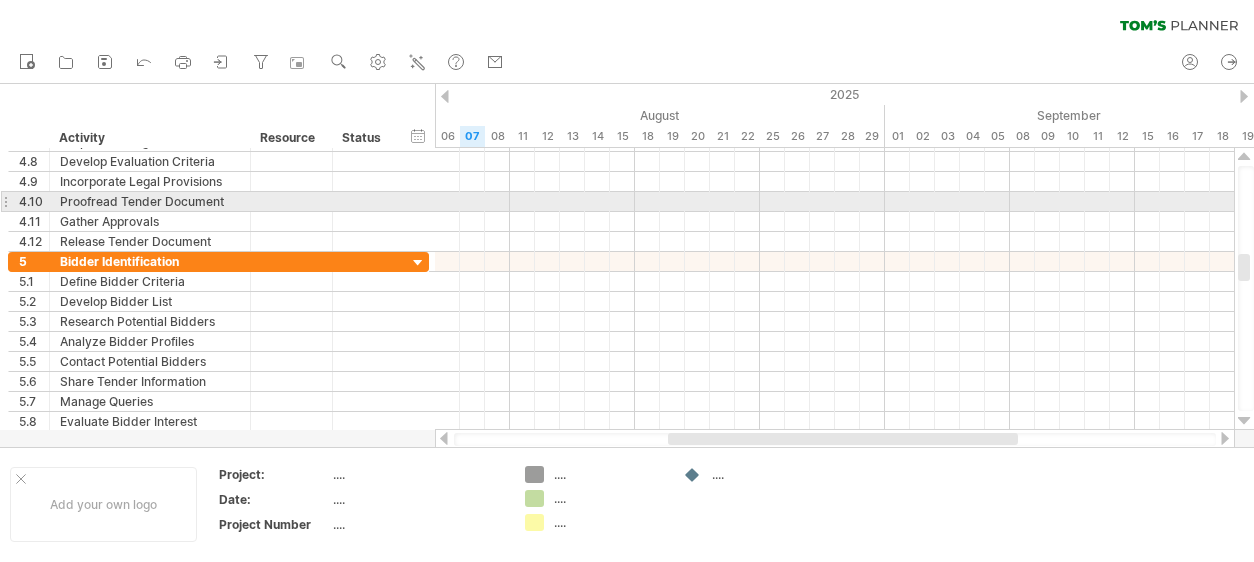 click at bounding box center [1244, 157] 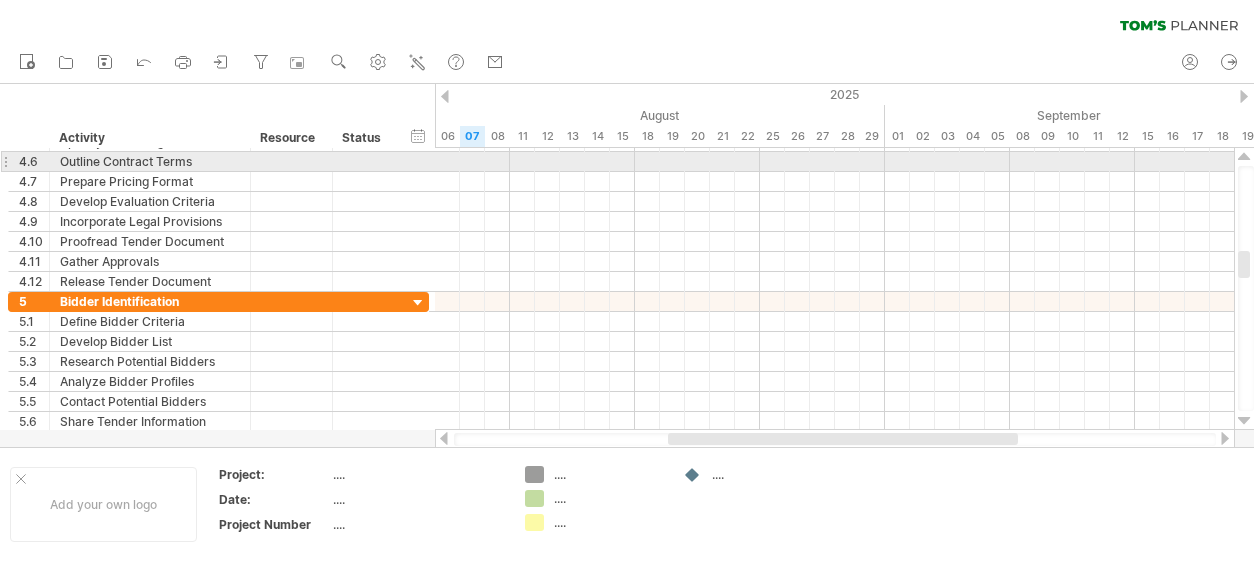 click at bounding box center [1244, 157] 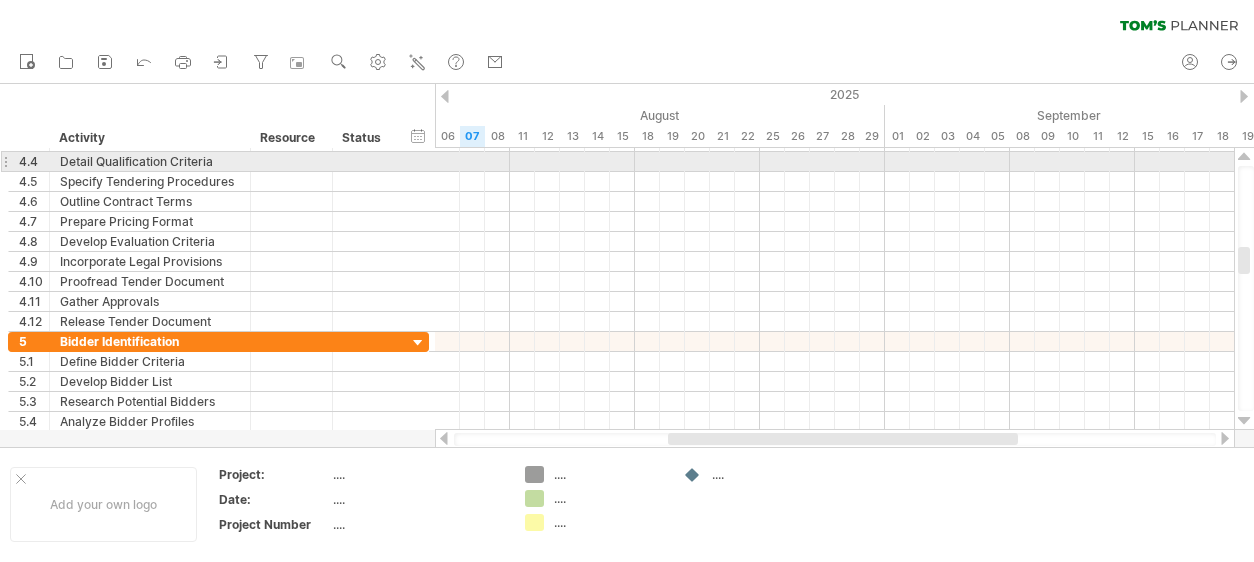 click at bounding box center [1244, 157] 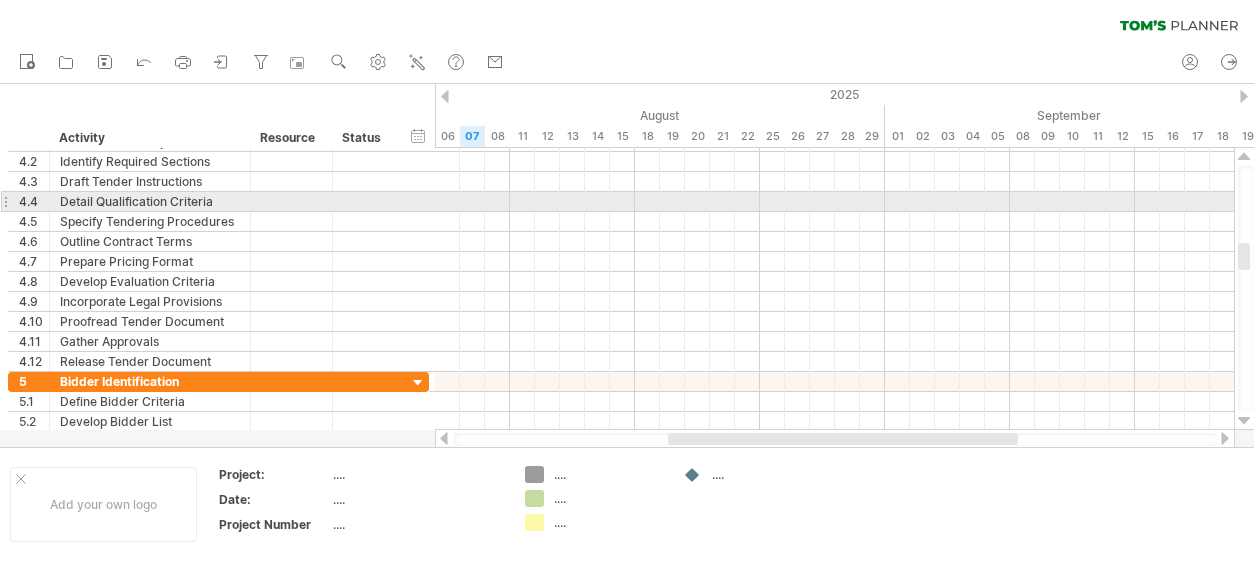 click at bounding box center (1244, 157) 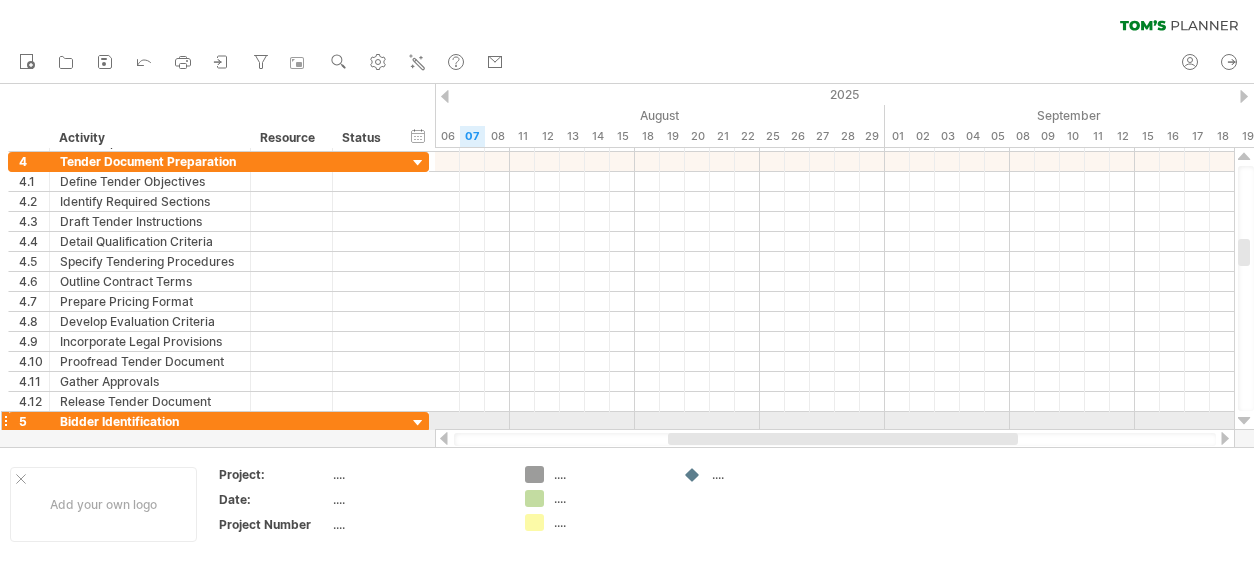 click at bounding box center [1244, 421] 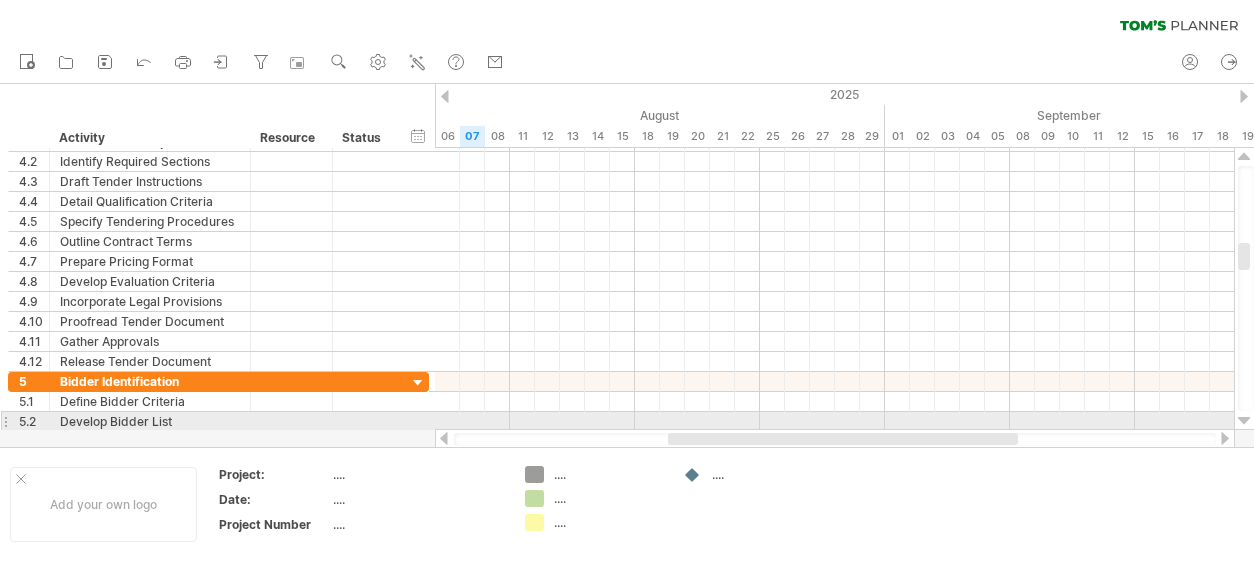 click at bounding box center [1244, 421] 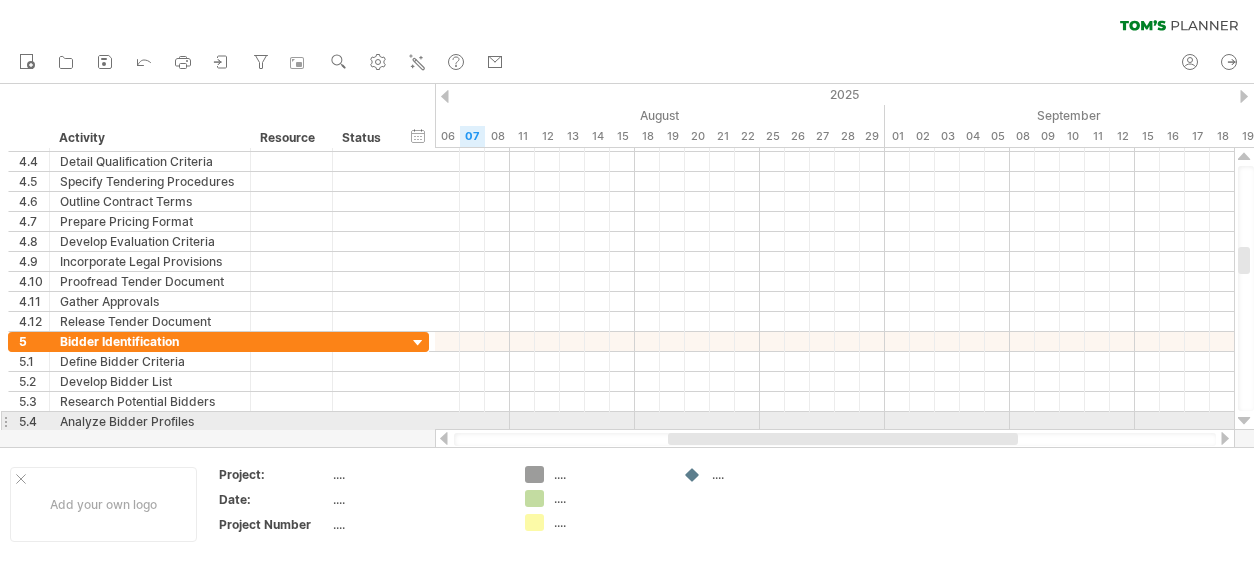 click at bounding box center (1244, 421) 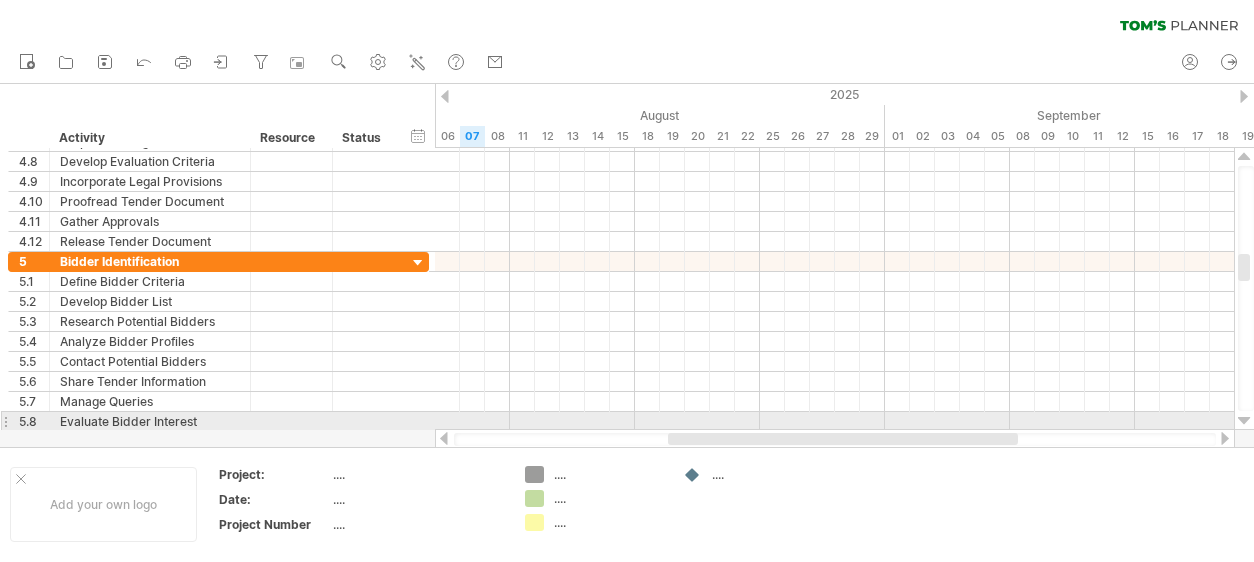 click at bounding box center (1244, 421) 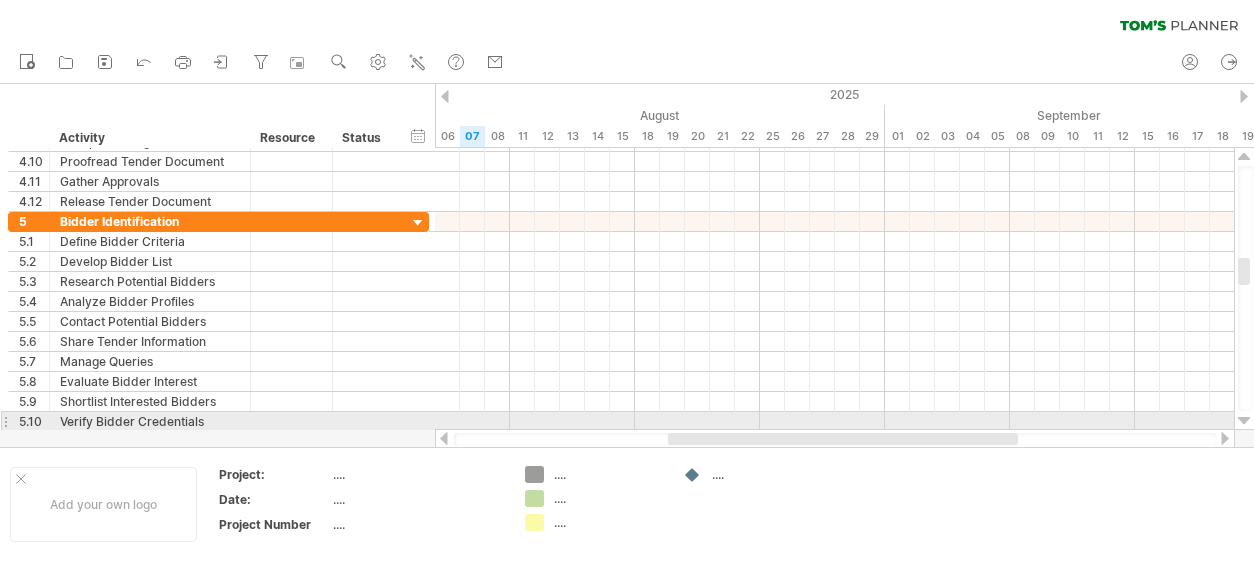 click at bounding box center (1244, 421) 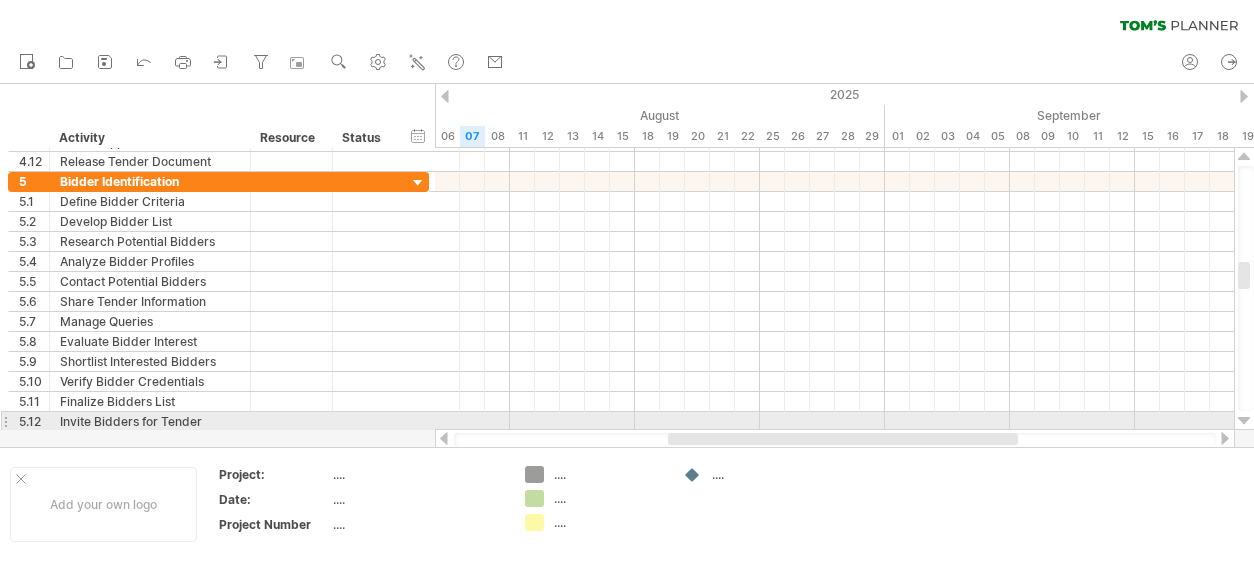 click at bounding box center (1244, 421) 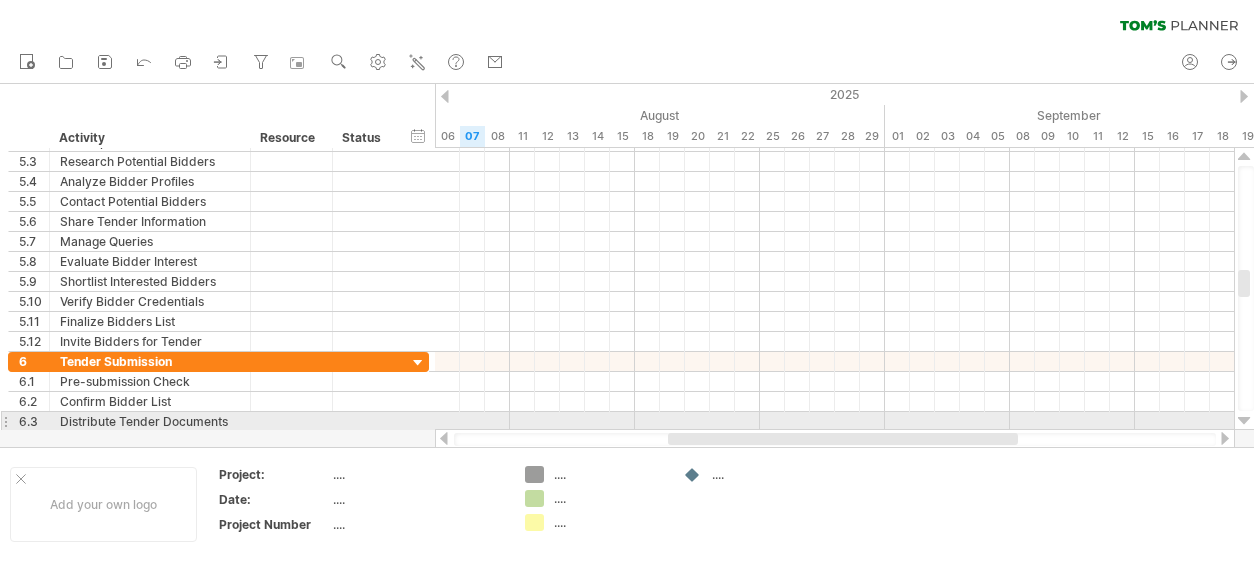 click at bounding box center (1244, 421) 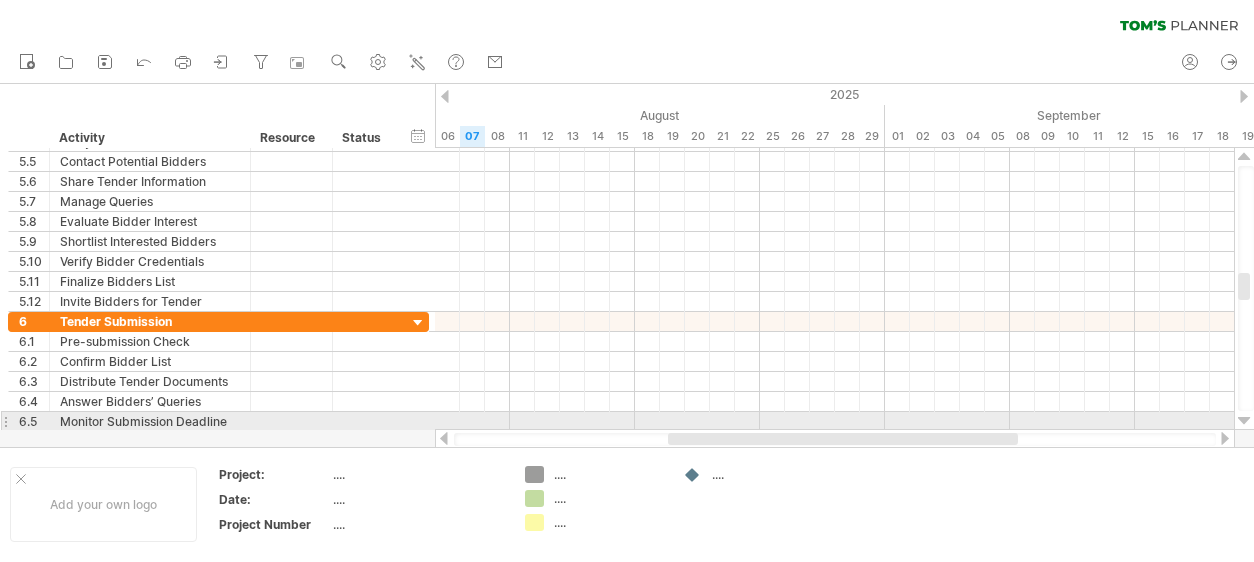 click at bounding box center (1244, 421) 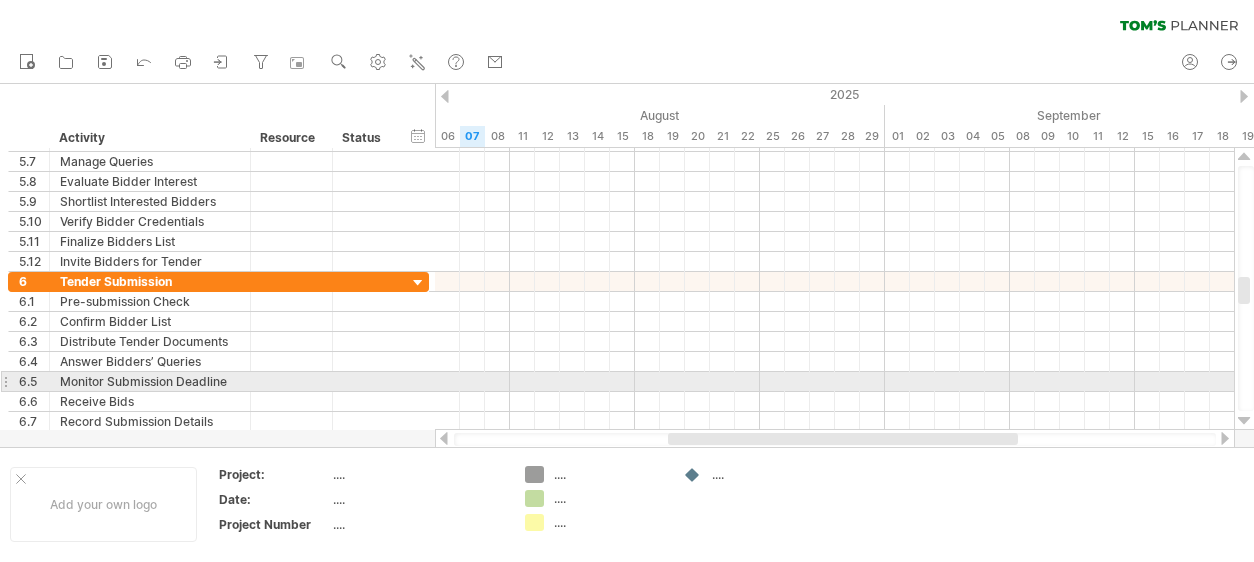 click at bounding box center (1244, 421) 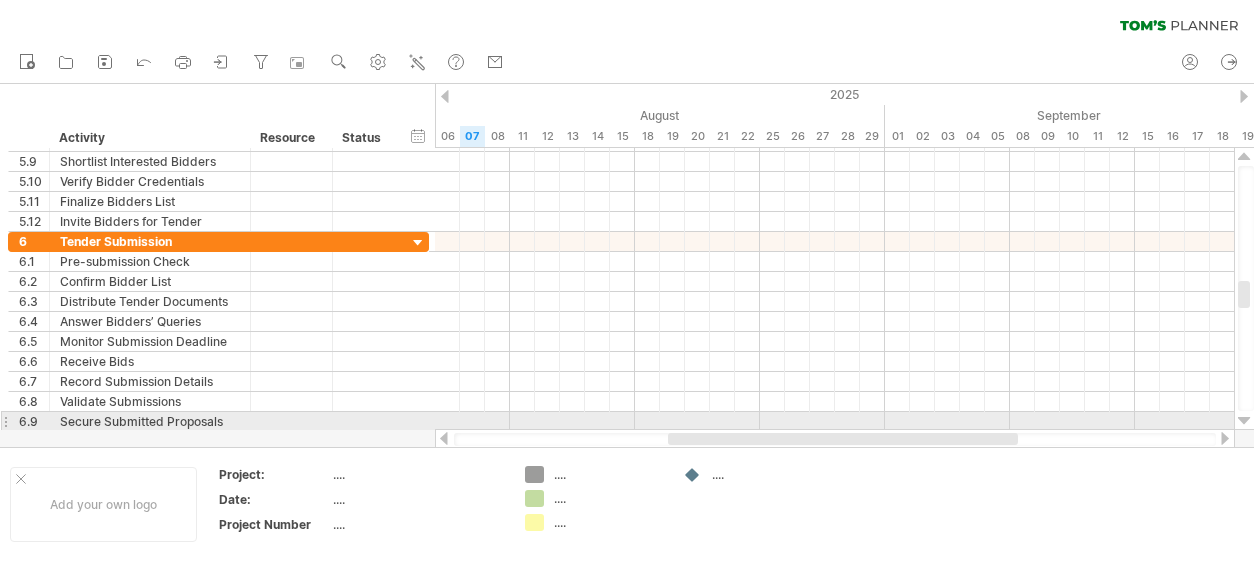 click at bounding box center [1244, 421] 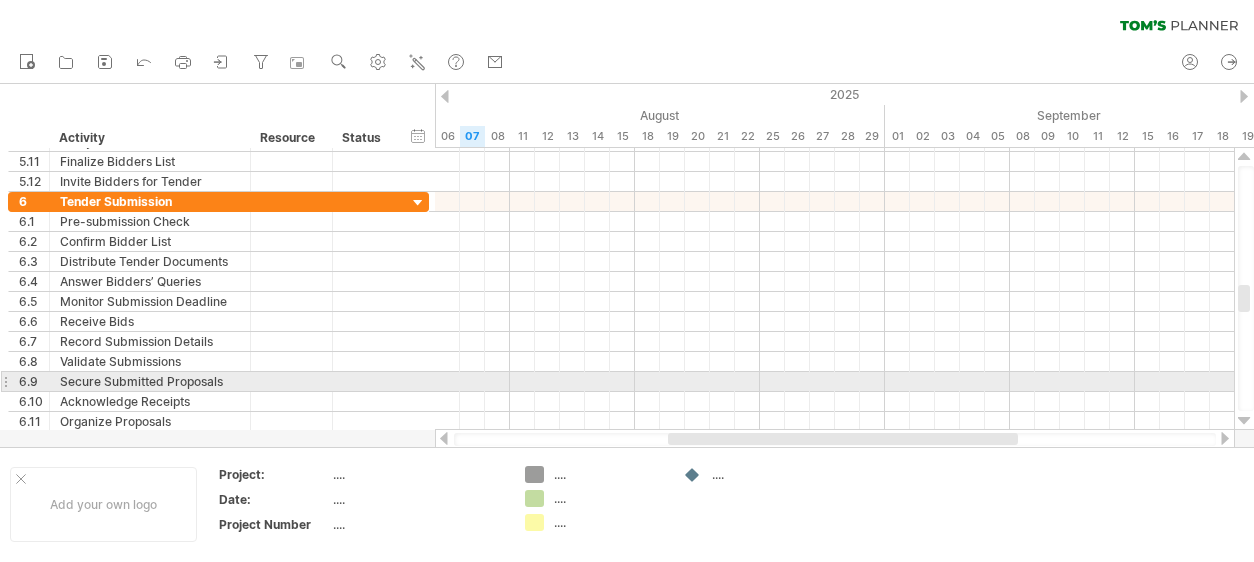 click at bounding box center (1244, 421) 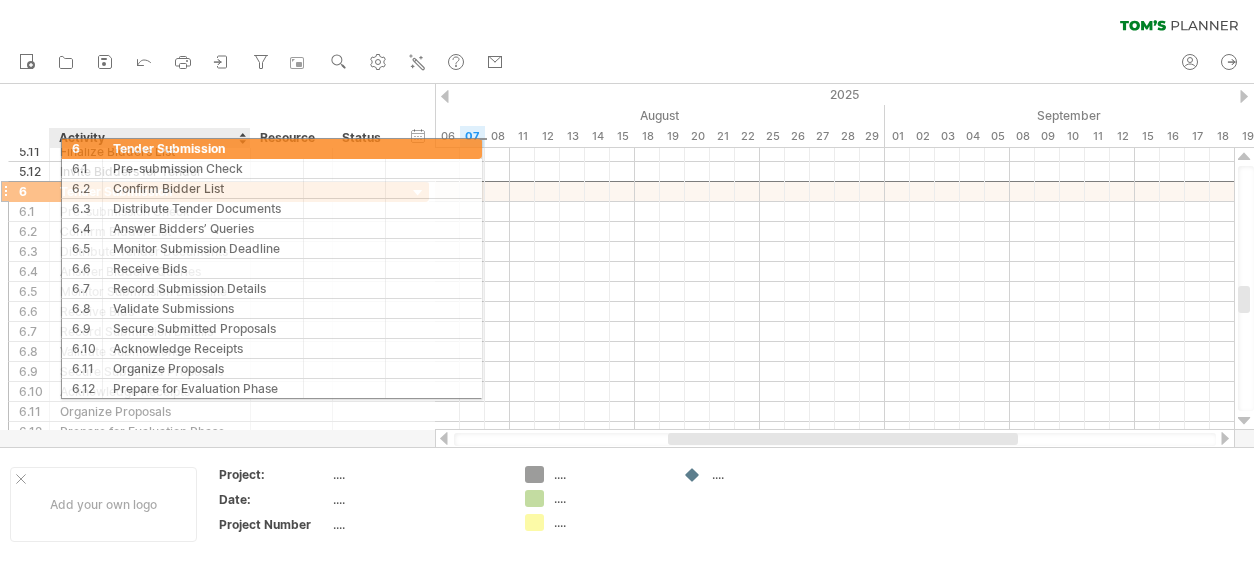 drag, startPoint x: 36, startPoint y: 158, endPoint x: 57, endPoint y: 147, distance: 23.70654 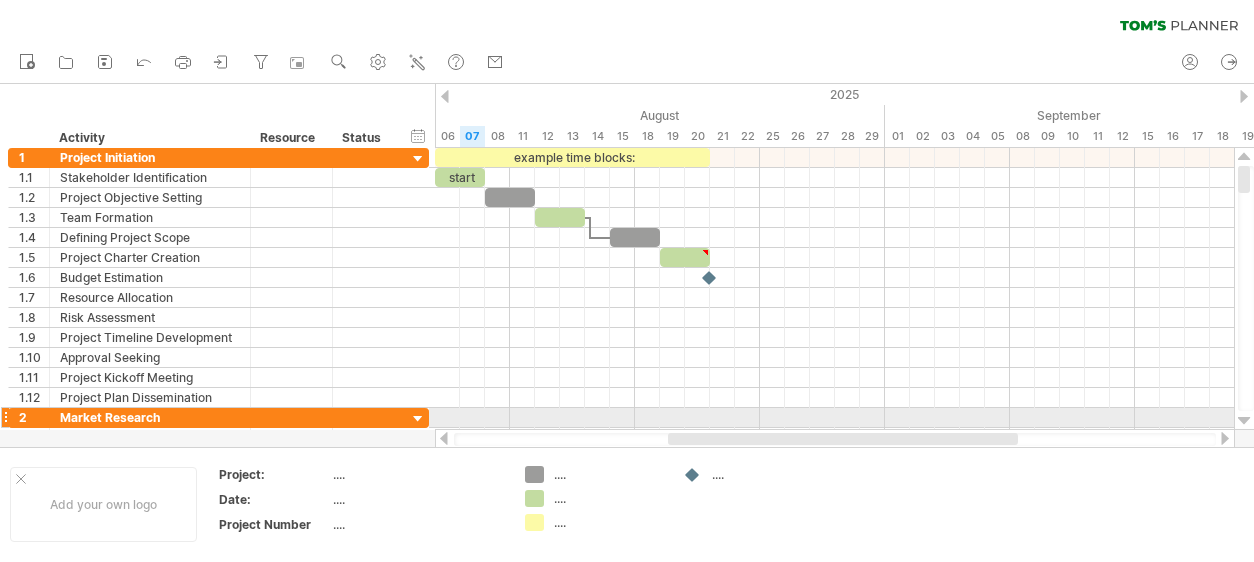 click at bounding box center (1244, 421) 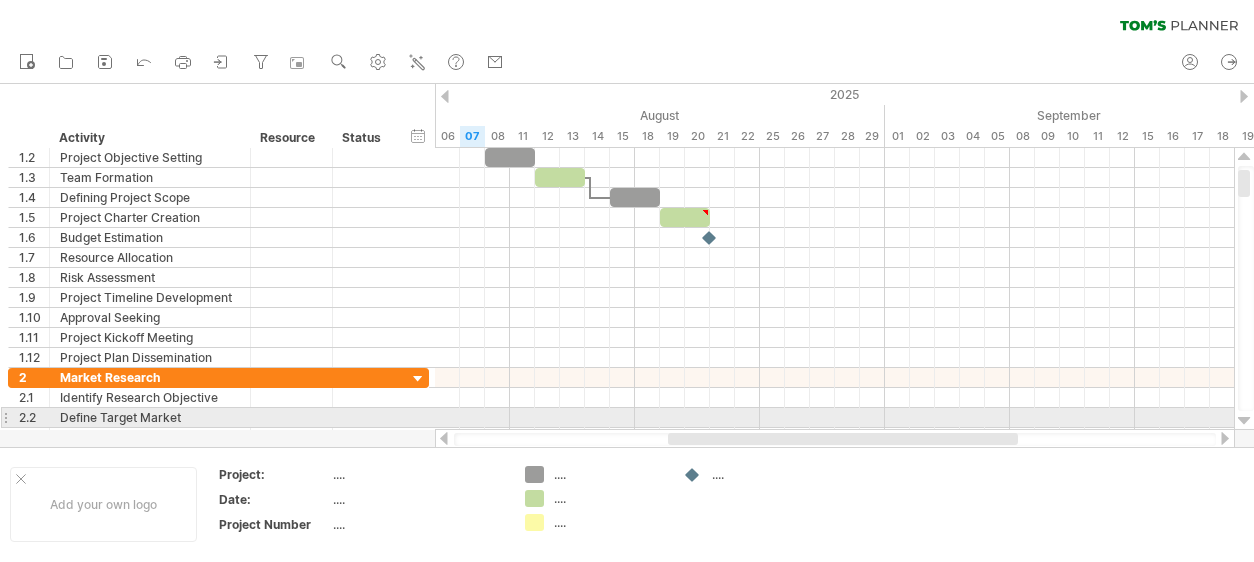 click at bounding box center [1244, 421] 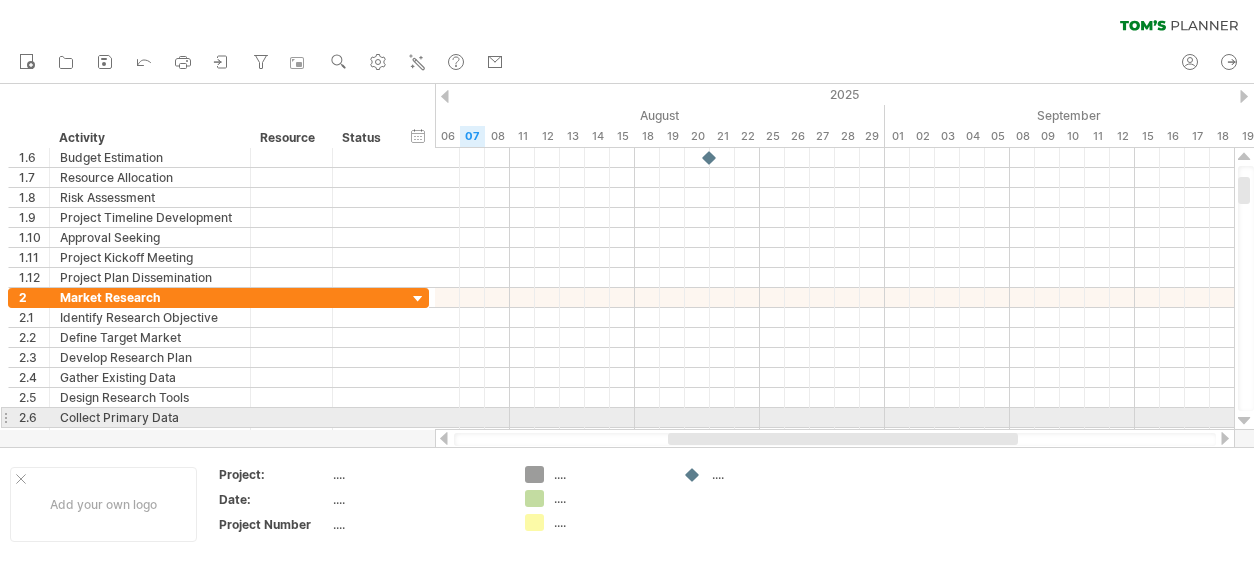 click at bounding box center [1244, 421] 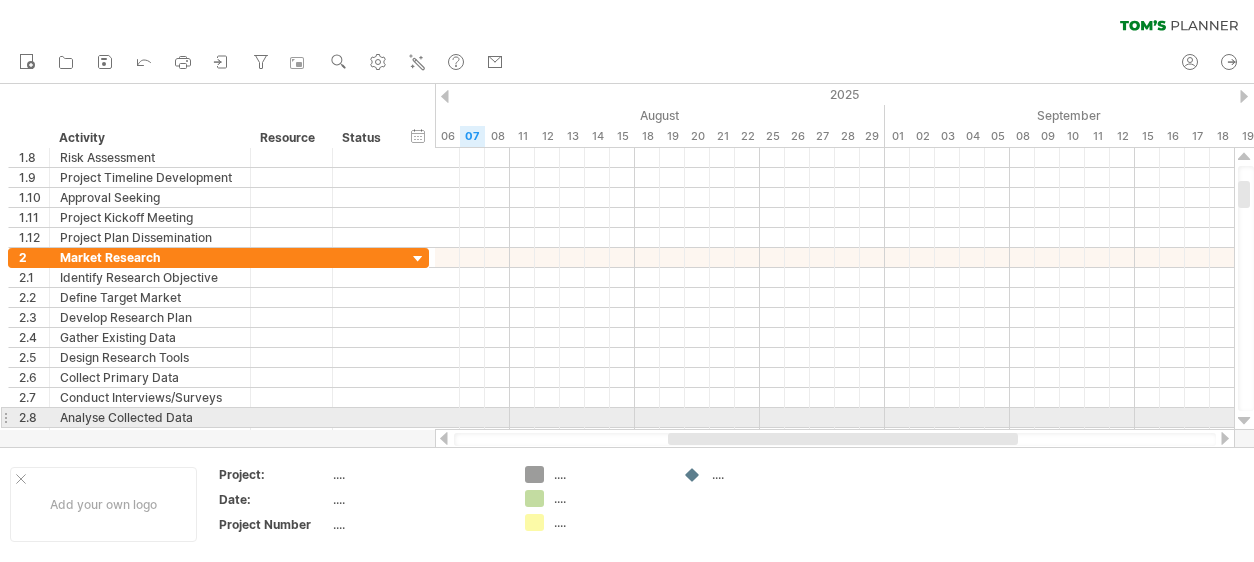click at bounding box center (1244, 421) 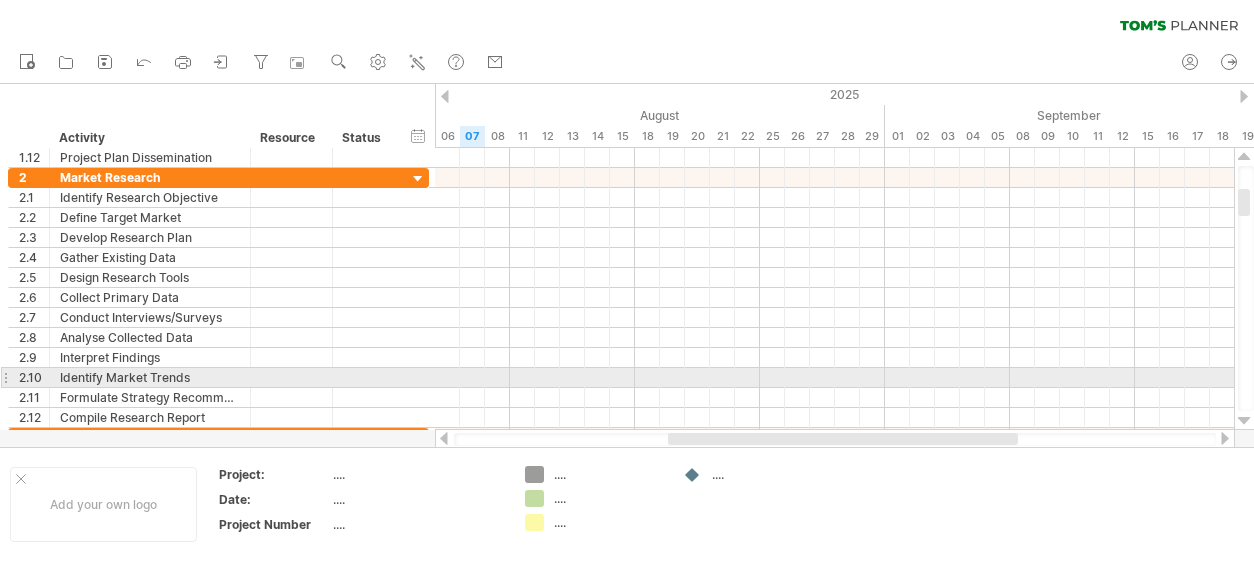 click at bounding box center (1244, 421) 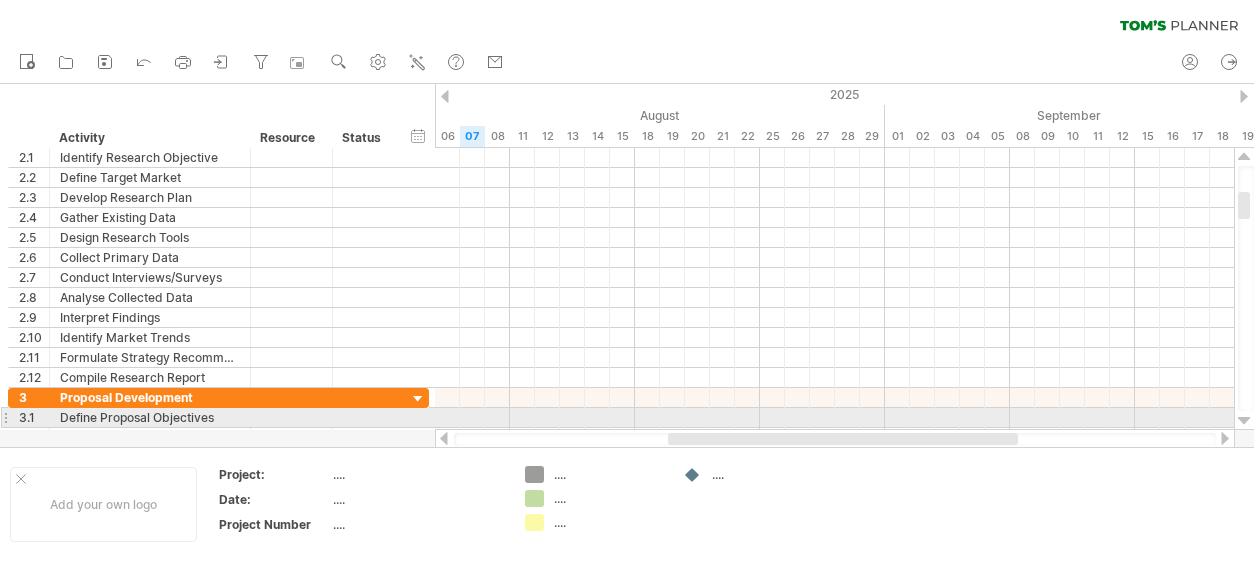 click at bounding box center (1244, 421) 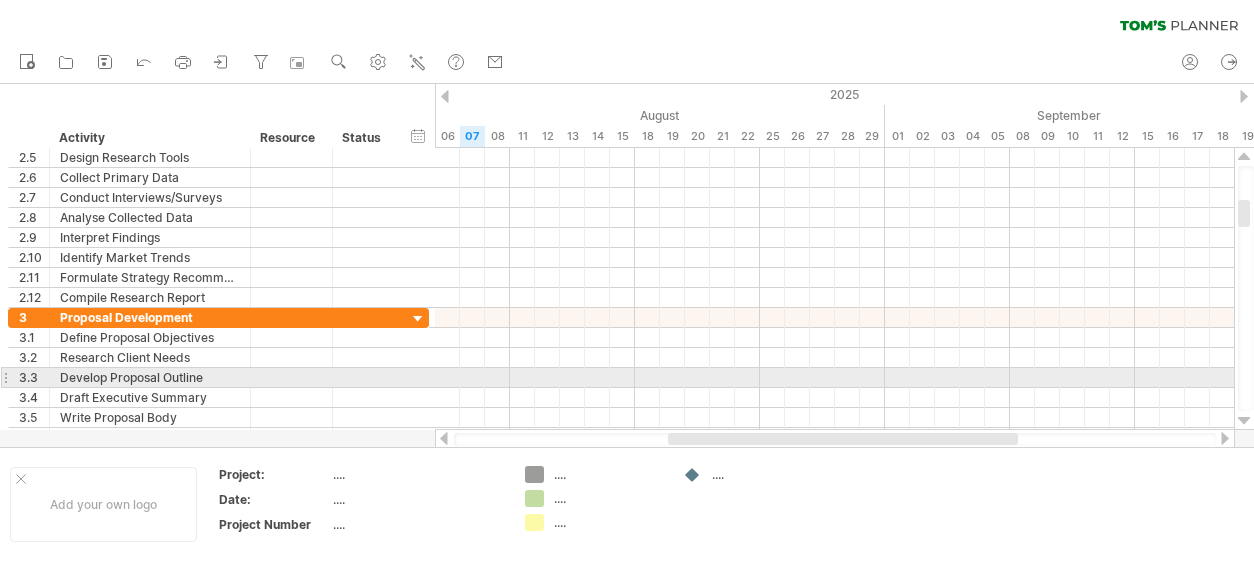 click at bounding box center (1244, 421) 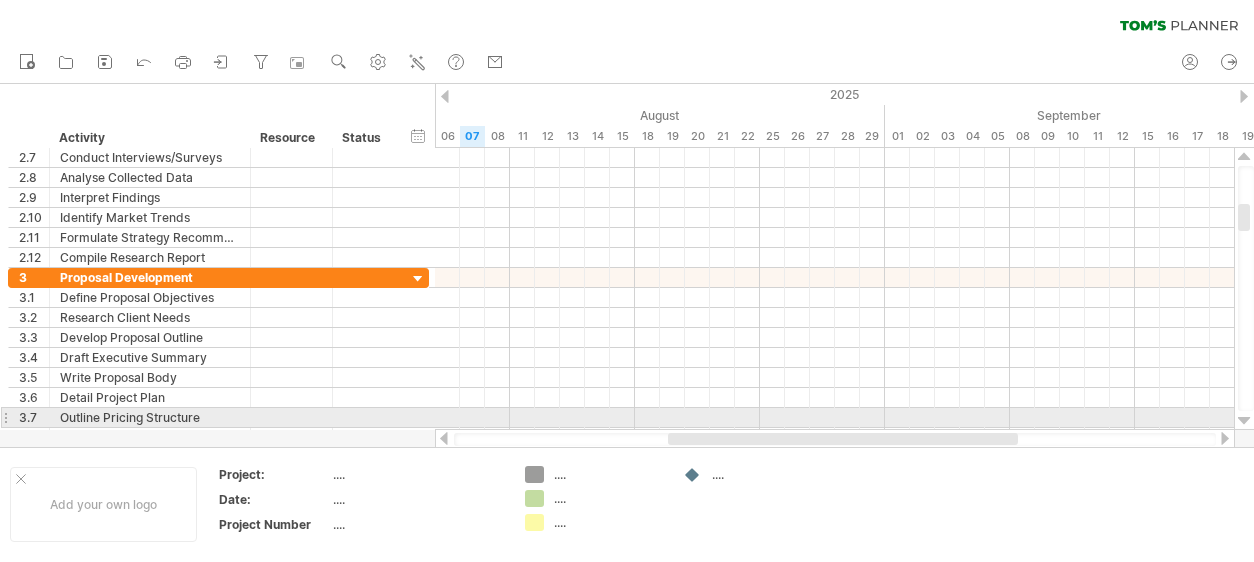 click at bounding box center (1244, 421) 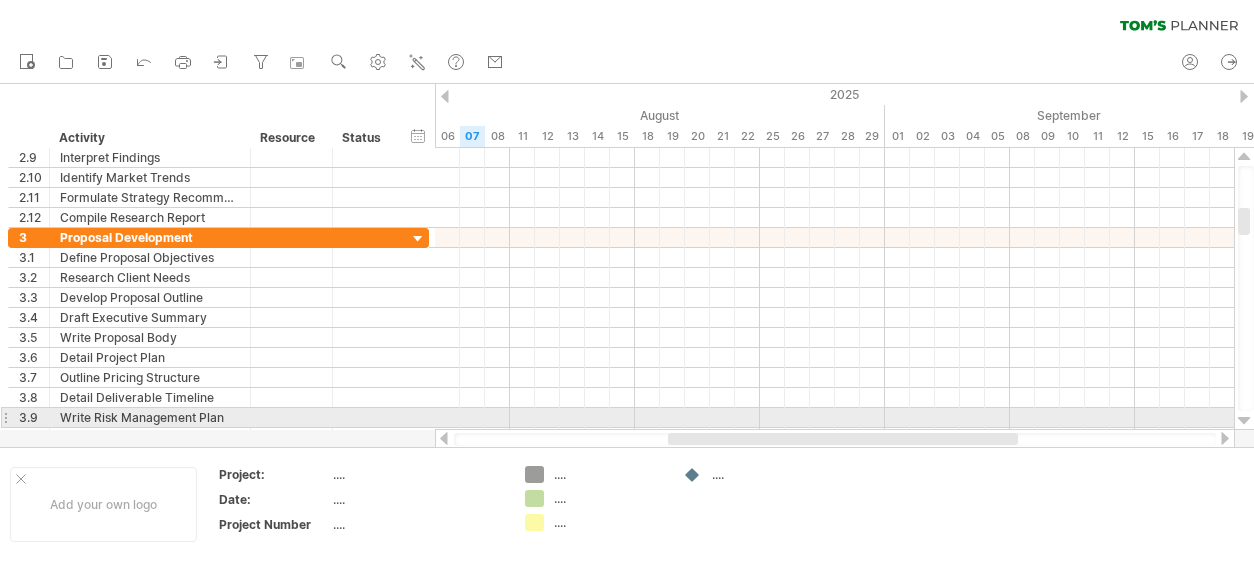 click at bounding box center (1244, 421) 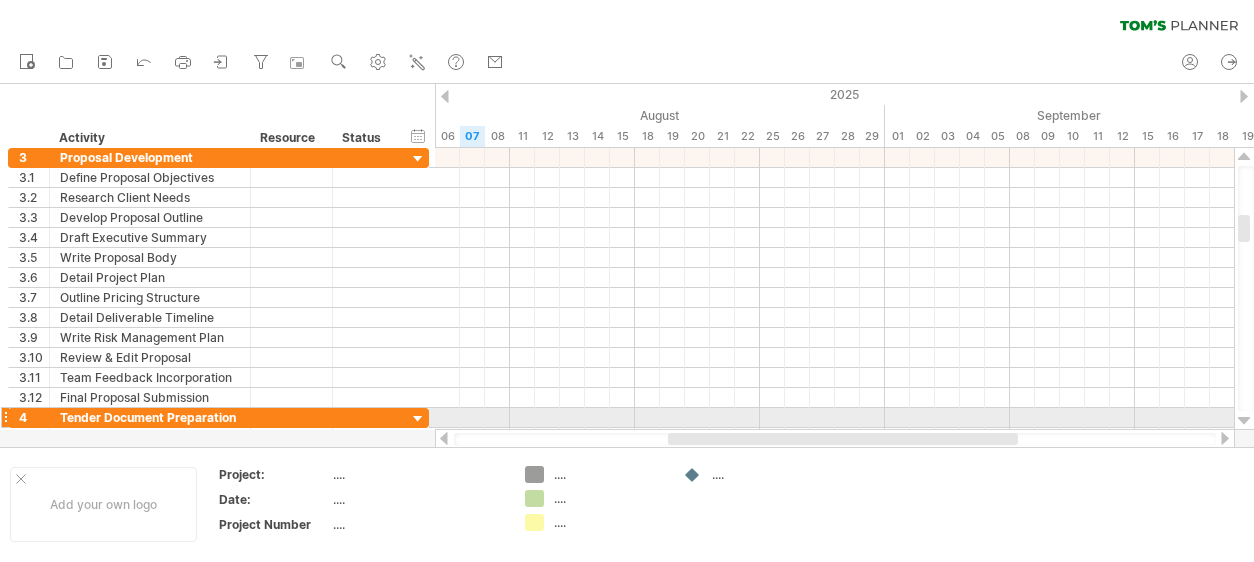 click at bounding box center (1244, 421) 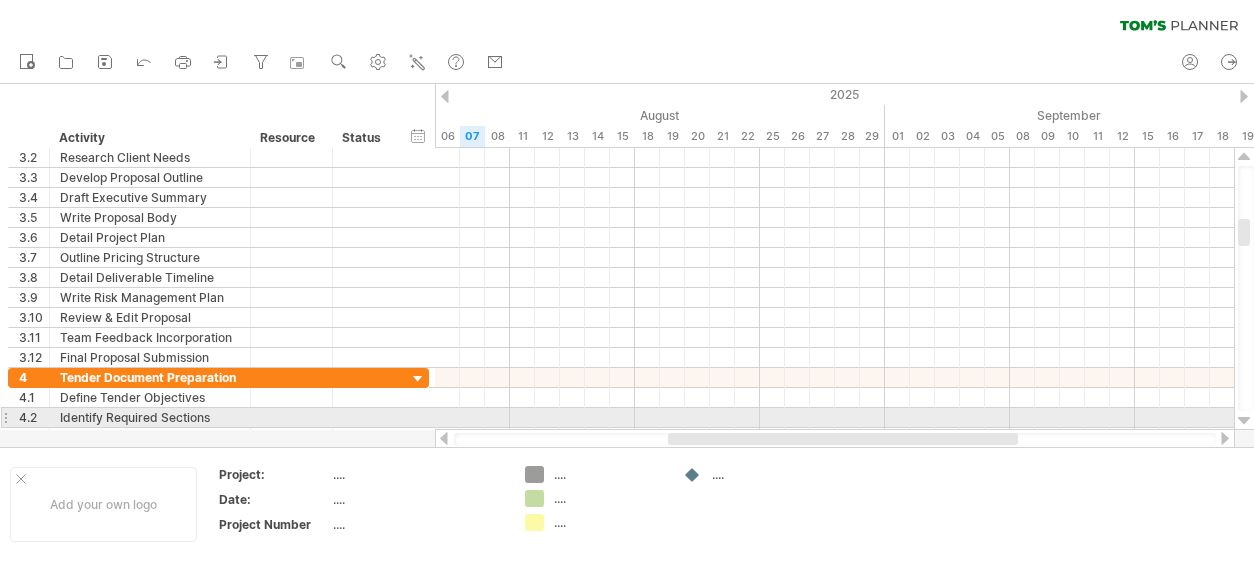 click at bounding box center (1244, 421) 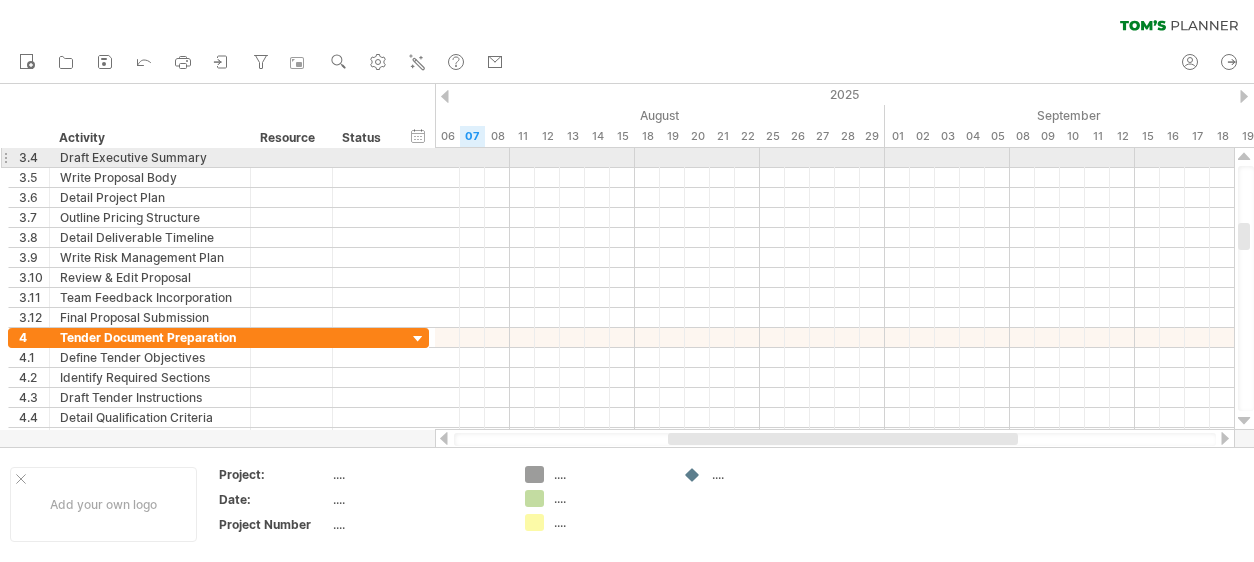 click at bounding box center (1244, 157) 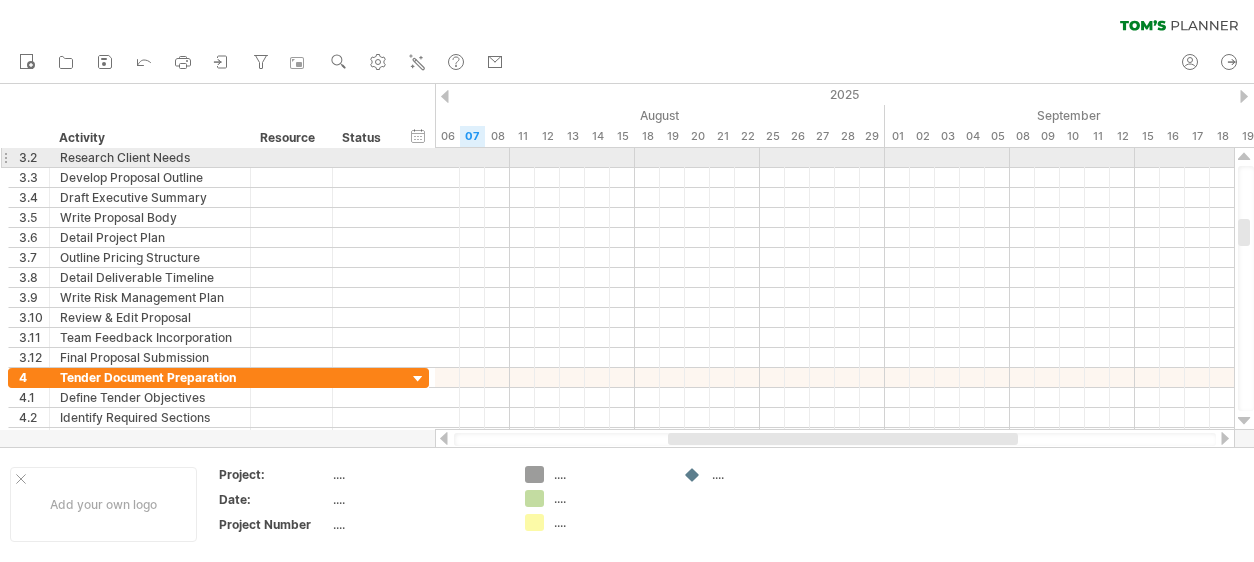click at bounding box center [1244, 157] 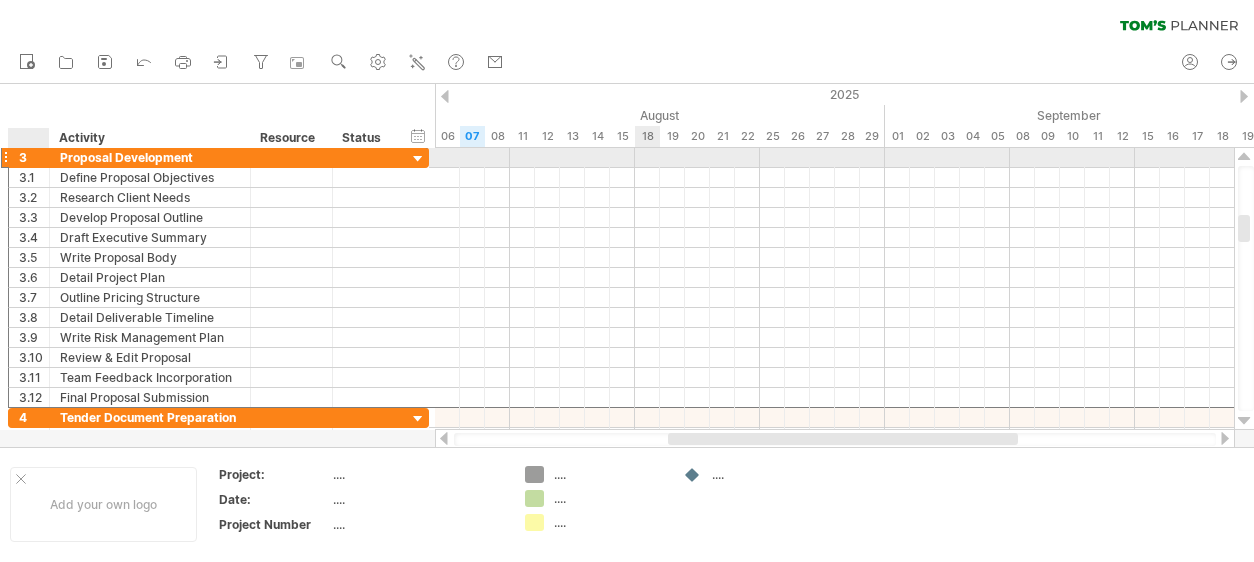click on "3" at bounding box center (34, 157) 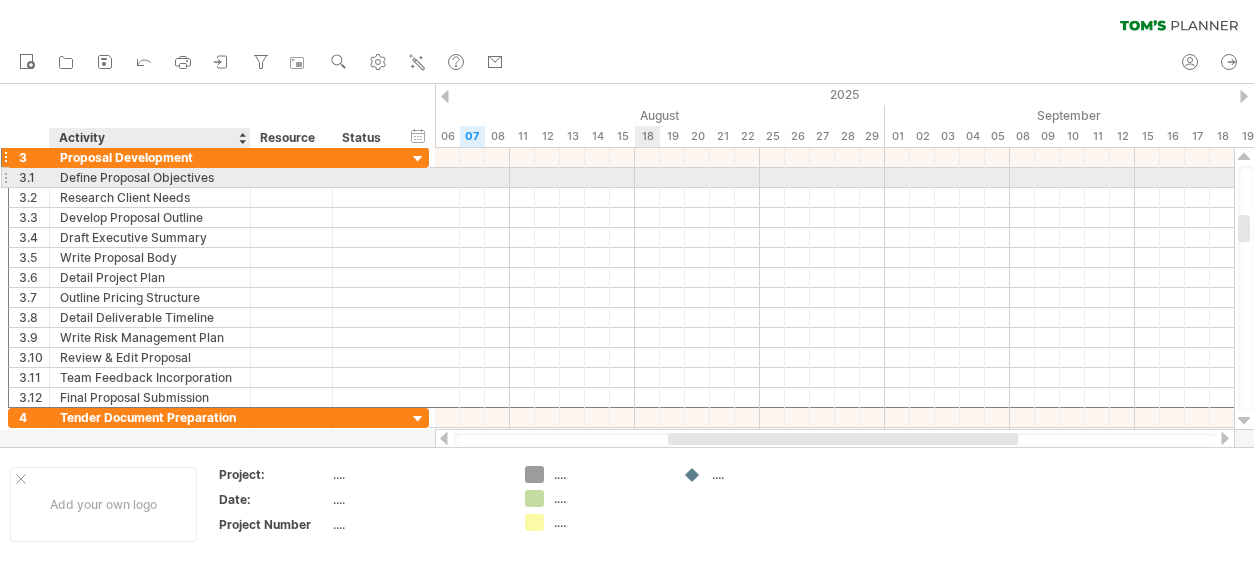 click on "Define Proposal Objectives" at bounding box center (150, 177) 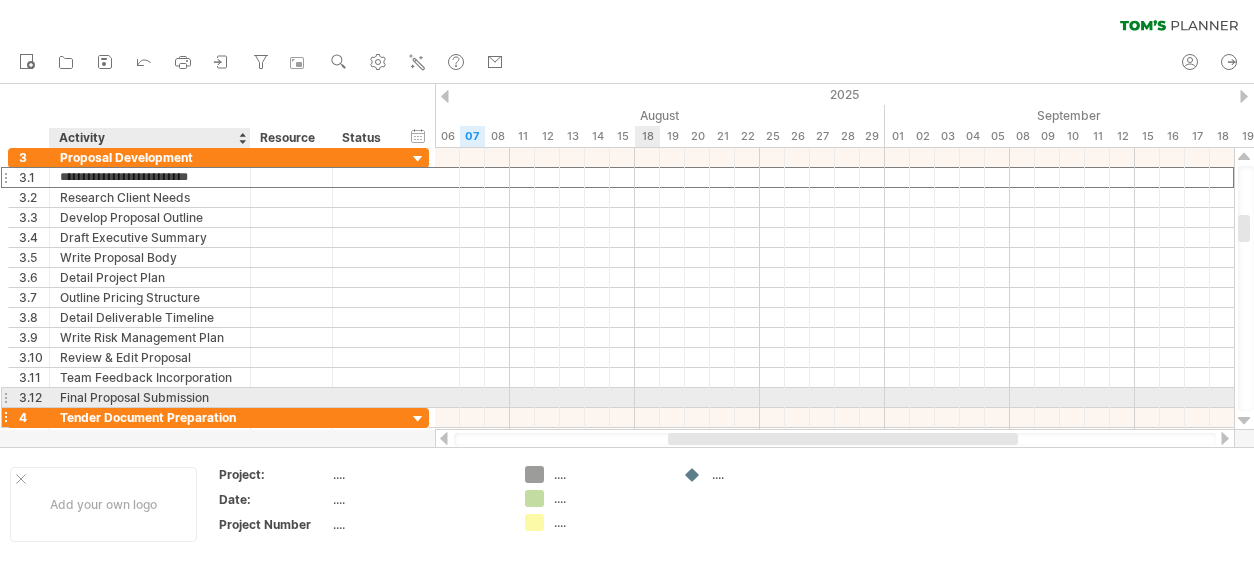 drag, startPoint x: 64, startPoint y: 179, endPoint x: 76, endPoint y: 405, distance: 226.31836 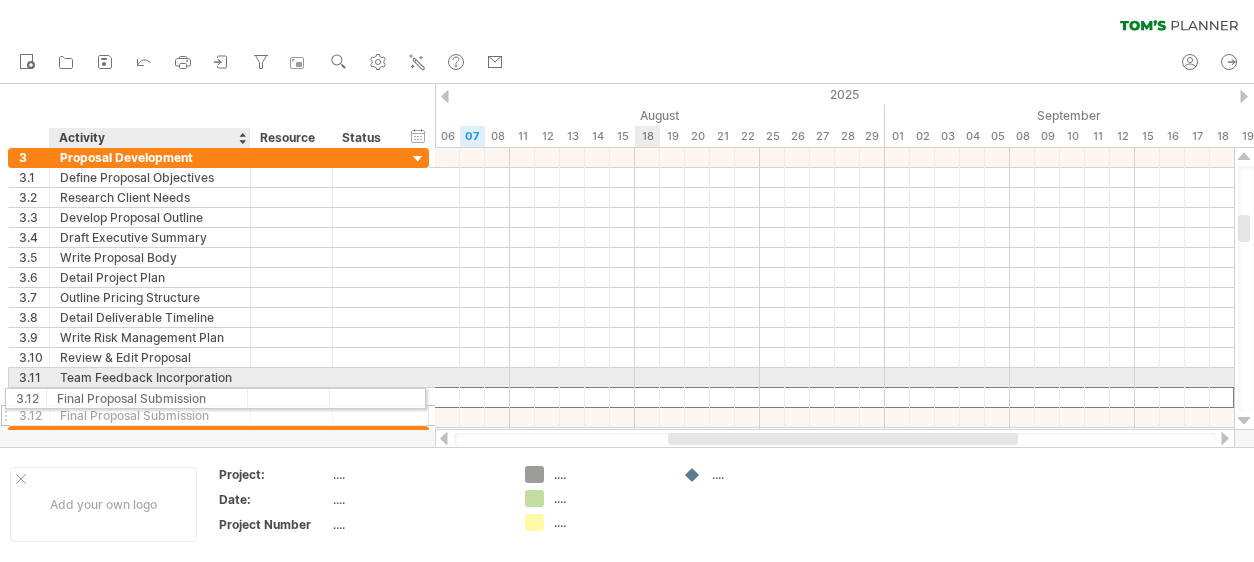 drag, startPoint x: 212, startPoint y: 392, endPoint x: 167, endPoint y: 394, distance: 45.044422 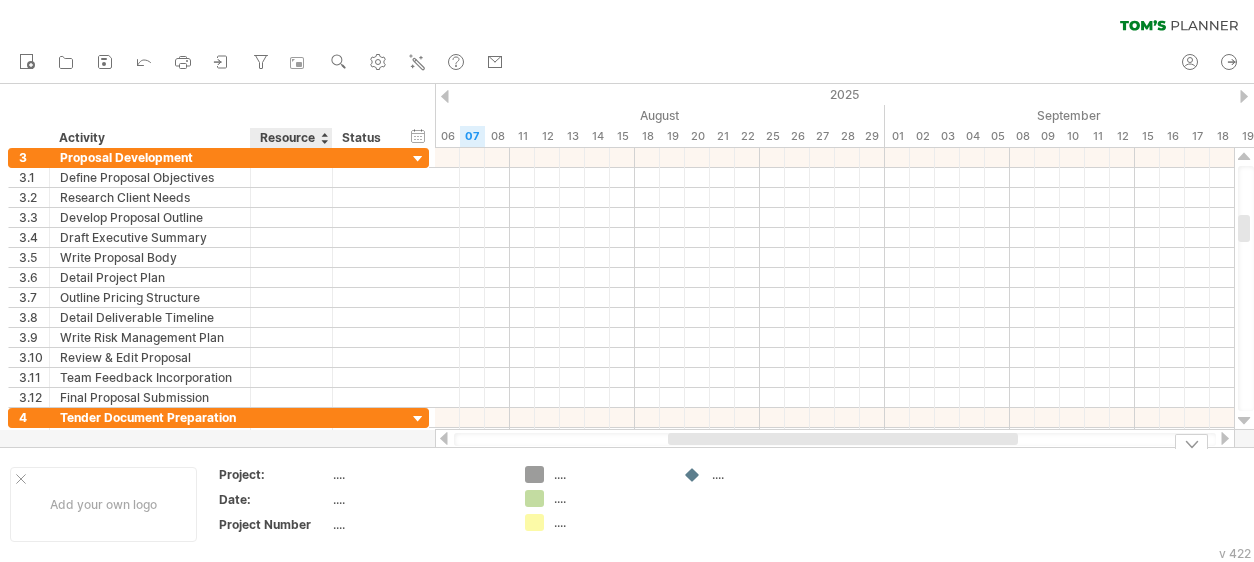 drag, startPoint x: 13, startPoint y: 122, endPoint x: 267, endPoint y: 491, distance: 447.96988 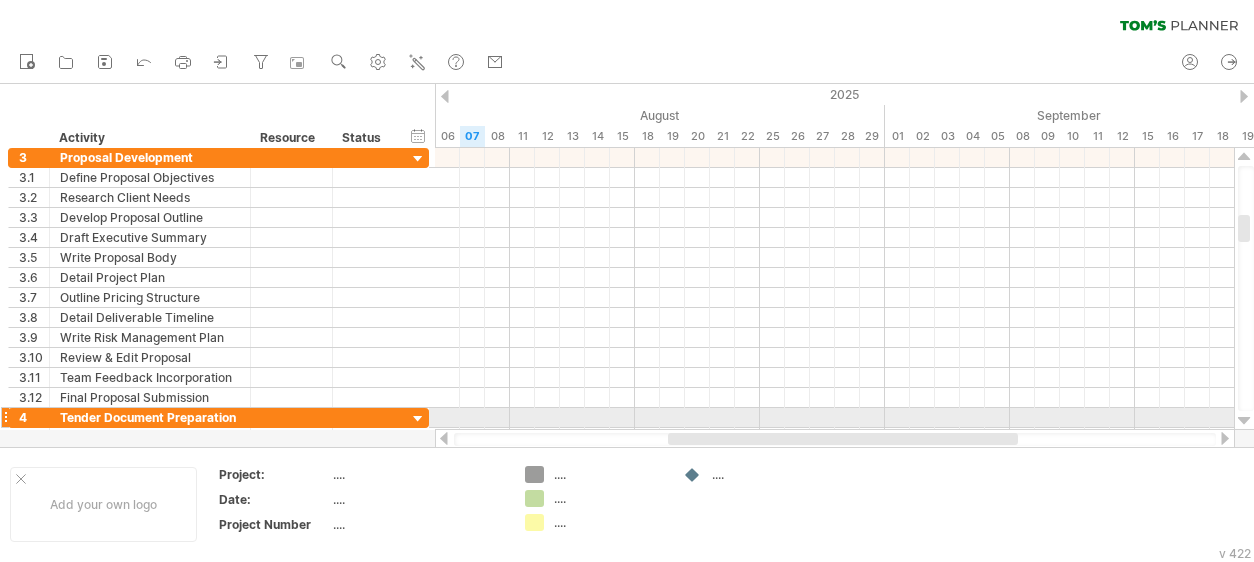 click at bounding box center (1244, 421) 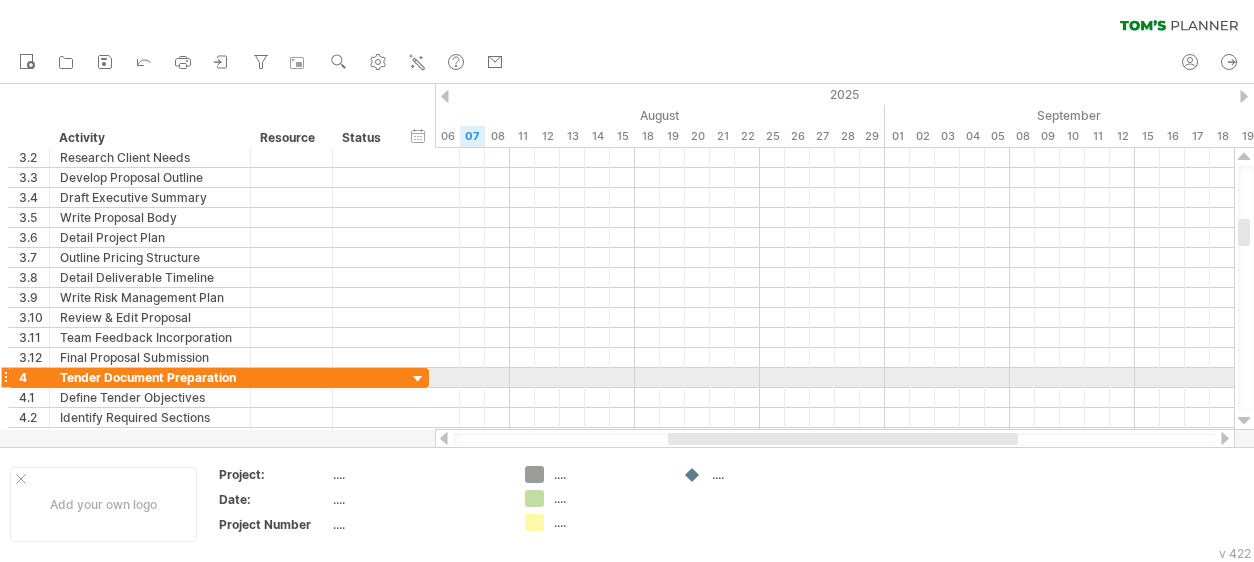 click at bounding box center [1244, 421] 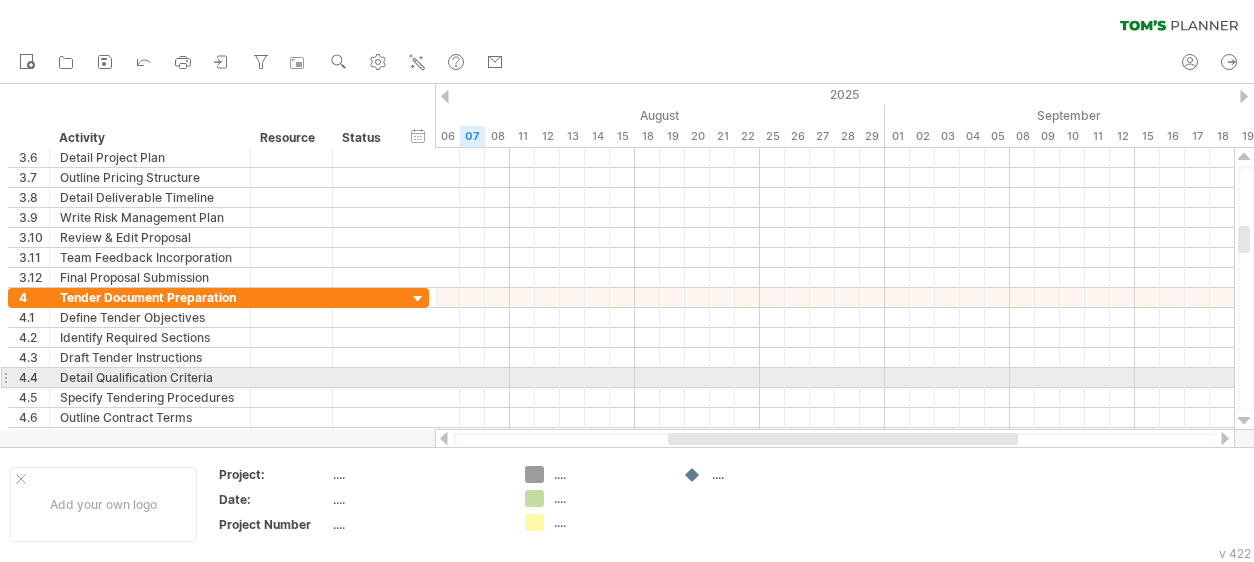 click at bounding box center (1244, 421) 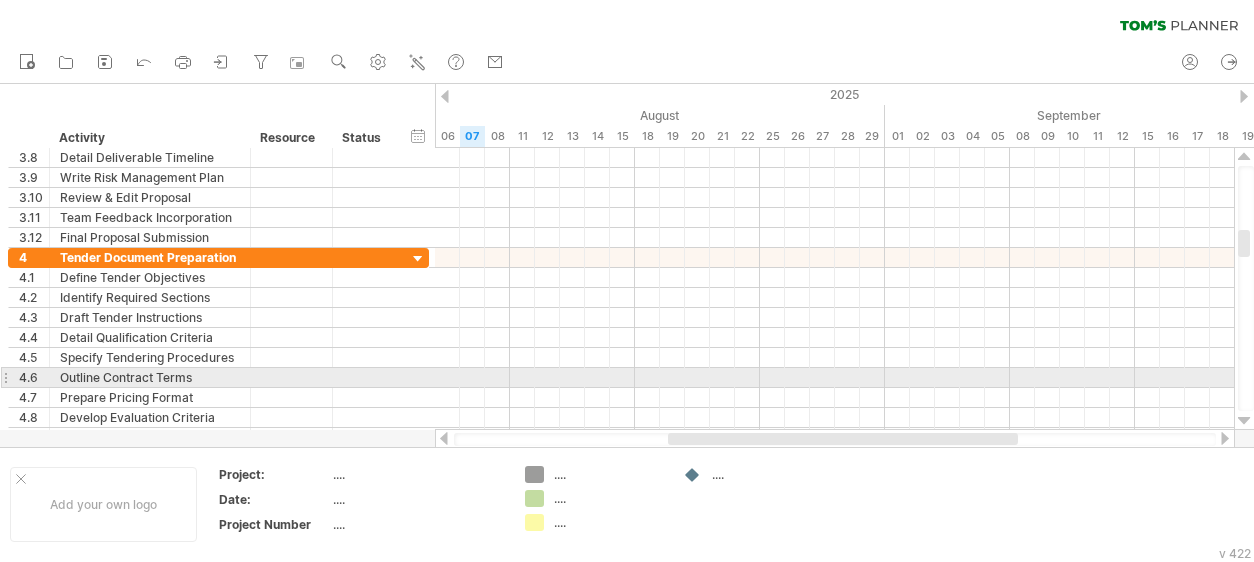 click at bounding box center [1244, 421] 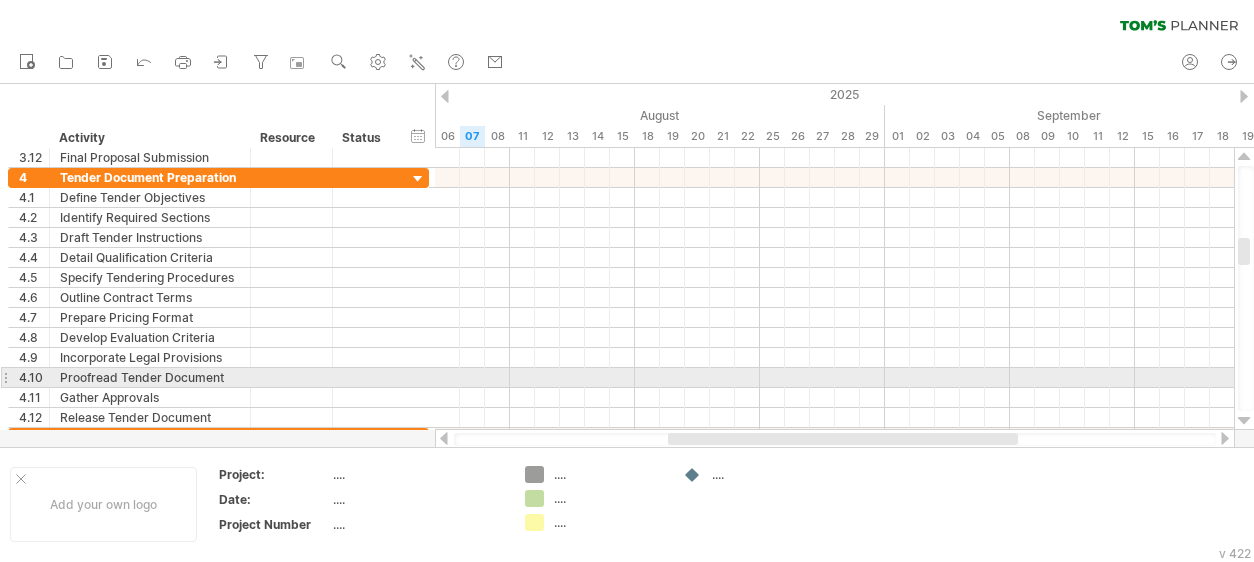 click at bounding box center [1244, 421] 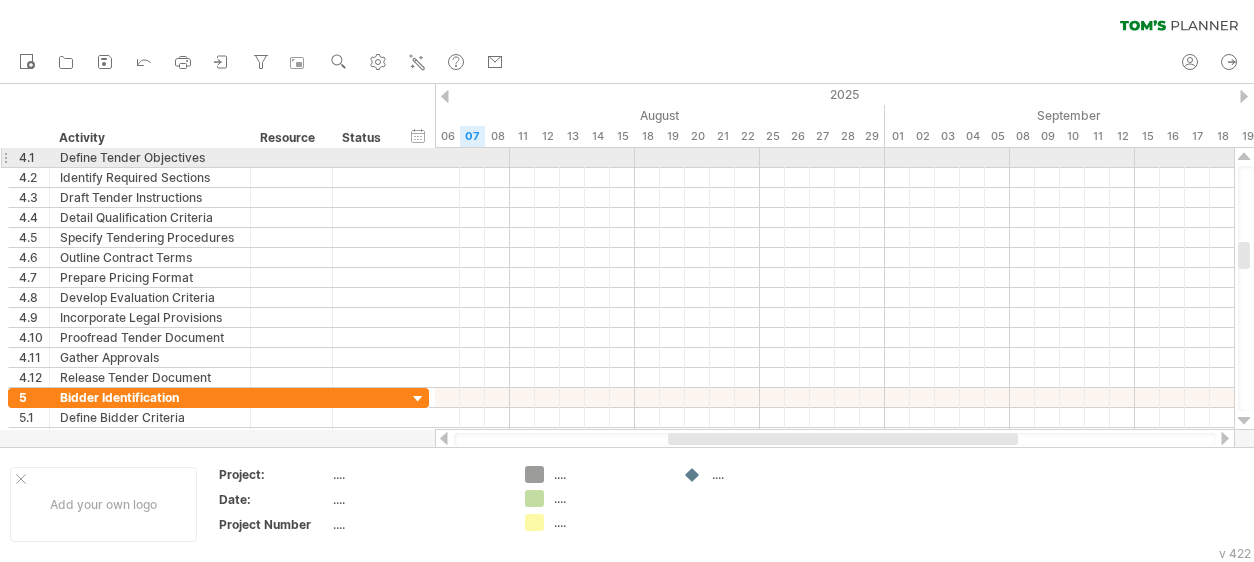 click at bounding box center [1244, 157] 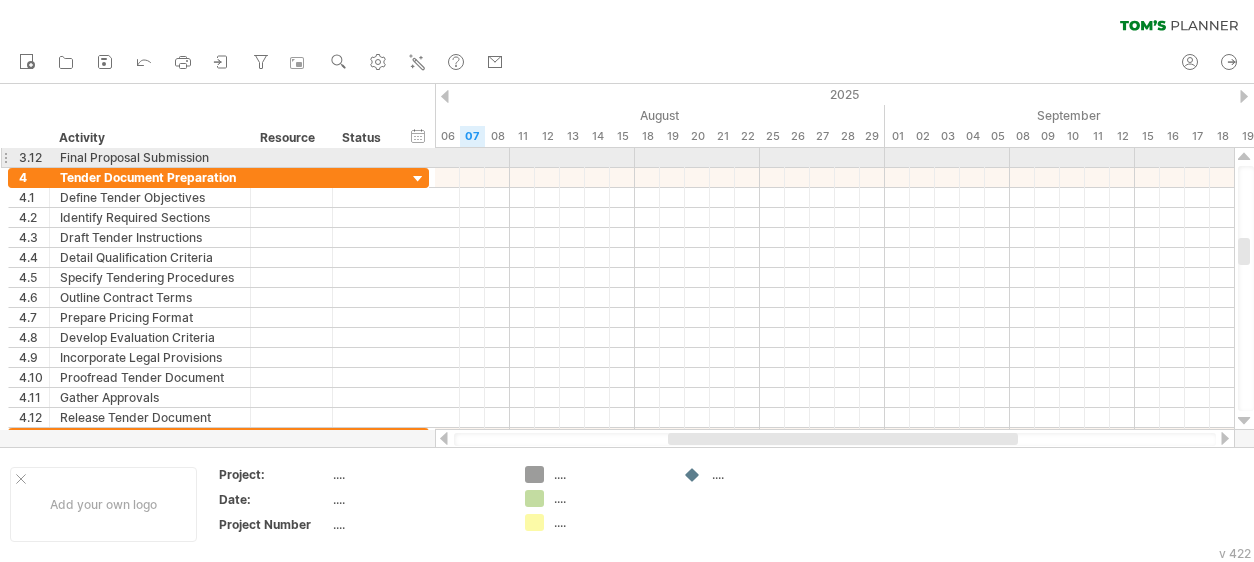 click at bounding box center (1244, 157) 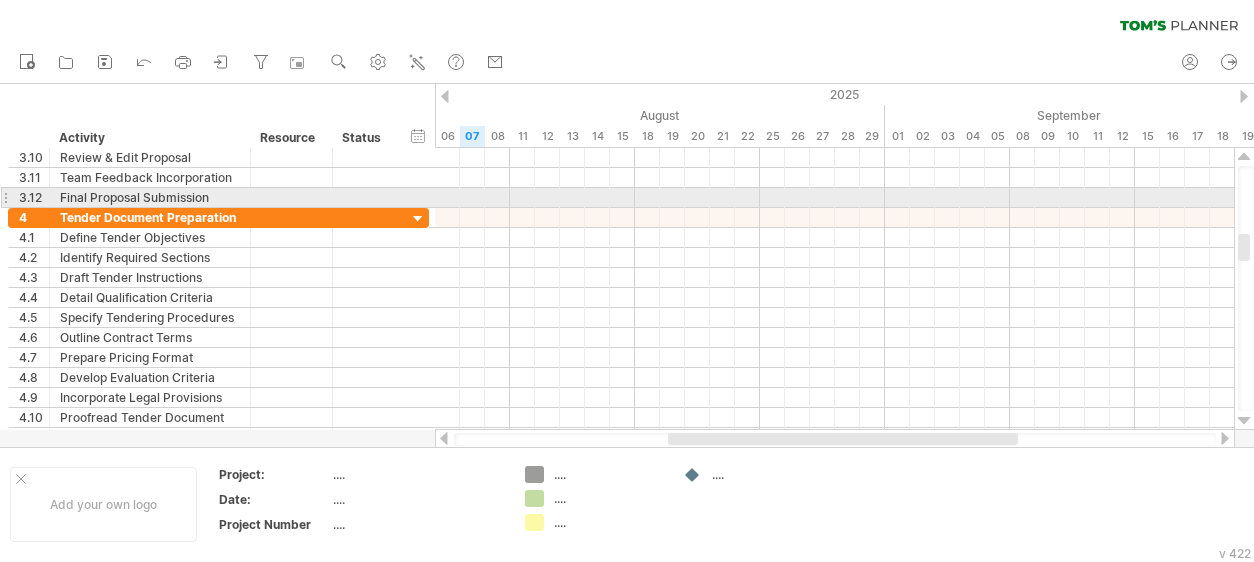 click at bounding box center [1244, 157] 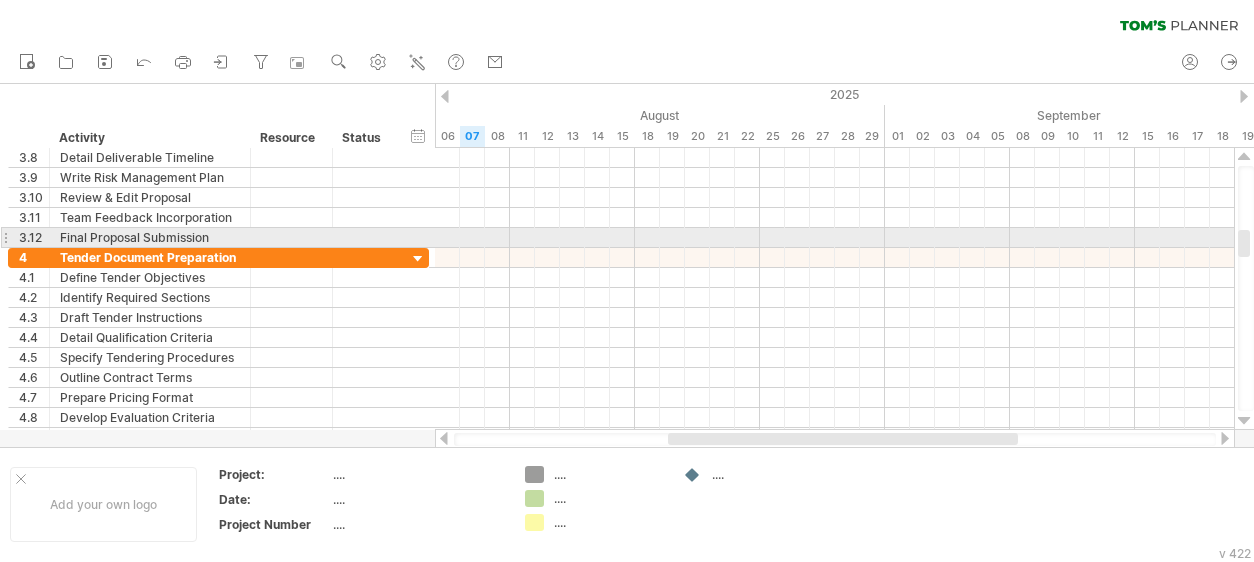 click at bounding box center [1244, 157] 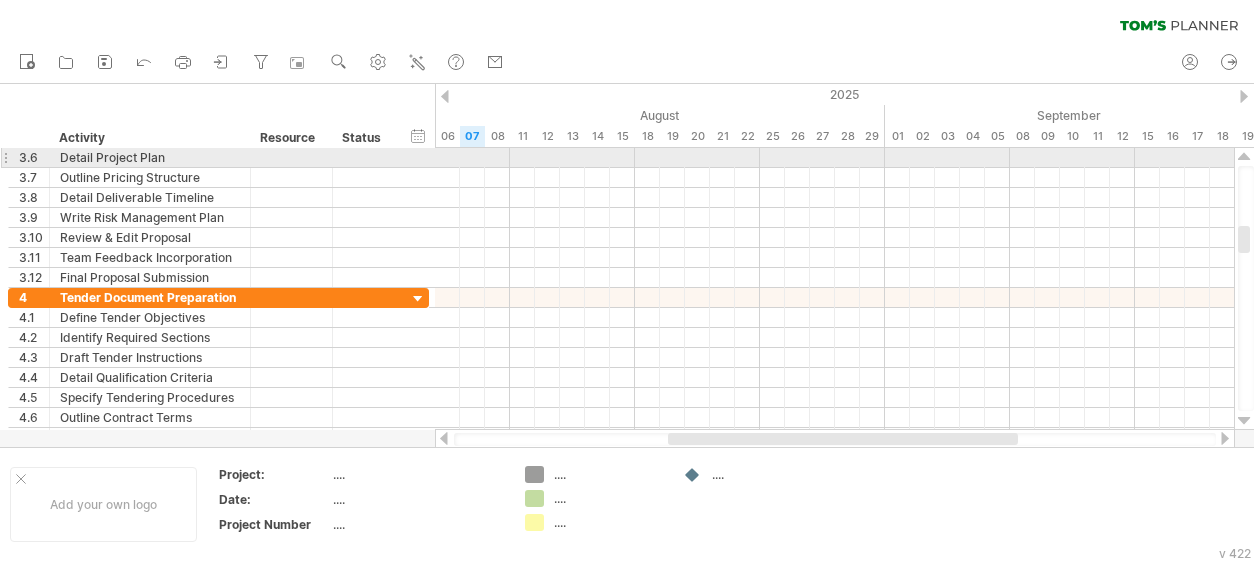 click at bounding box center [1244, 157] 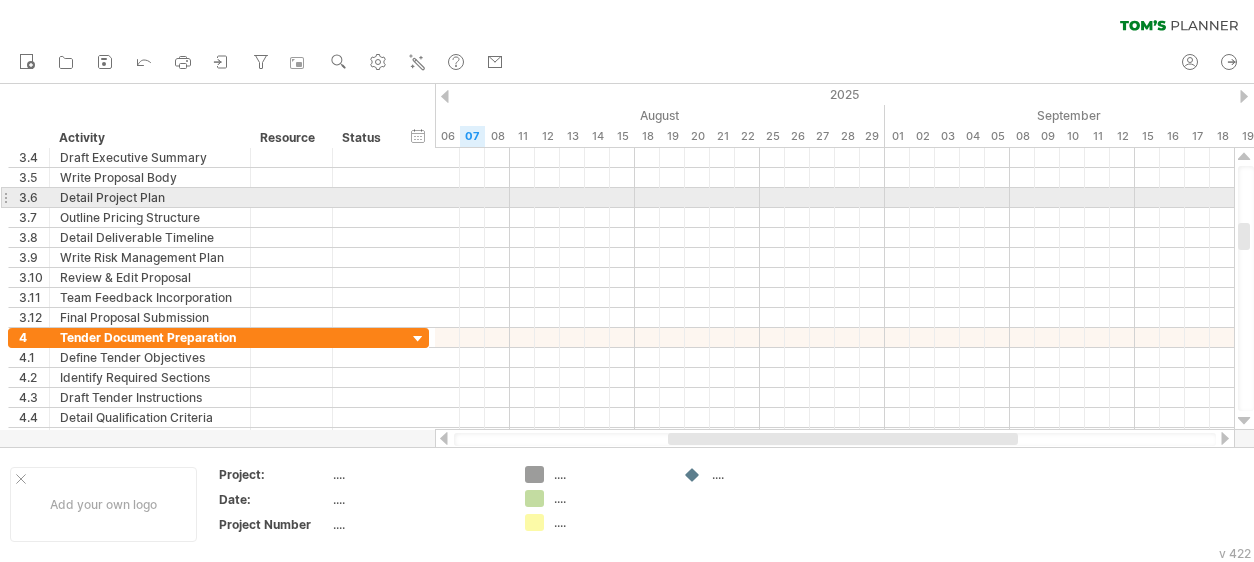 click at bounding box center (1244, 157) 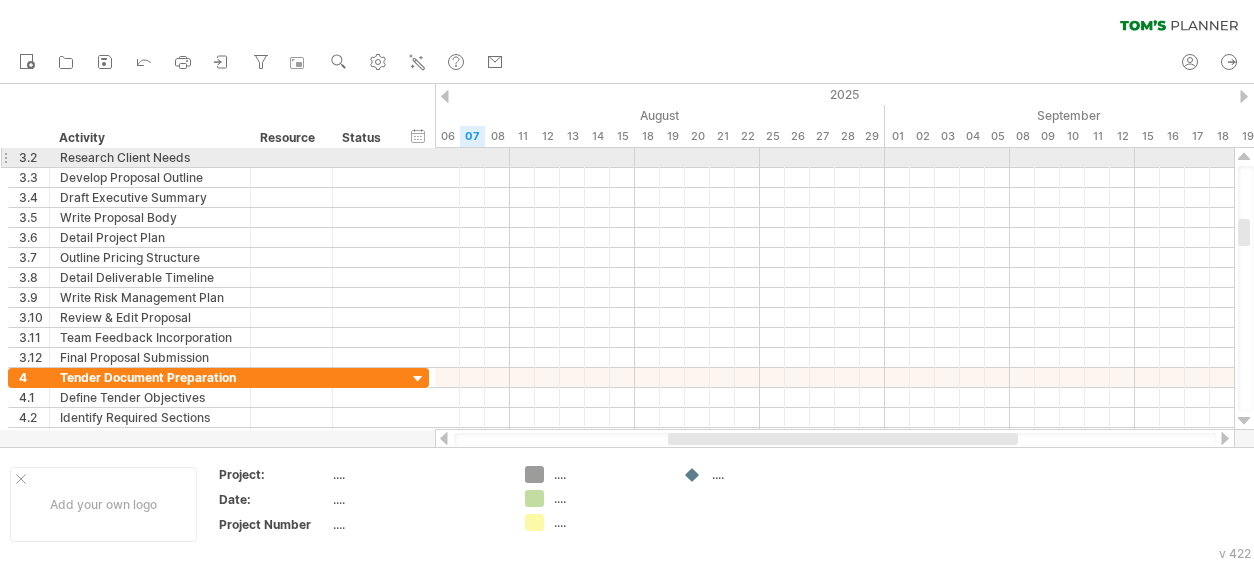 click at bounding box center (1244, 157) 